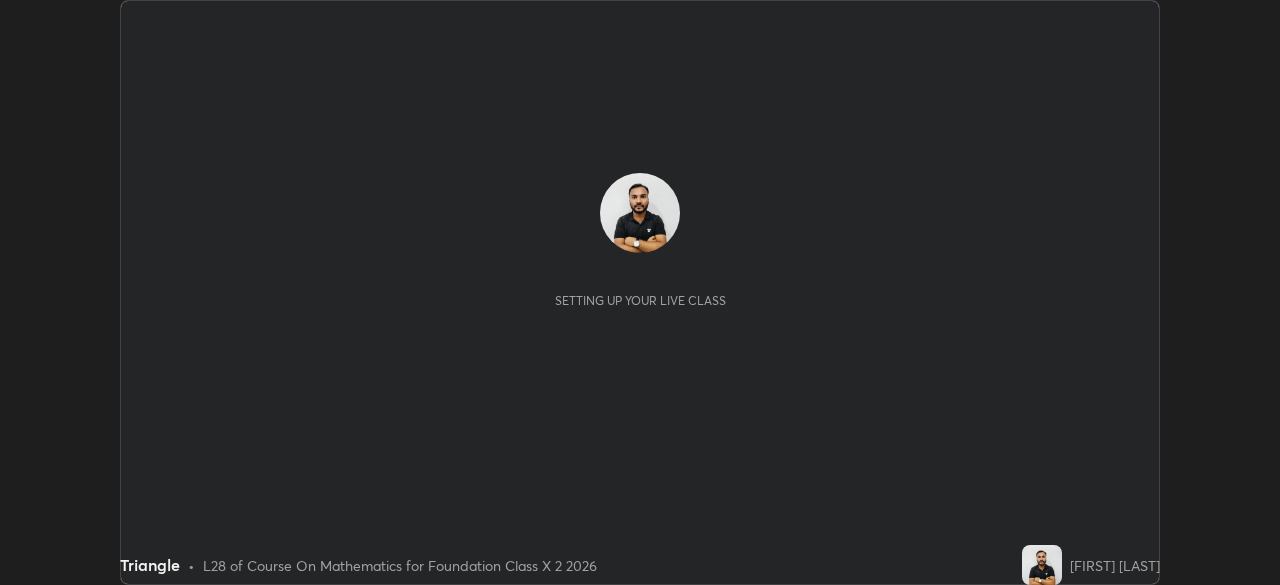 scroll, scrollTop: 0, scrollLeft: 0, axis: both 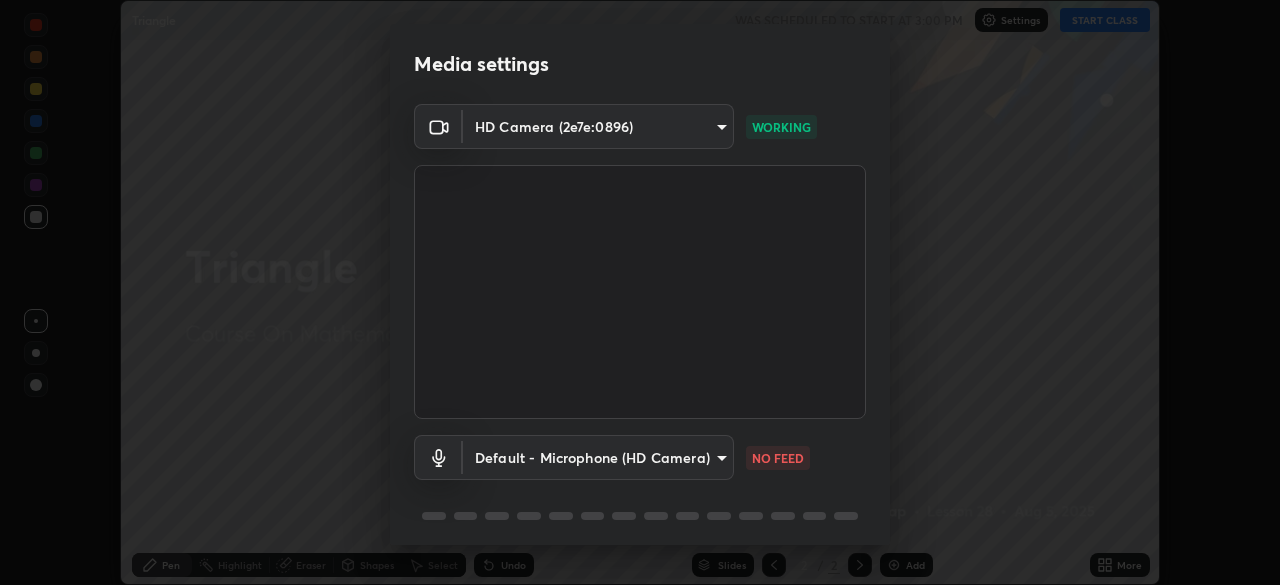 click on "Erase all Triangle WAS SCHEDULED TO START AT  3:00 PM Settings START CLASS Setting up your live class Triangle • L28 of Course On Mathematics for Foundation Class X 2 2026 [FIRST] [LAST] Pen Highlight Eraser Shapes Select Undo Slides 2 / 2 Add More No doubts shared Encourage your learners to ask a doubt for better clarity Report an issue Reason for reporting Buffering Chat not working Audio - Video sync issue Educator video quality low ​ Attach an image Report Media settings HD Camera (2e7e:0896) 693efdcbb572c2ffb325adde24bf14eedcf168b5e41be2ae908297333b442f09 WORKING Default - Microphone (HD Camera) default NO FEED 1 / 5 Next" at bounding box center (640, 292) 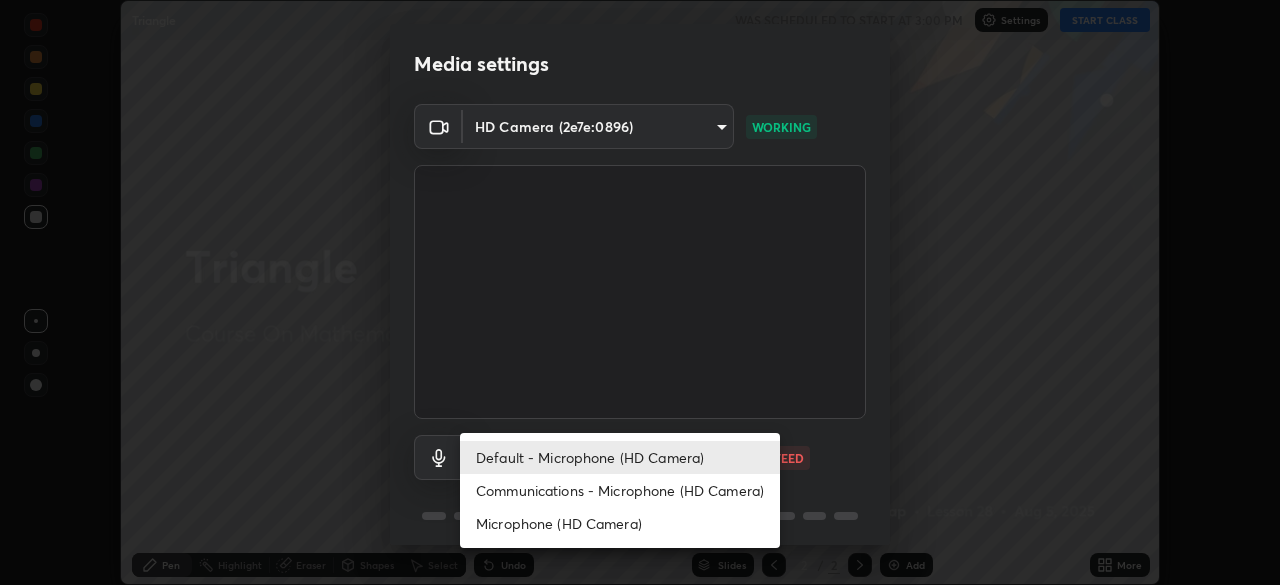 click at bounding box center (640, 292) 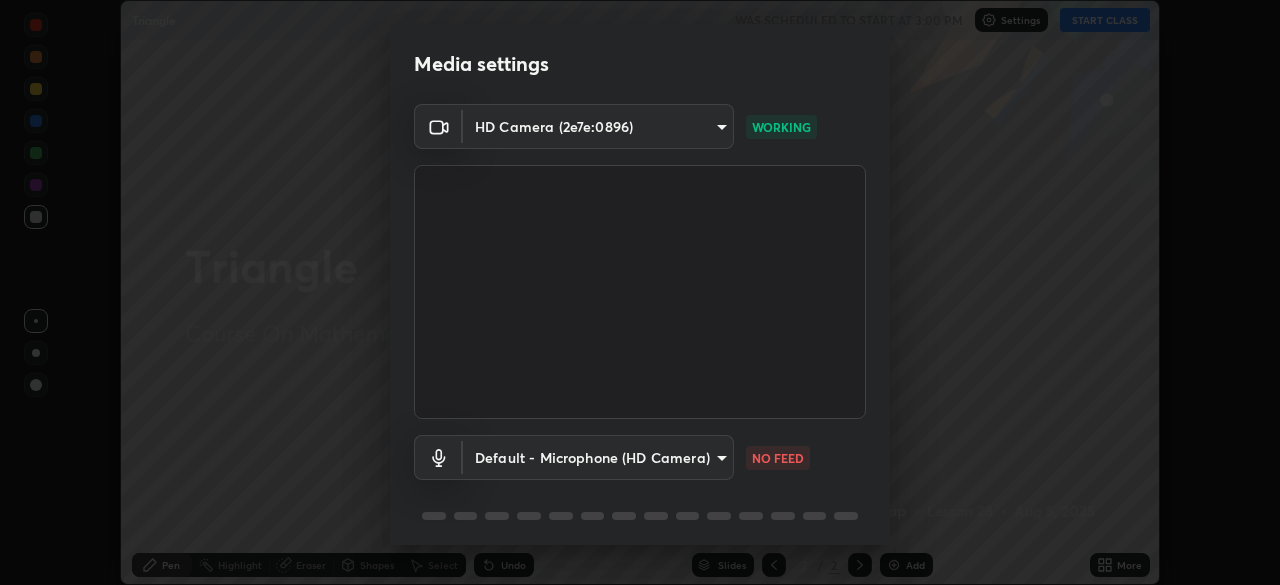click on "Erase all Triangle WAS SCHEDULED TO START AT  3:00 PM Settings START CLASS Setting up your live class Triangle • L28 of Course On Mathematics for Foundation Class X 2 2026 [FIRST] [LAST] Pen Highlight Eraser Shapes Select Undo Slides 2 / 2 Add More No doubts shared Encourage your learners to ask a doubt for better clarity Report an issue Reason for reporting Buffering Chat not working Audio - Video sync issue Educator video quality low ​ Attach an image Report Media settings HD Camera (2e7e:0896) 693efdcbb572c2ffb325adde24bf14eedcf168b5e41be2ae908297333b442f09 WORKING Default - Microphone (HD Camera) default NO FEED 1 / 5 Next" at bounding box center (640, 292) 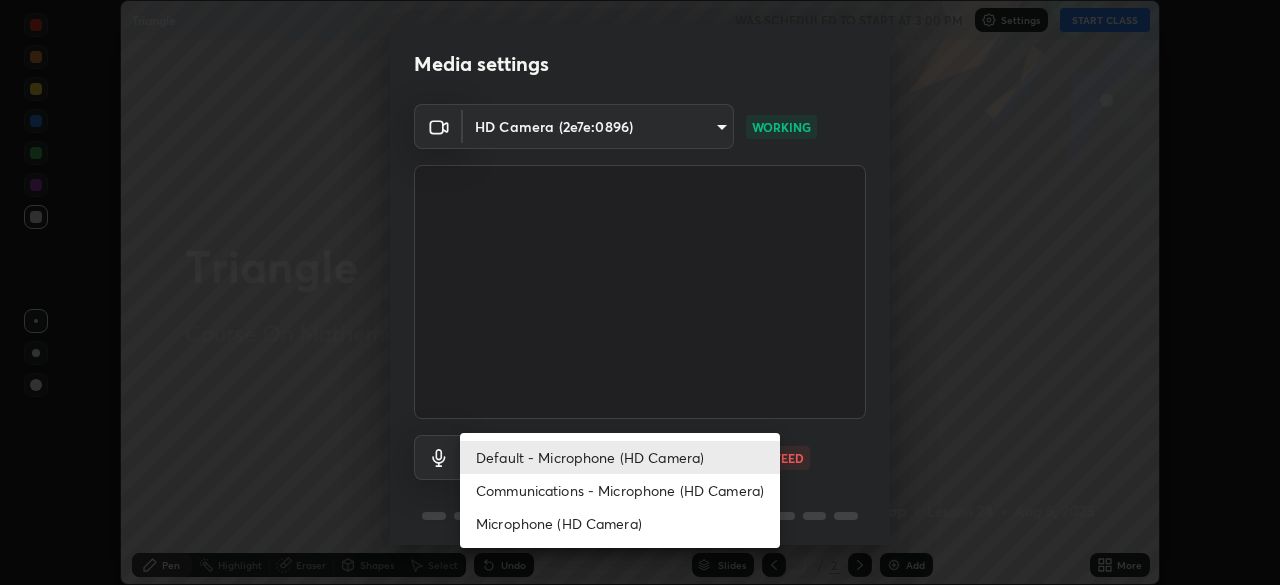 click at bounding box center [640, 292] 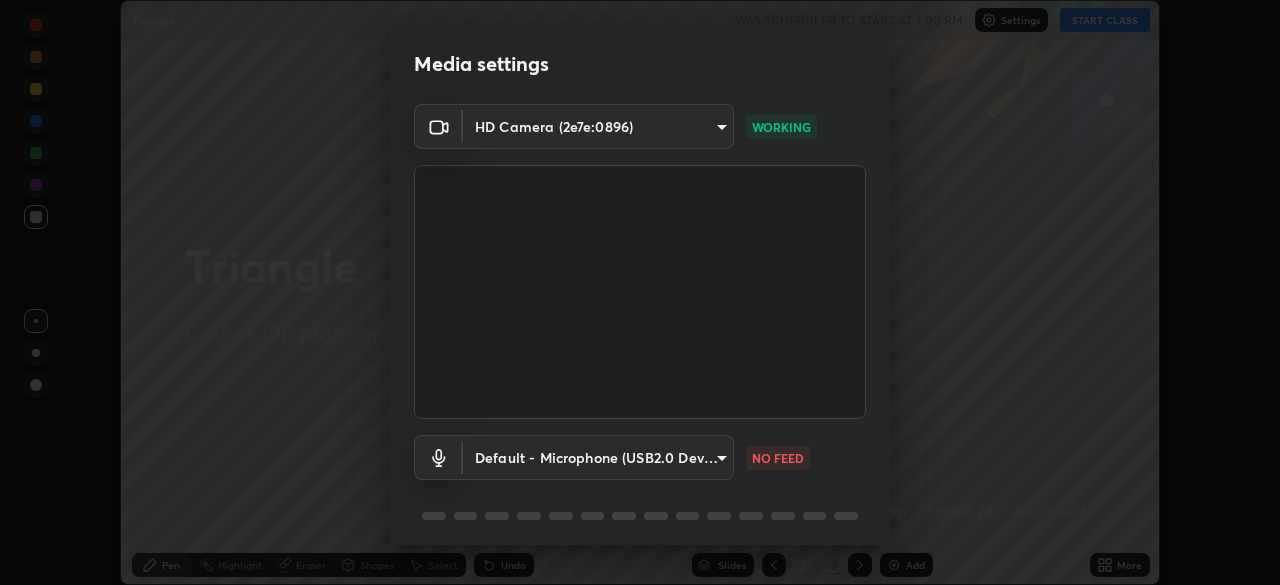 click on "Erase all Triangle WAS SCHEDULED TO START AT  3:00 PM Settings START CLASS Setting up your live class Triangle • L28 of Course On Mathematics for Foundation Class X 2 2026 [FIRST] [LAST] Pen Highlight Eraser Shapes Select Undo Slides 2 / 2 Add More Enable hand raising Enable raise hand to speak to learners. Once enabled, chat will be turned off temporarily. Enable x   No doubts shared Encourage your learners to ask a doubt for better clarity Report an issue Reason for reporting Buffering Chat not working Audio - Video sync issue Educator video quality low ​ Attach an image Report Media settings HD Camera (2e7e:0896) 693efdcbb572c2ffb325adde24bf14eedcf168b5e41be2ae908297333b442f09 WORKING Default - Microphone (USB2.0 Device) default NO FEED 1 / 5 Next" at bounding box center (640, 292) 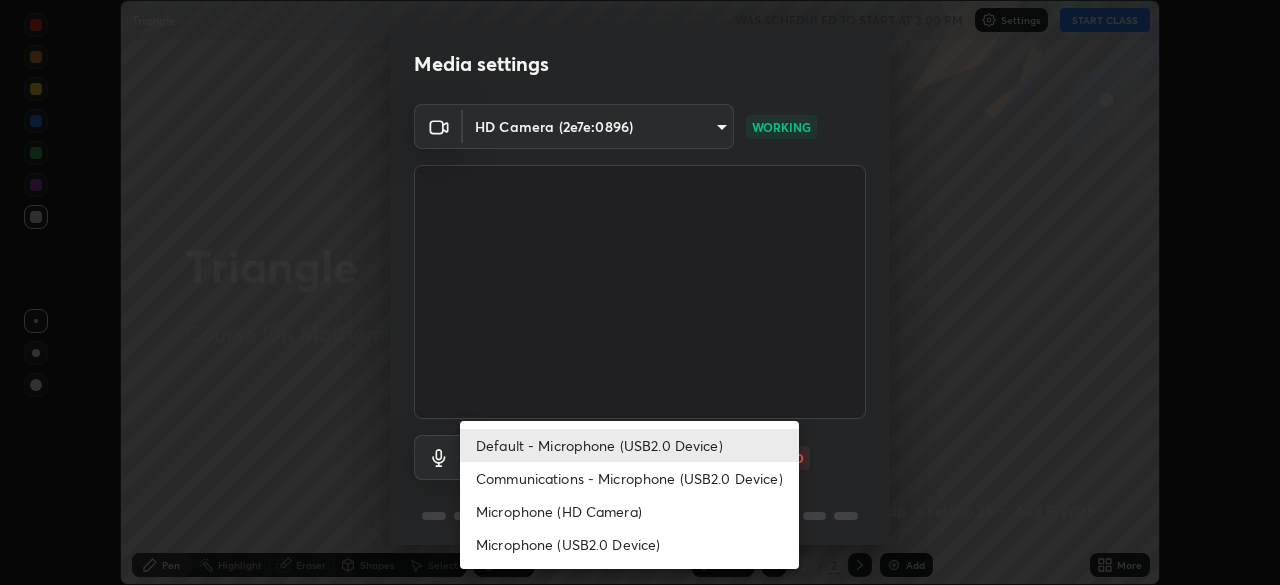 click on "Microphone (USB2.0 Device)" at bounding box center [629, 544] 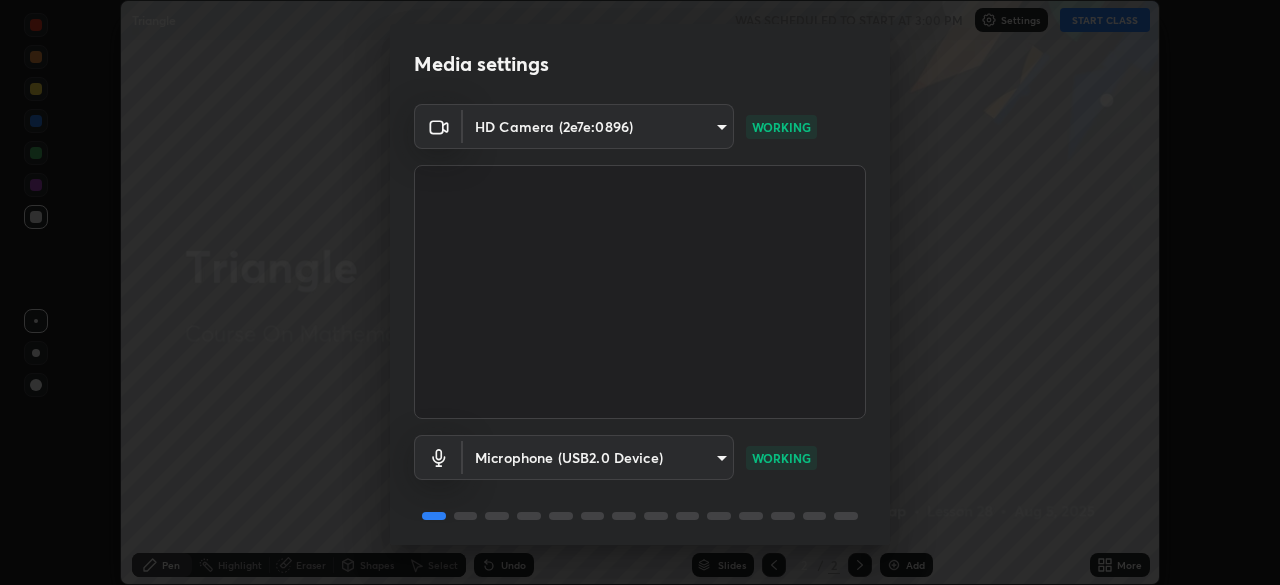 scroll, scrollTop: 71, scrollLeft: 0, axis: vertical 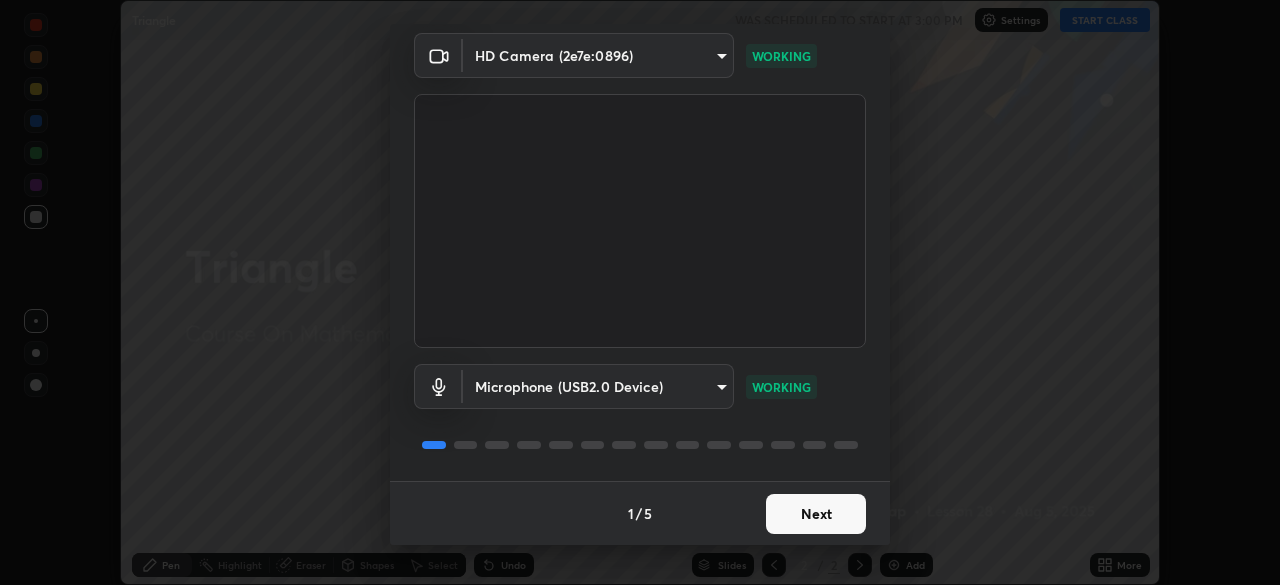 click on "Next" at bounding box center (816, 514) 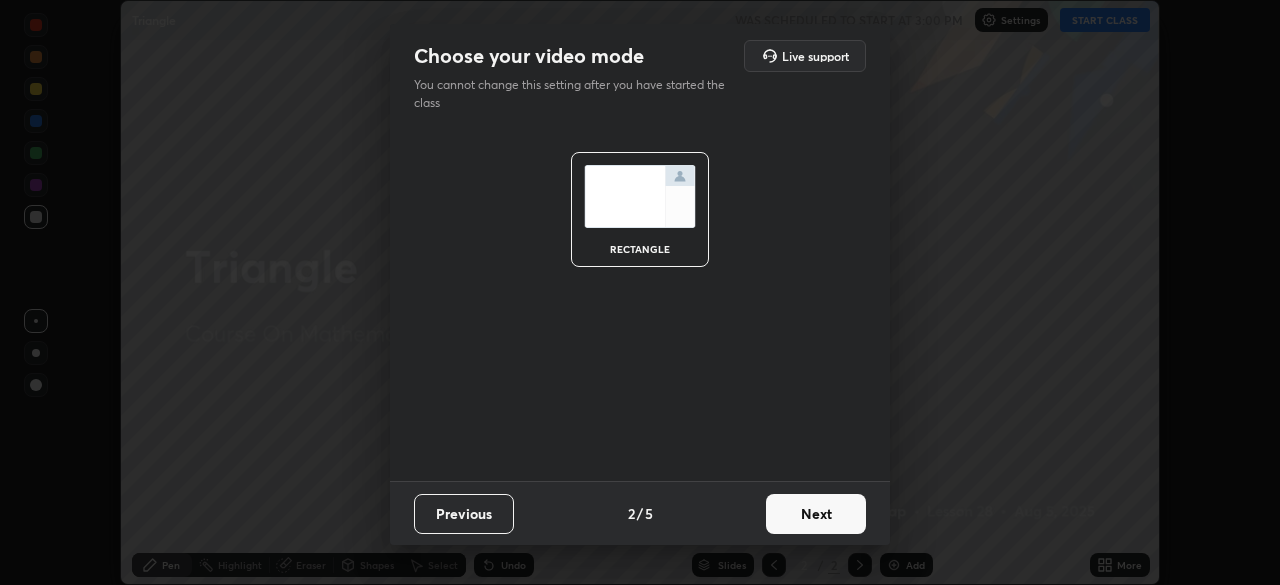 scroll, scrollTop: 0, scrollLeft: 0, axis: both 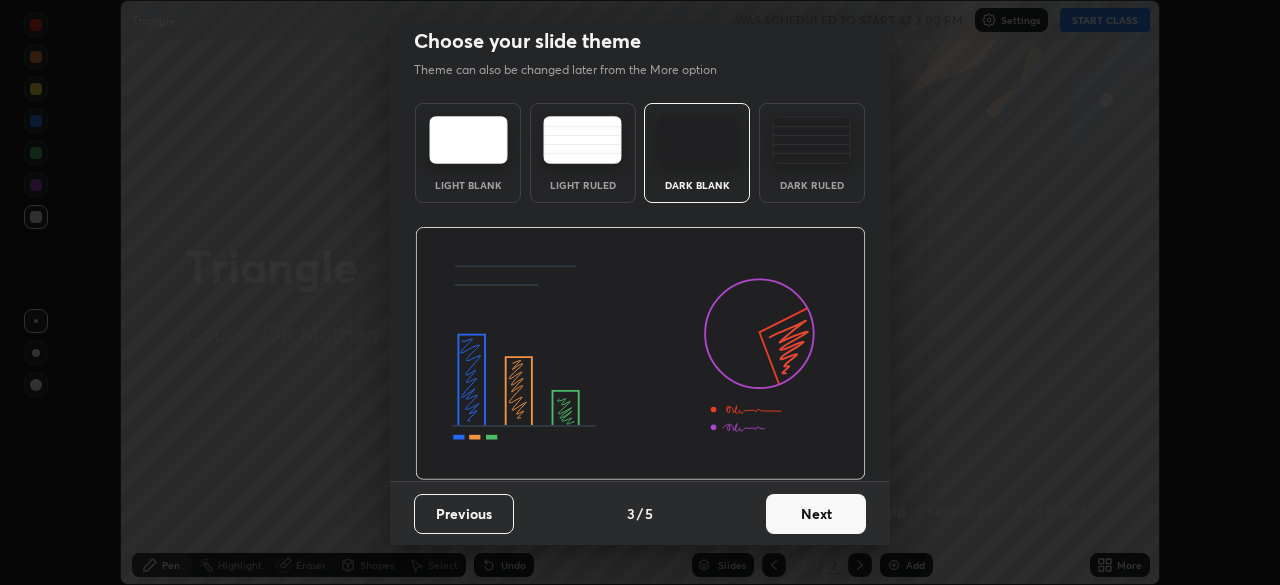 click on "Dark Ruled" at bounding box center (812, 153) 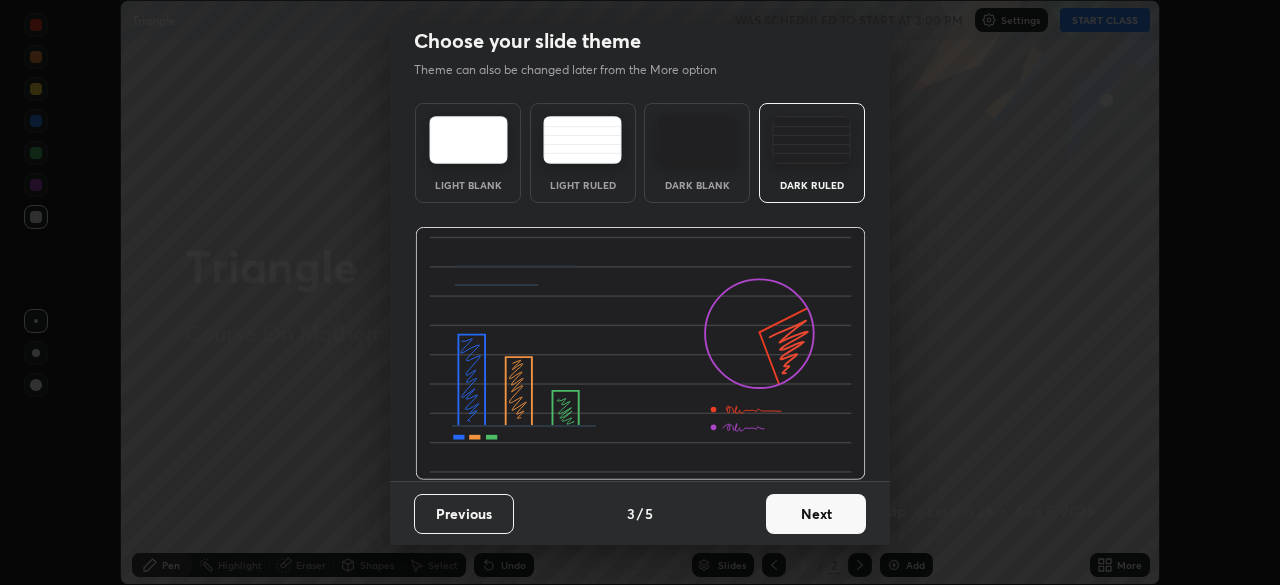click on "Next" at bounding box center (816, 514) 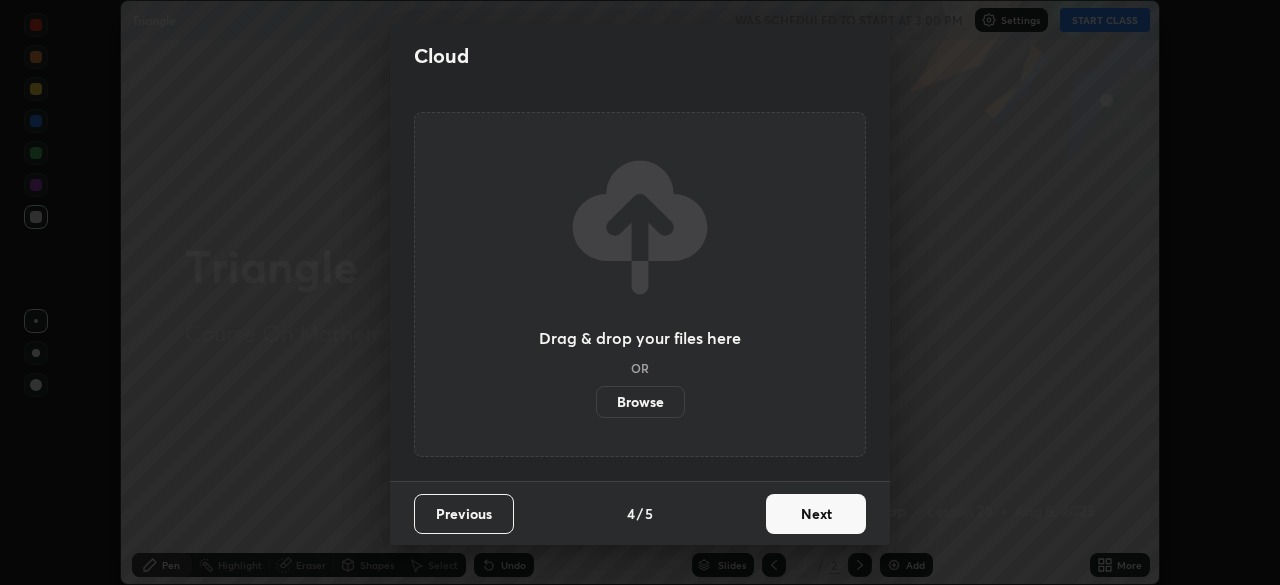 click on "Next" at bounding box center (816, 514) 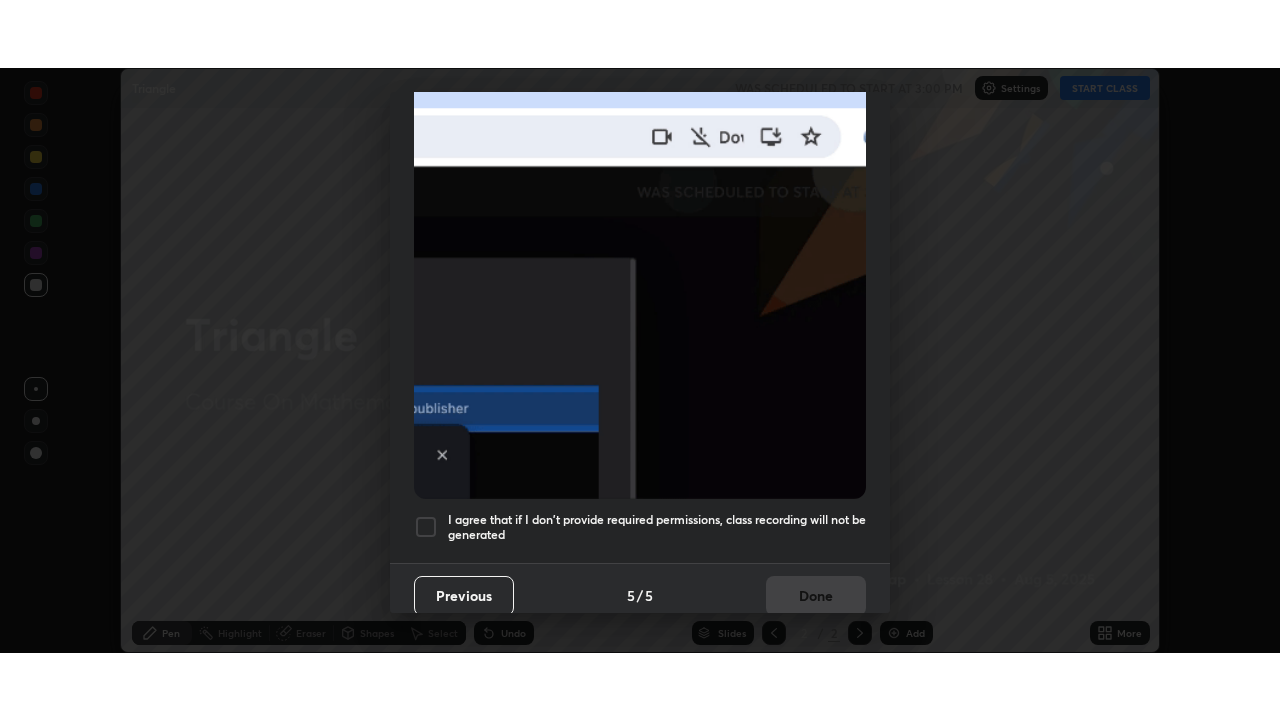 scroll, scrollTop: 476, scrollLeft: 0, axis: vertical 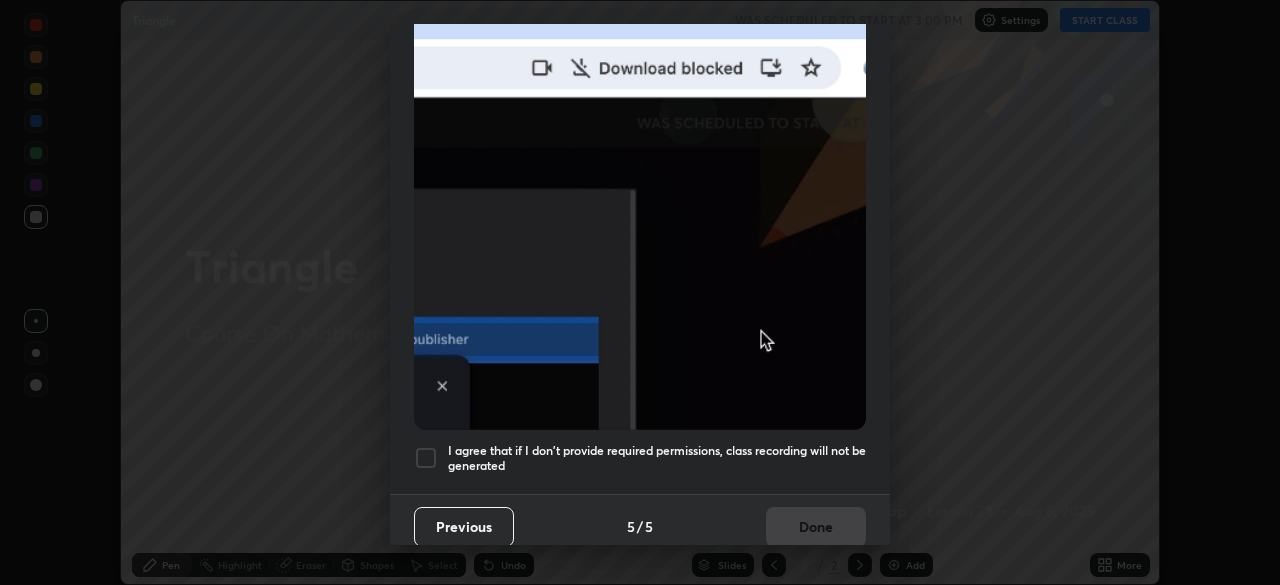 click at bounding box center [426, 458] 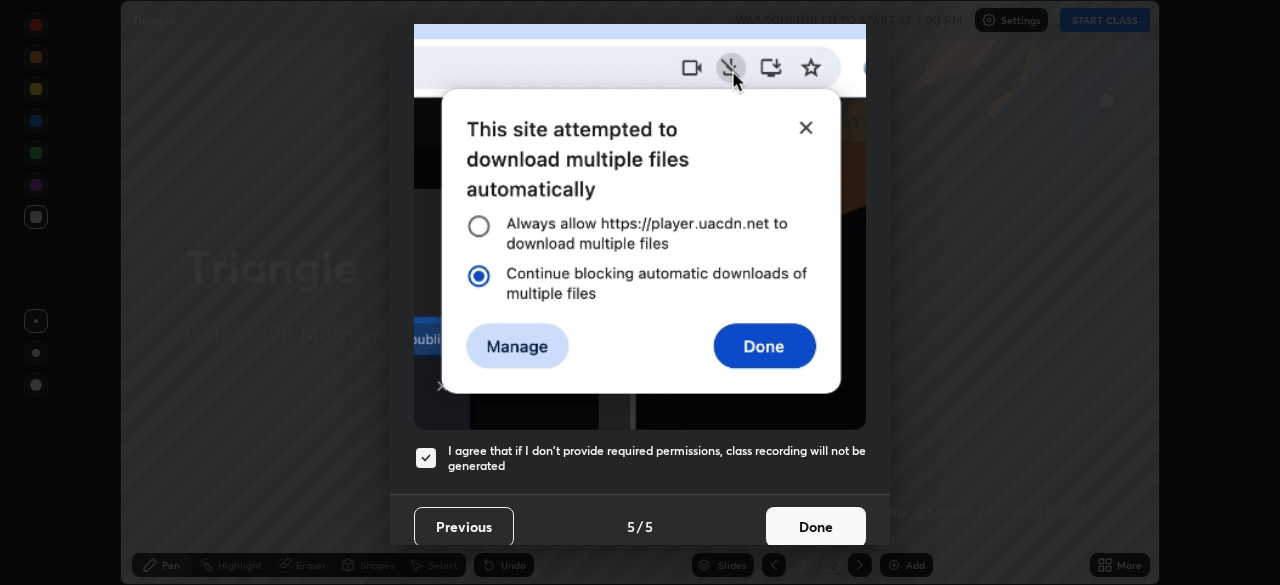 click on "Done" at bounding box center (816, 527) 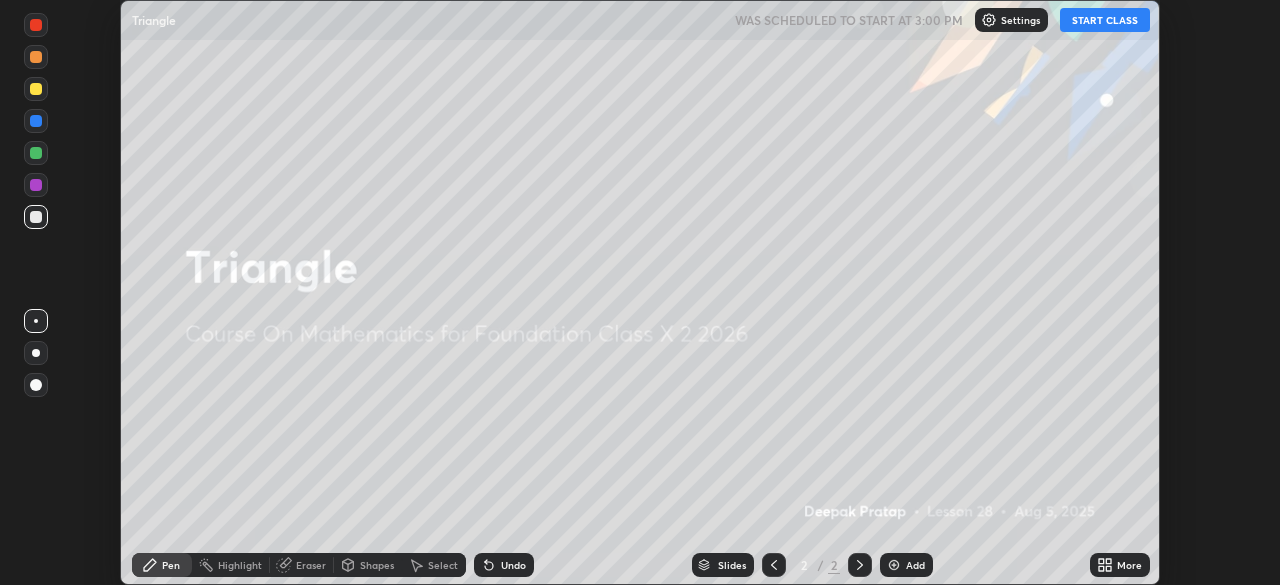 click 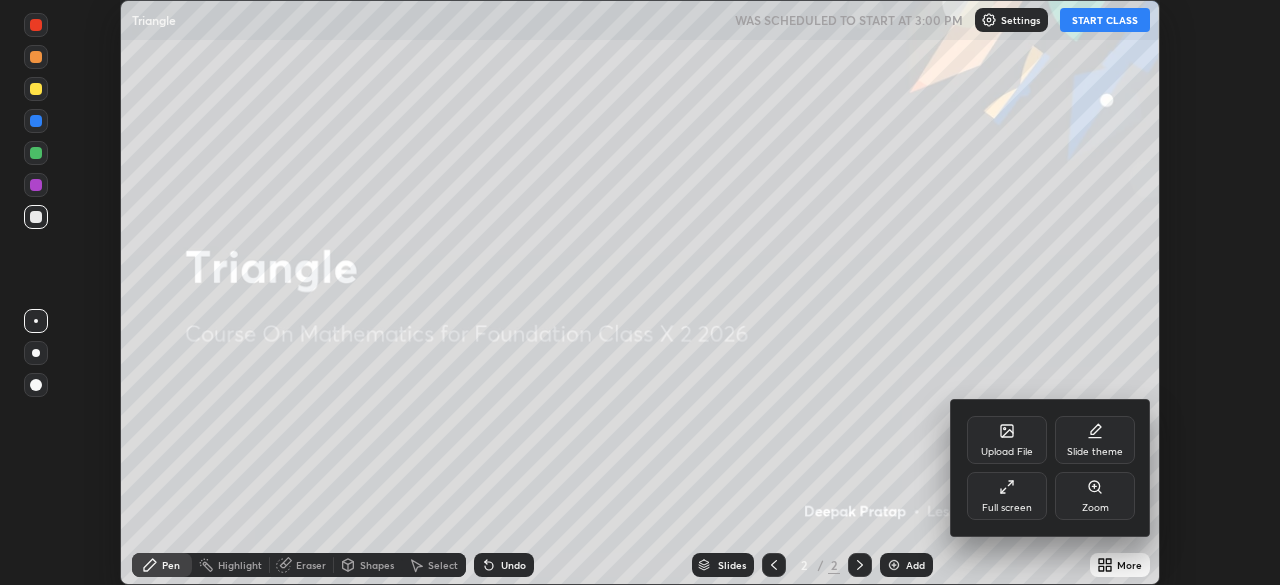 click on "Full screen" at bounding box center (1007, 508) 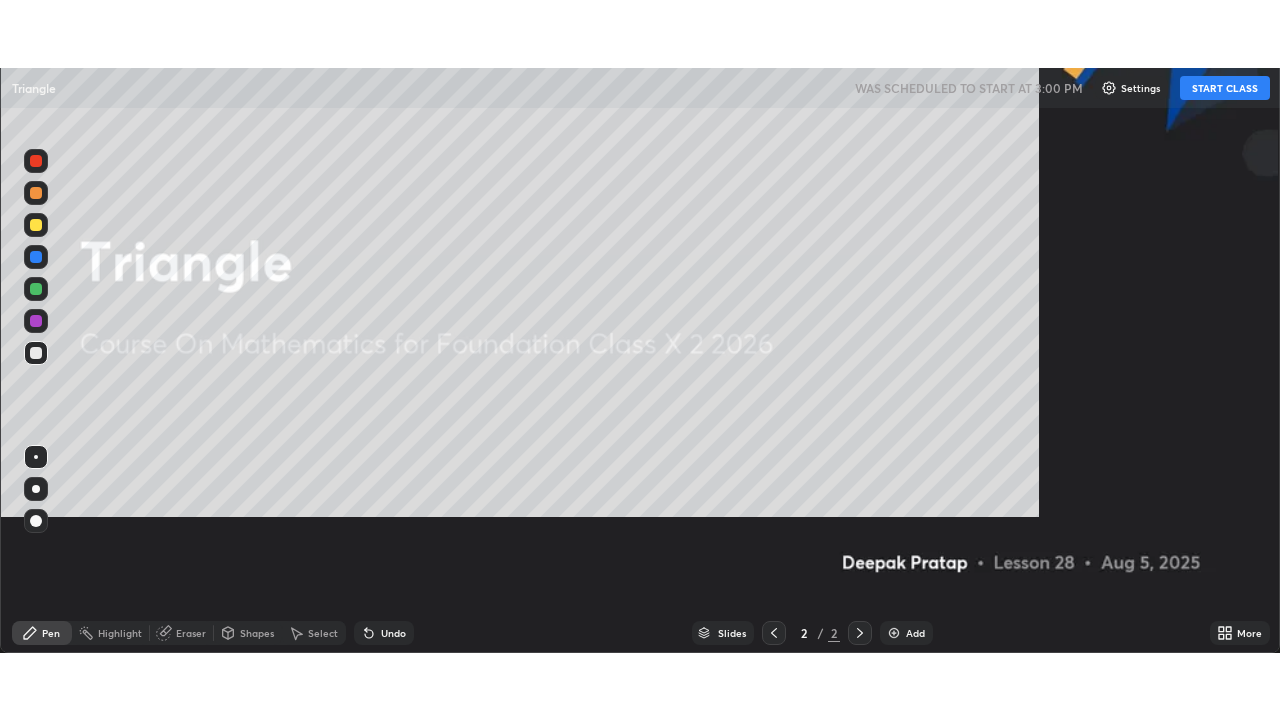 scroll, scrollTop: 99280, scrollLeft: 98720, axis: both 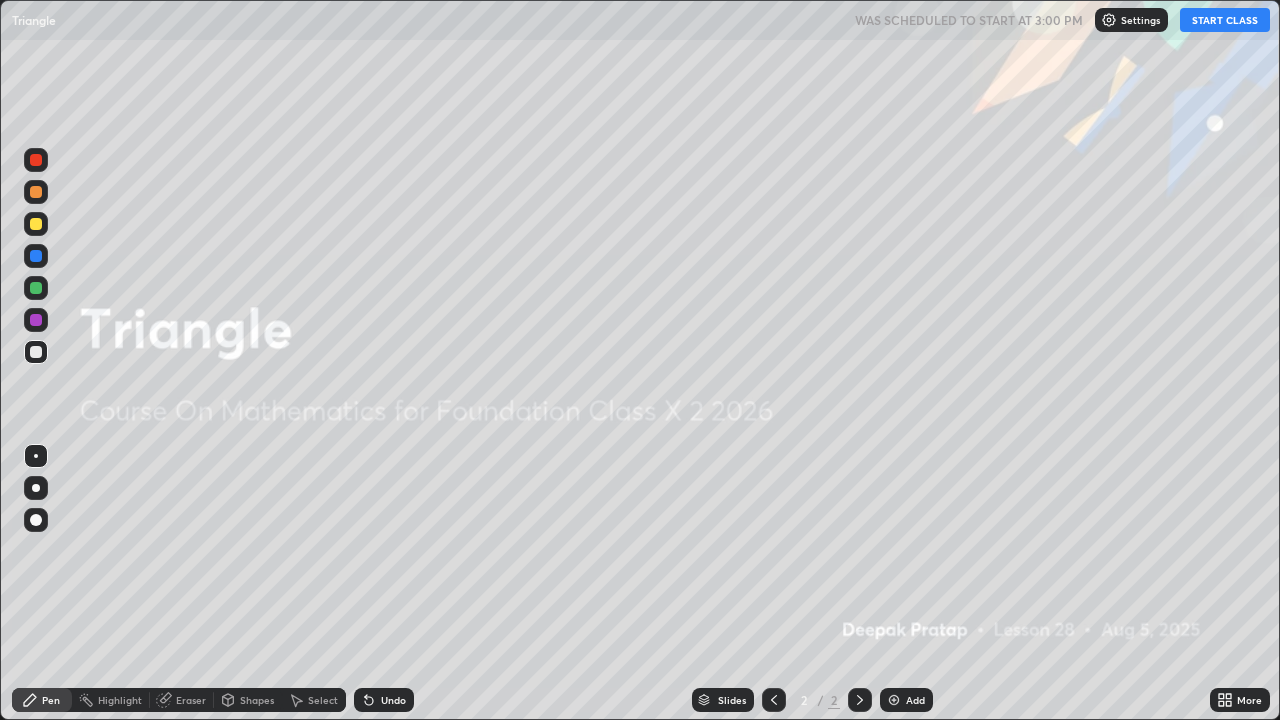 click at bounding box center [894, 700] 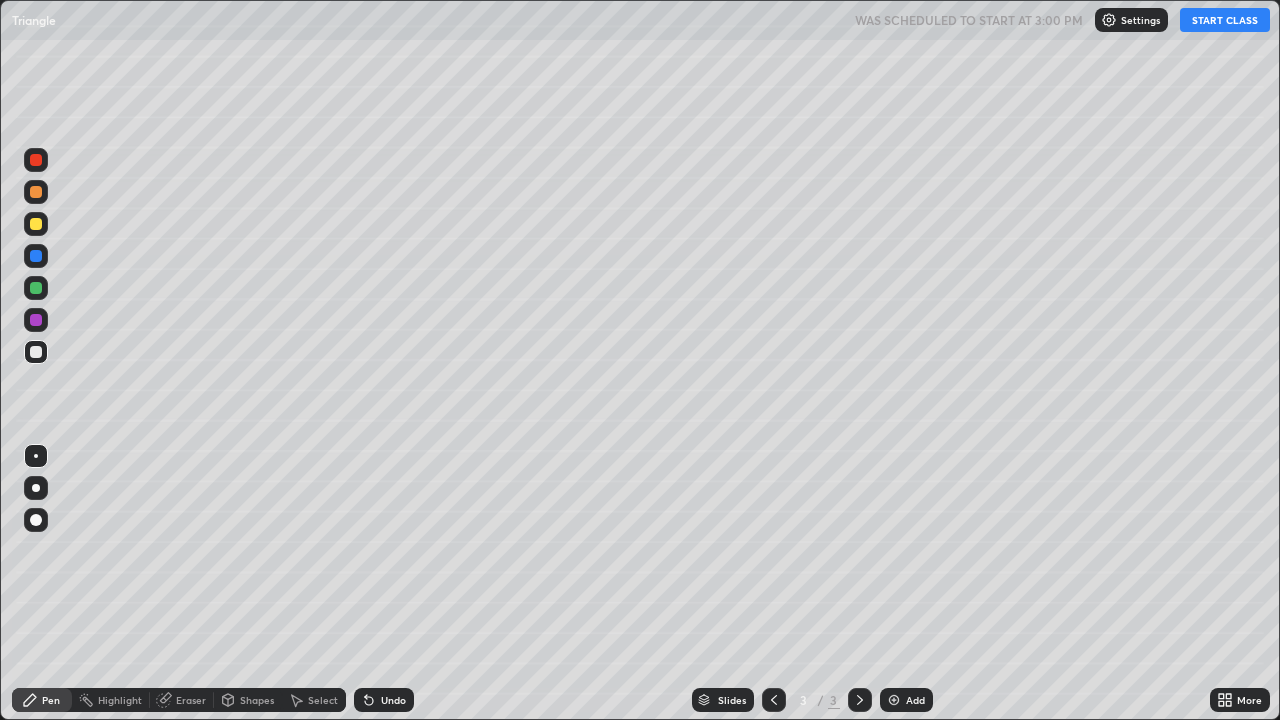 click on "START CLASS" at bounding box center [1225, 20] 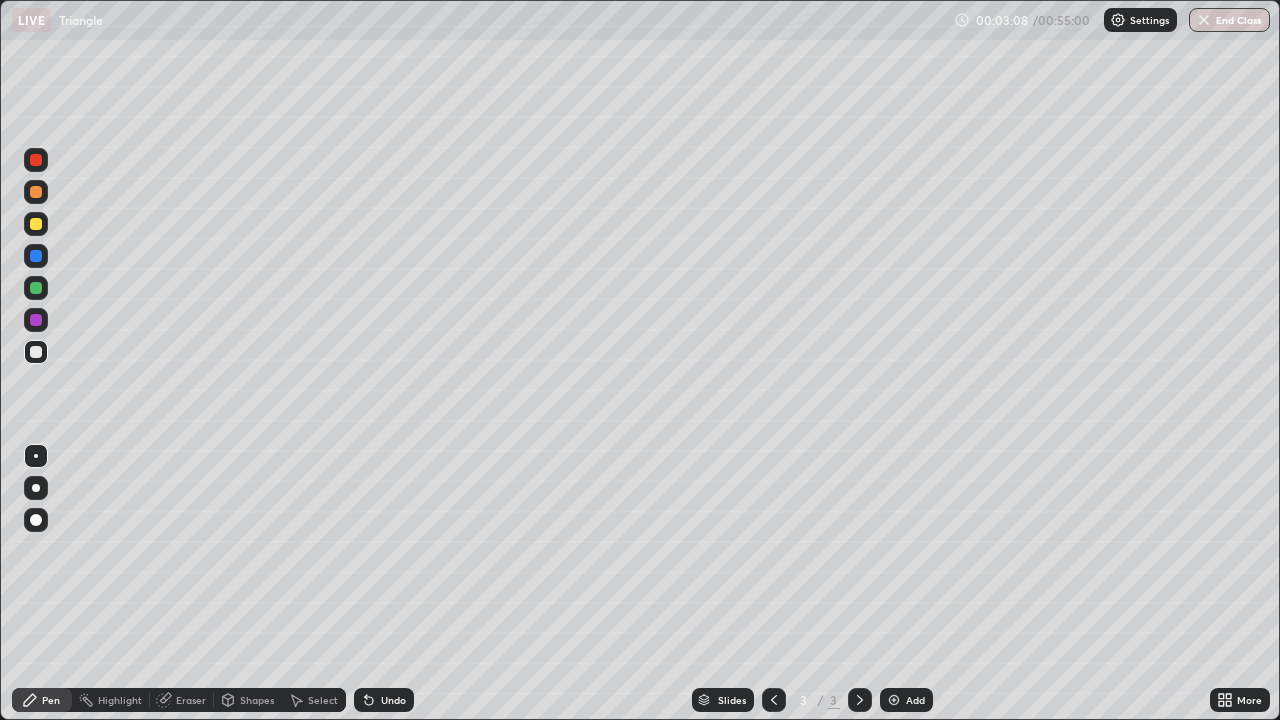 click at bounding box center [36, 224] 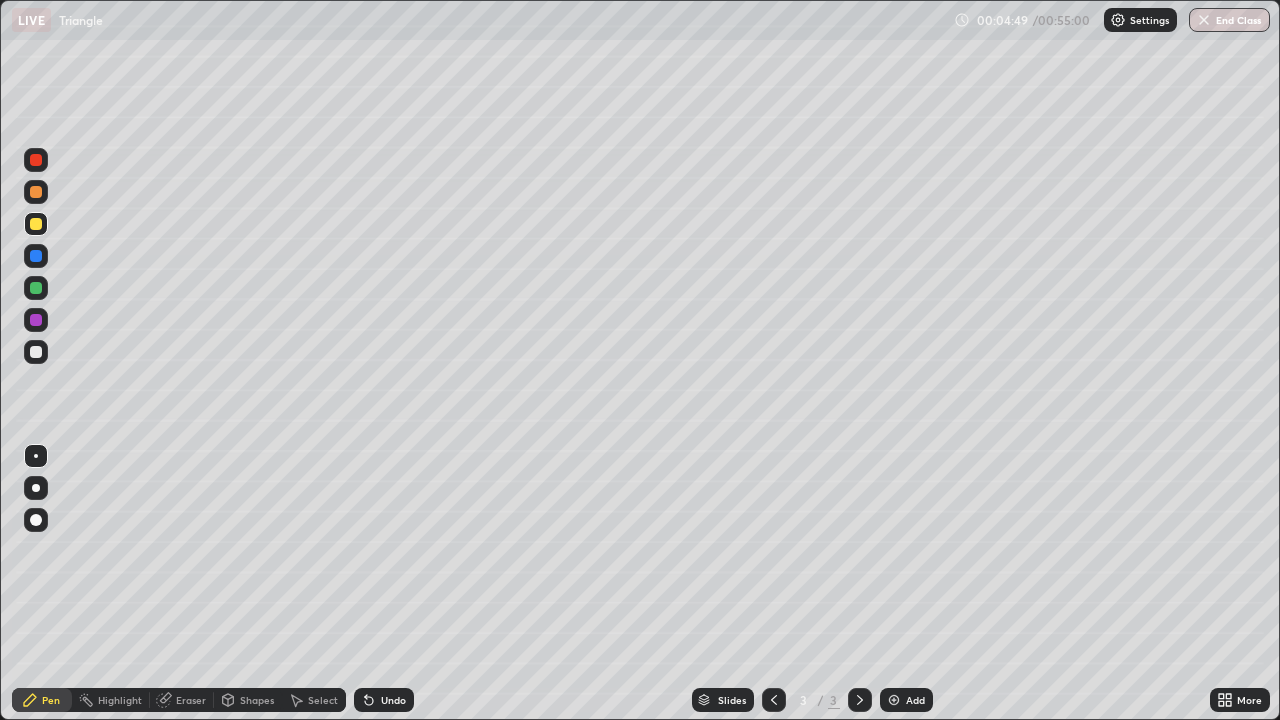 click at bounding box center (36, 352) 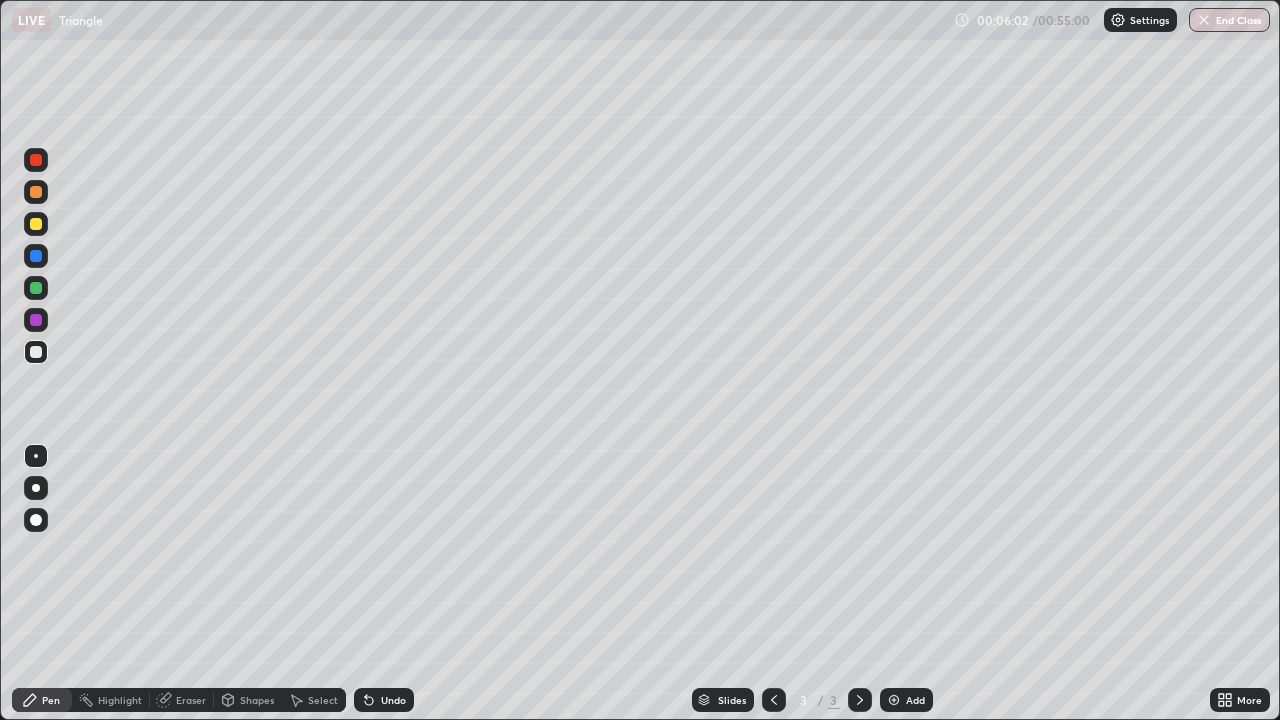 click at bounding box center [36, 224] 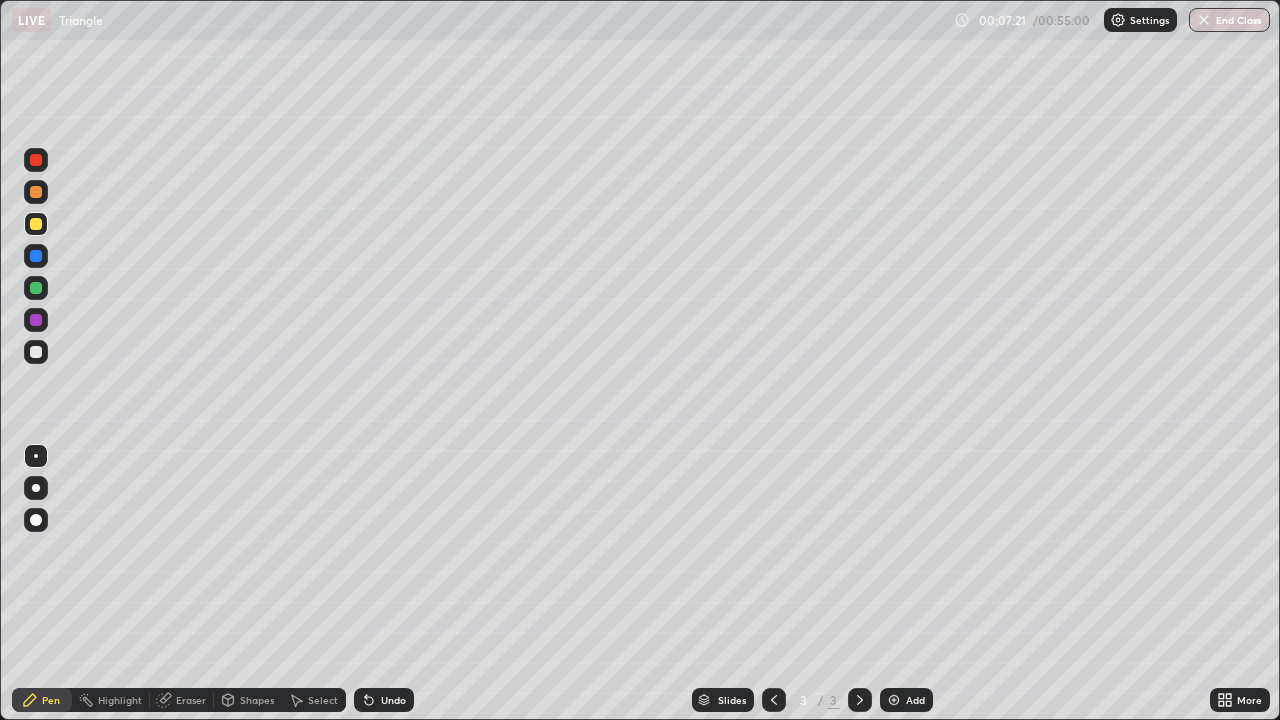 click on "Add" at bounding box center [906, 700] 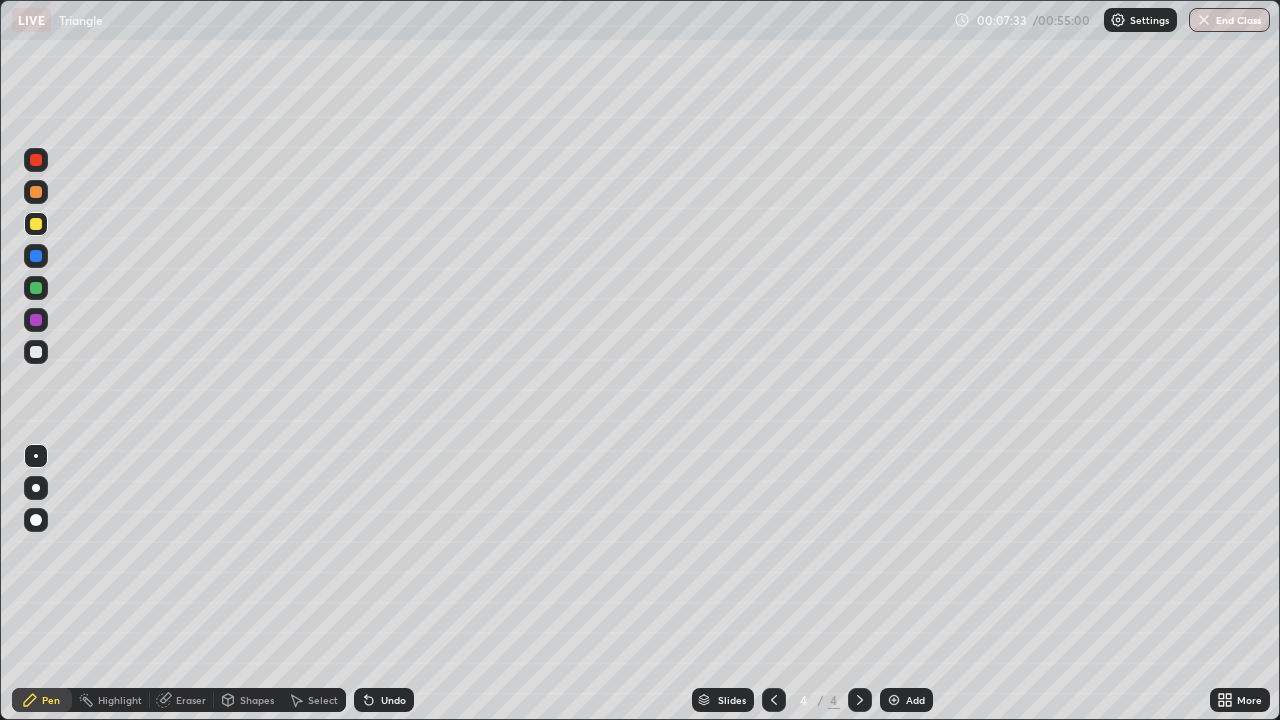click at bounding box center (36, 352) 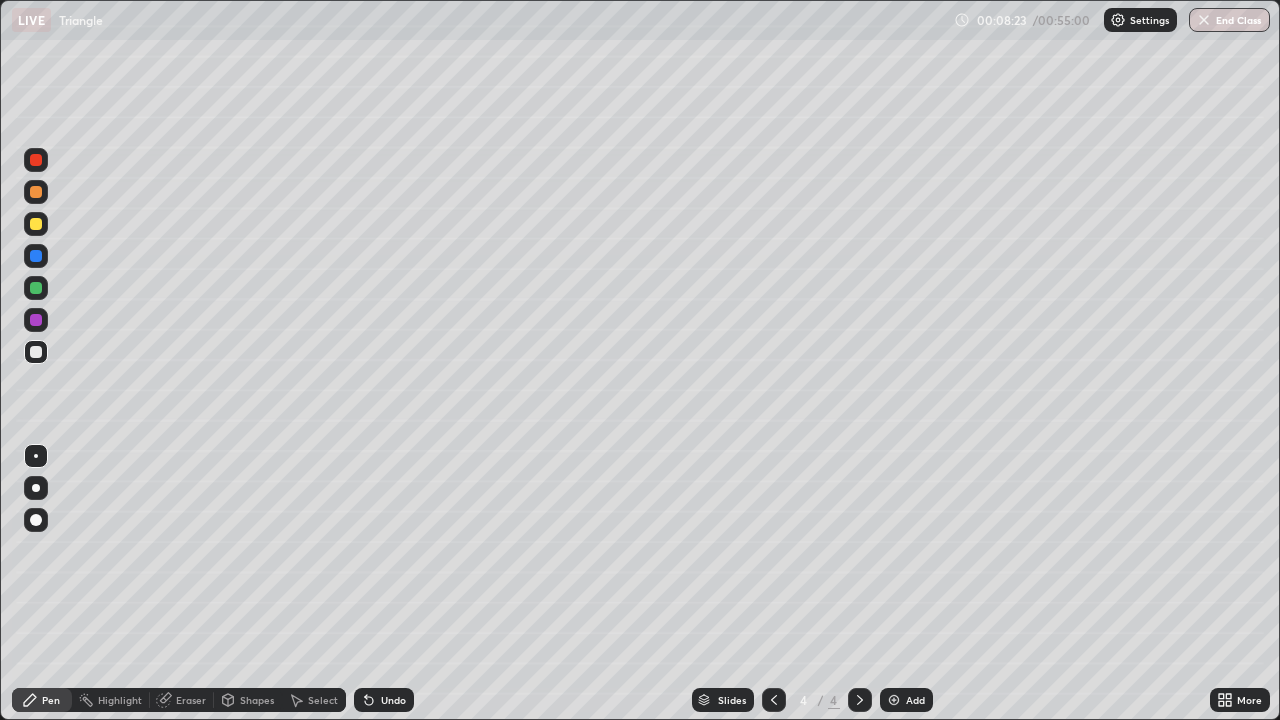 click at bounding box center [36, 224] 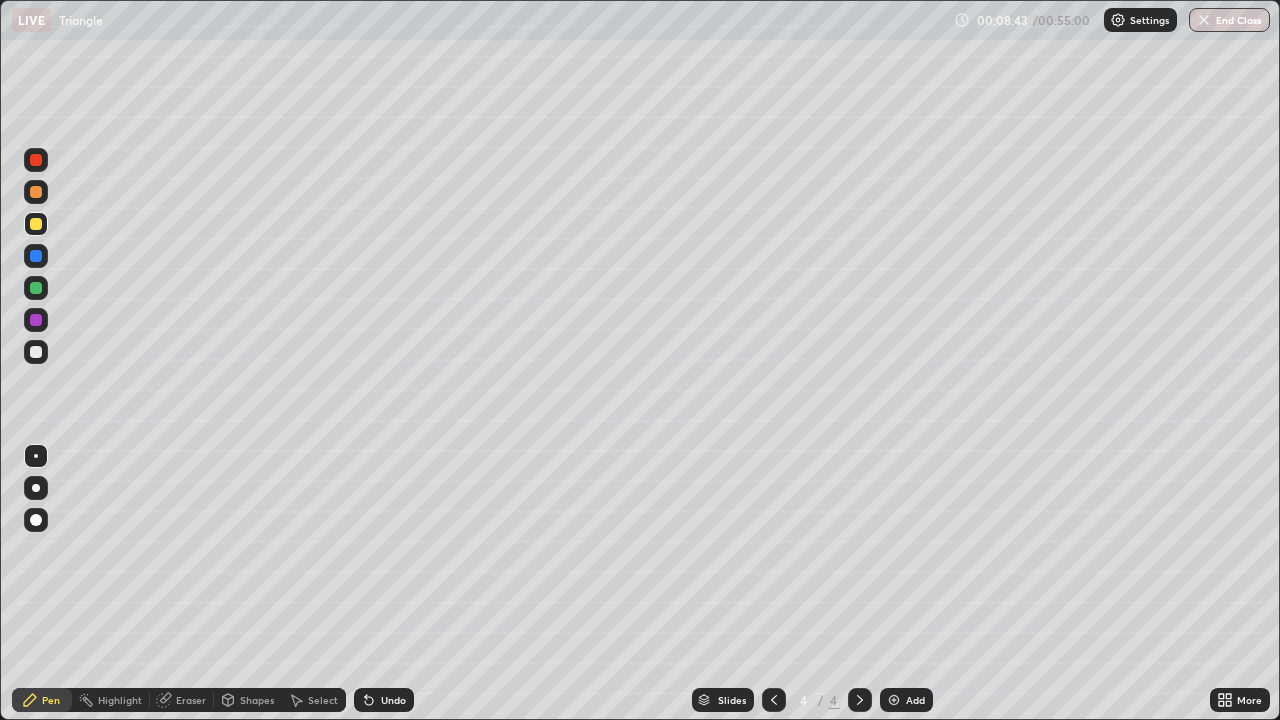 click at bounding box center [36, 352] 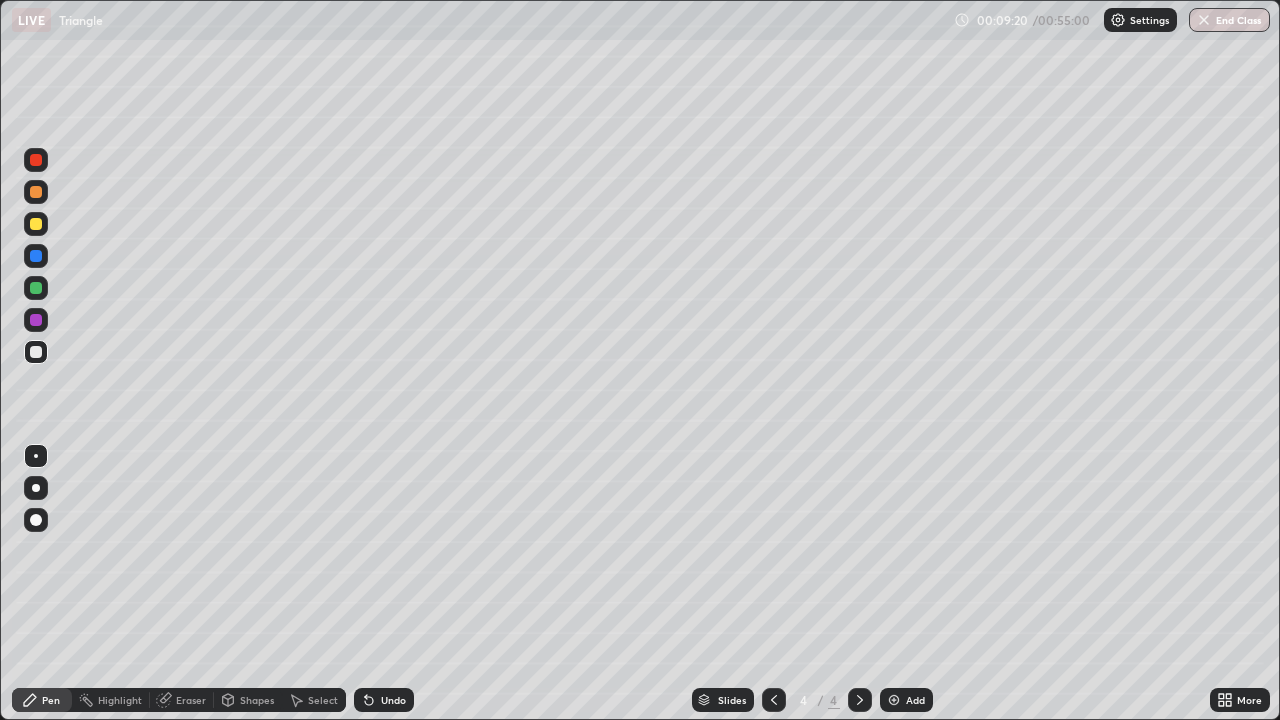 click at bounding box center [36, 288] 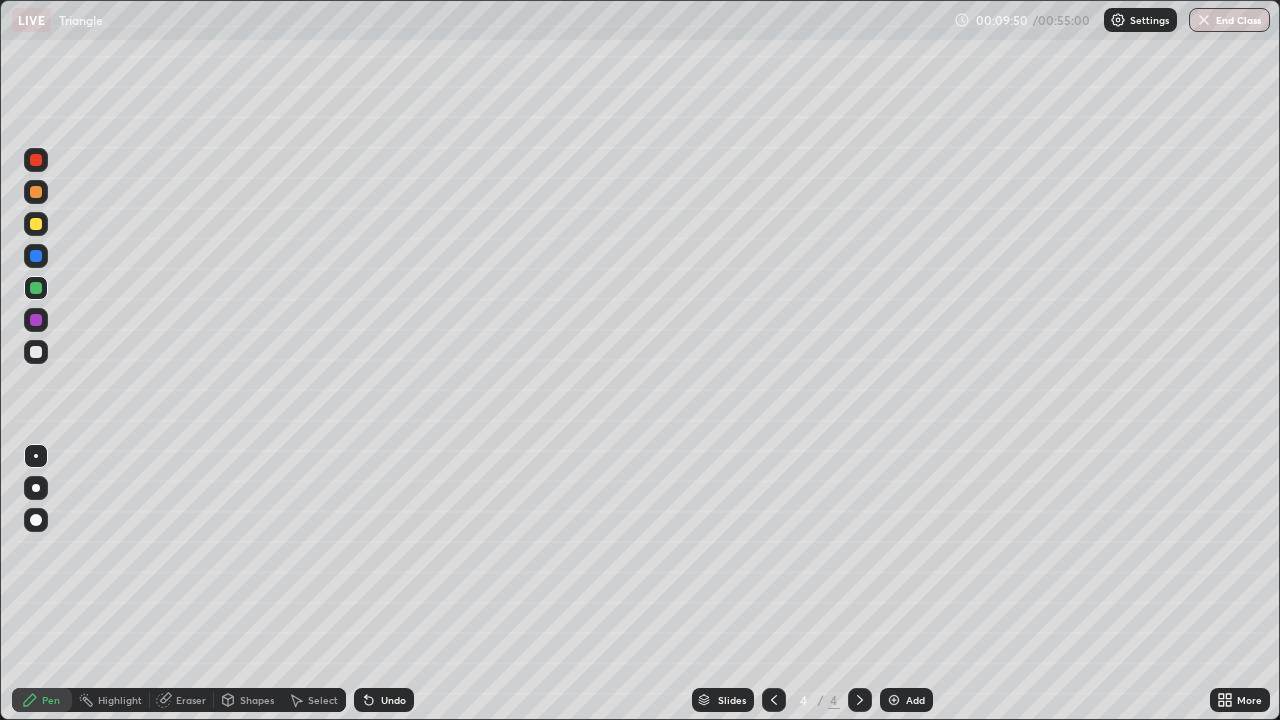 click at bounding box center (36, 352) 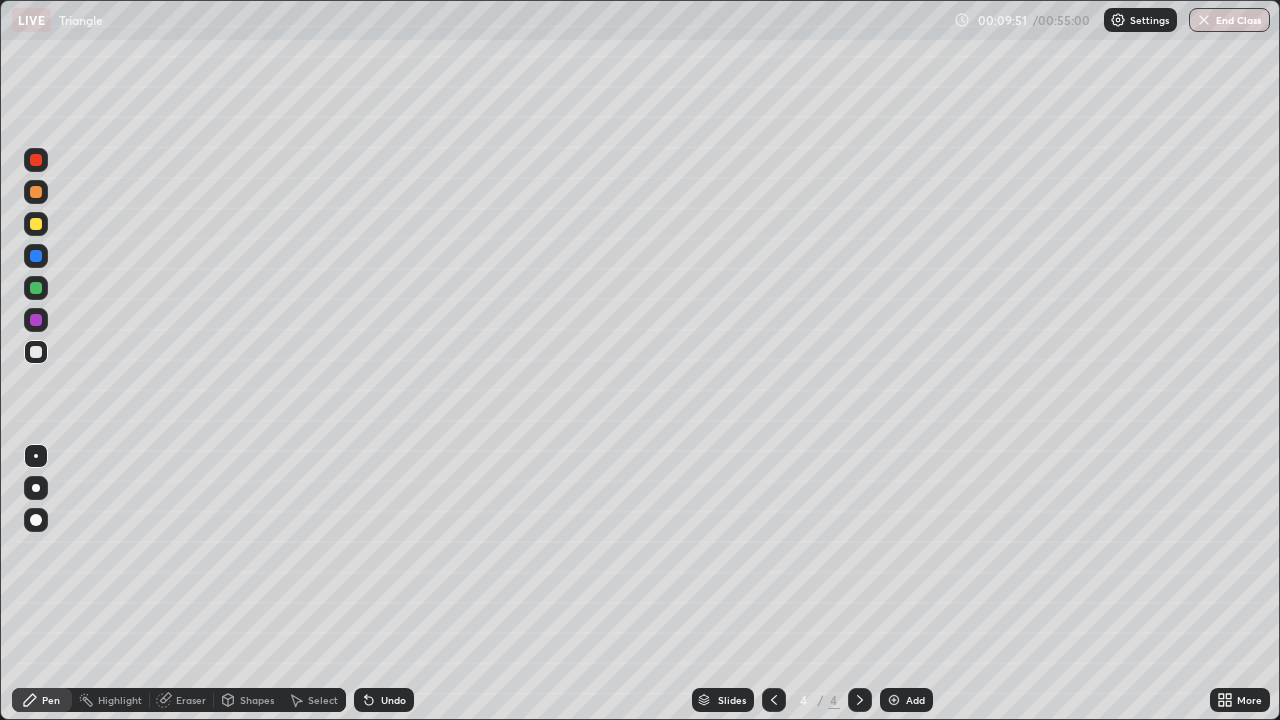 click on "Shapes" at bounding box center (257, 700) 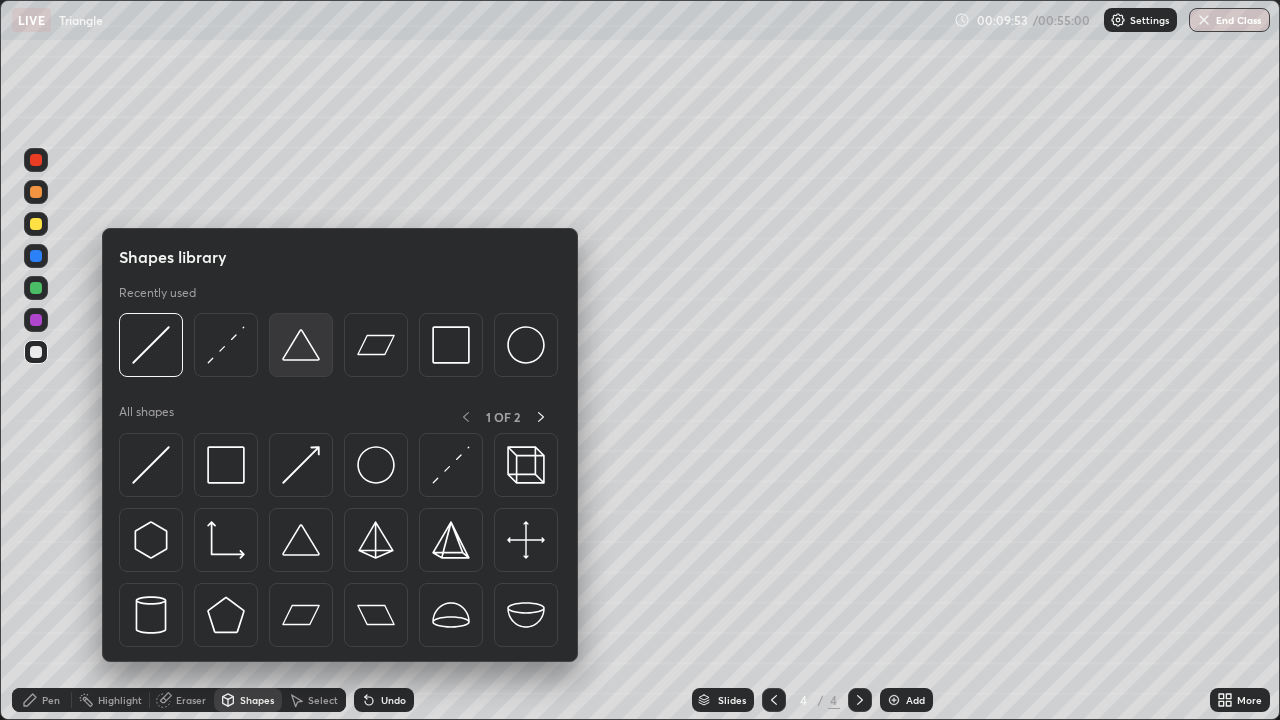 click at bounding box center [301, 345] 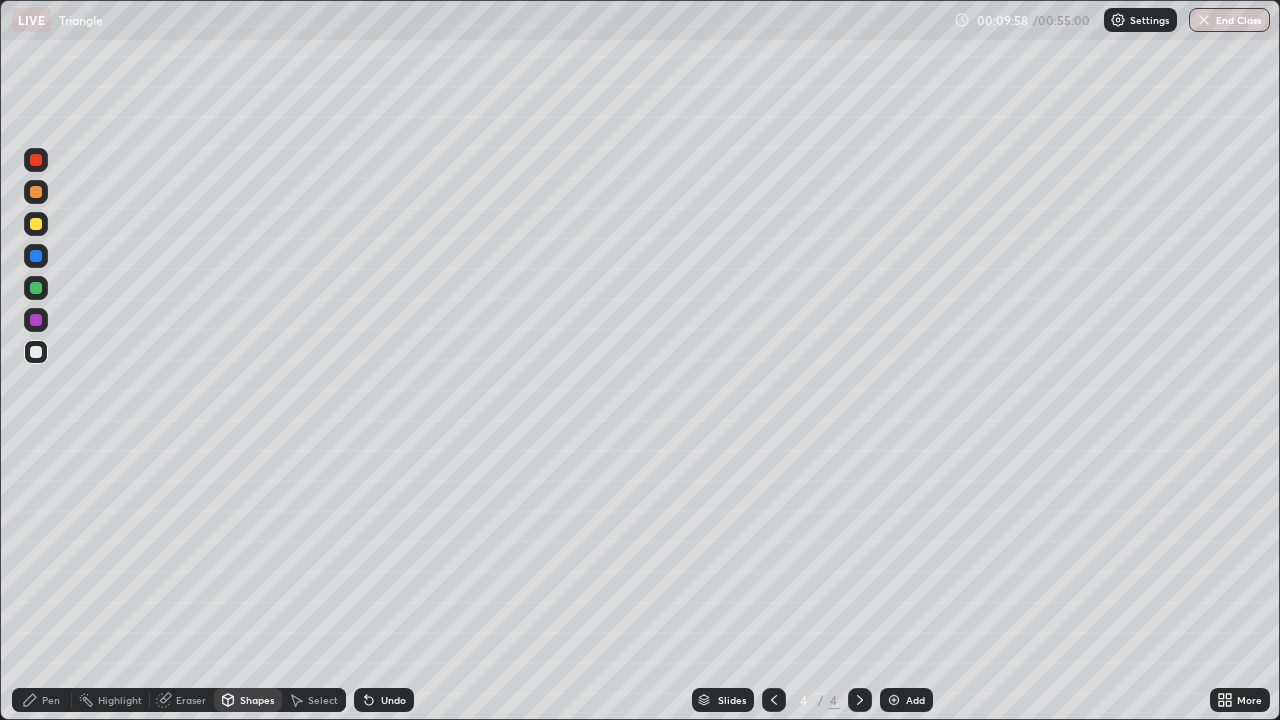 click on "Pen" at bounding box center [51, 700] 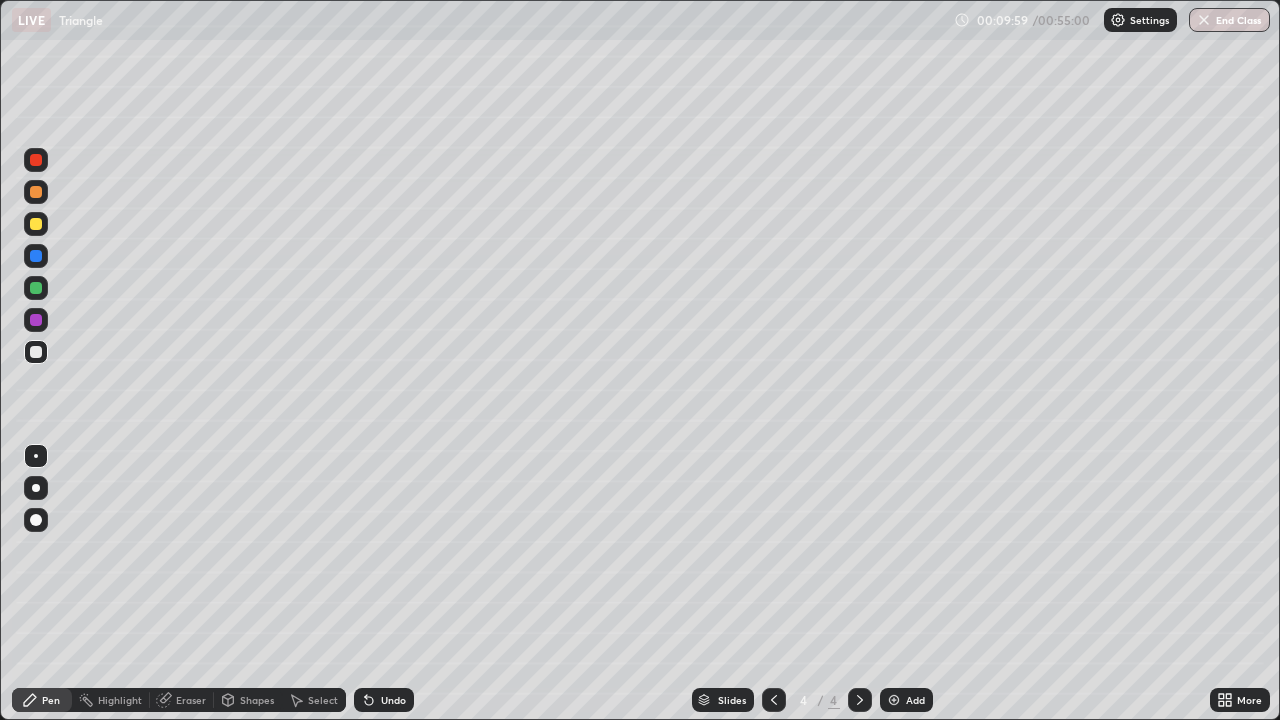 click at bounding box center (36, 320) 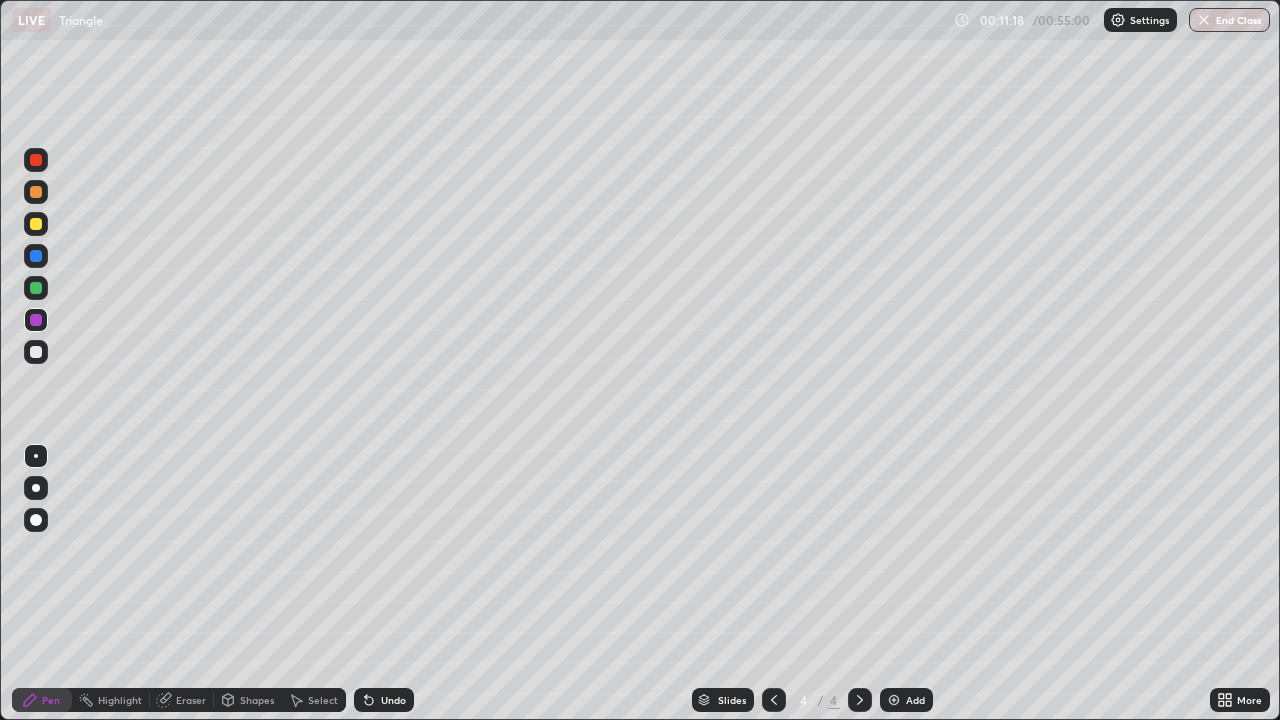 click at bounding box center (774, 700) 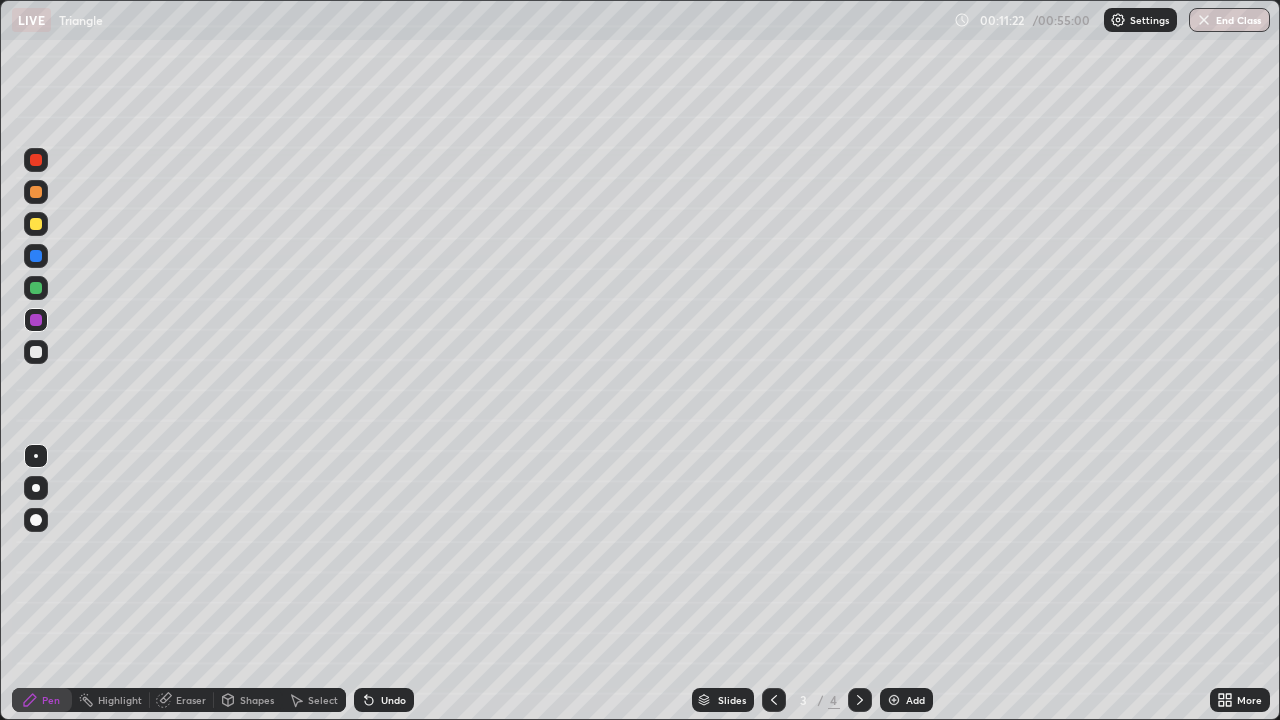 click 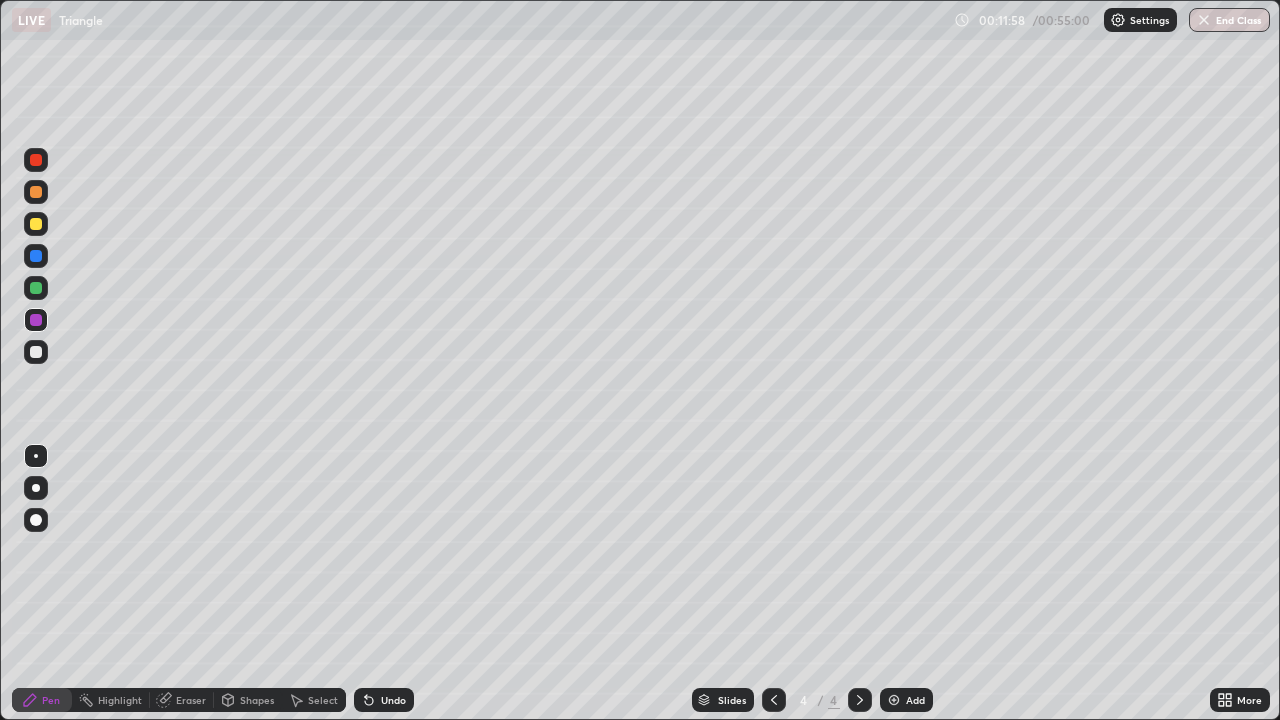 click at bounding box center [36, 352] 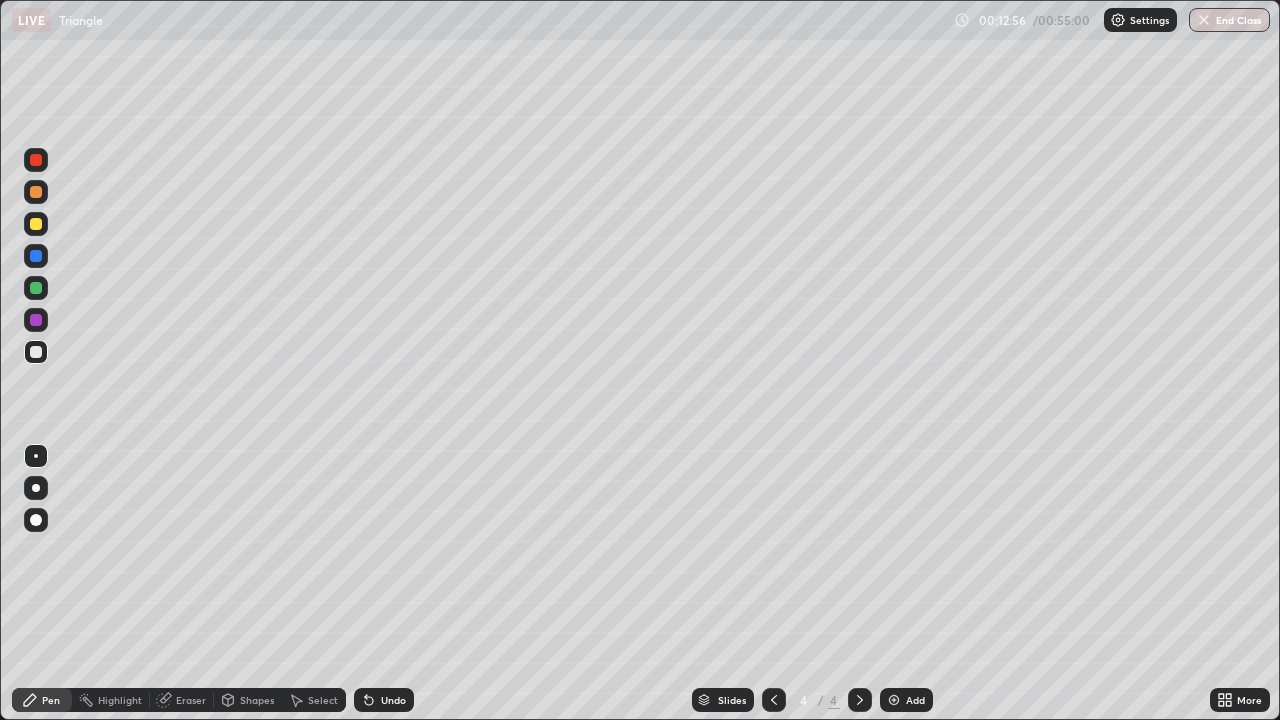 click on "Add" at bounding box center [906, 700] 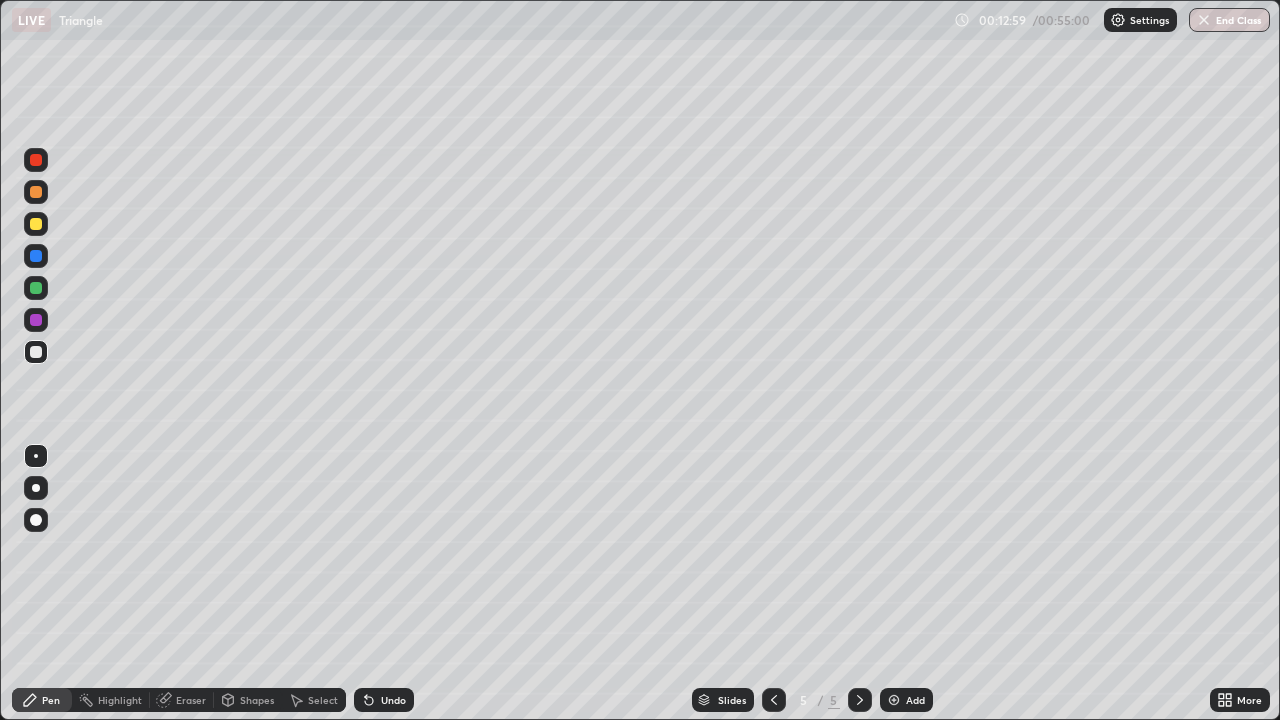 click at bounding box center (36, 224) 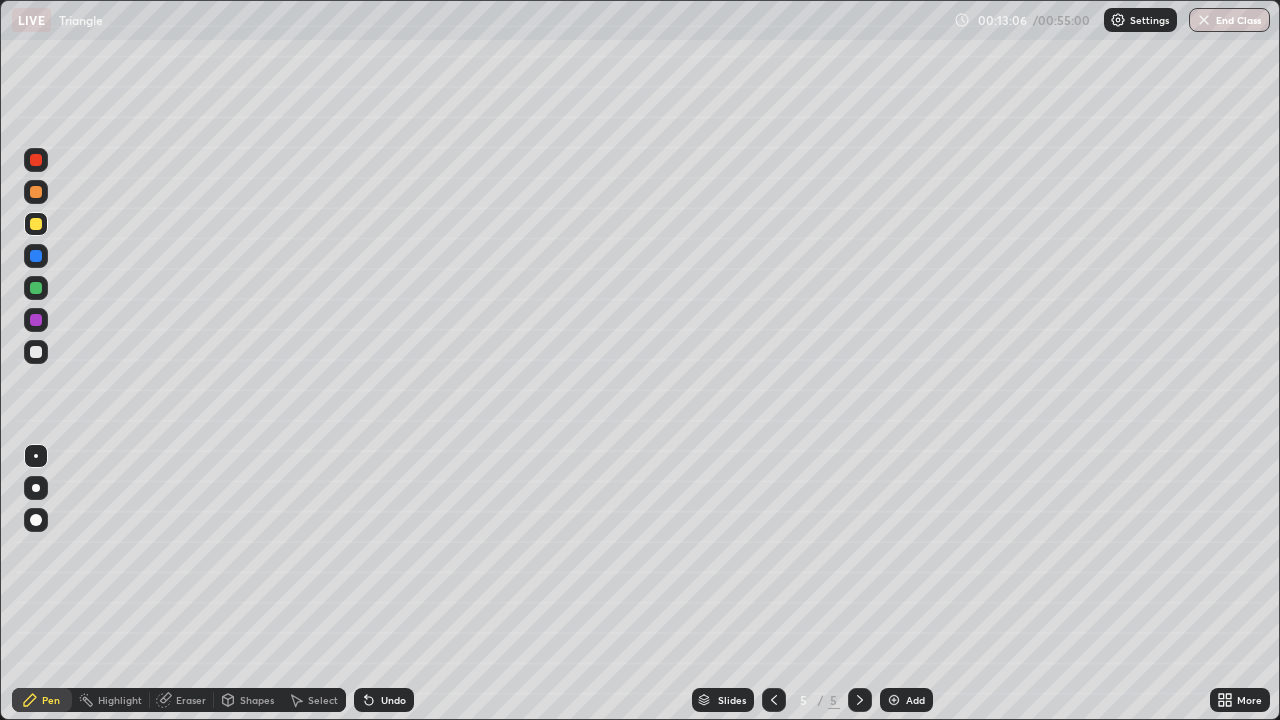 click on "Shapes" at bounding box center (257, 700) 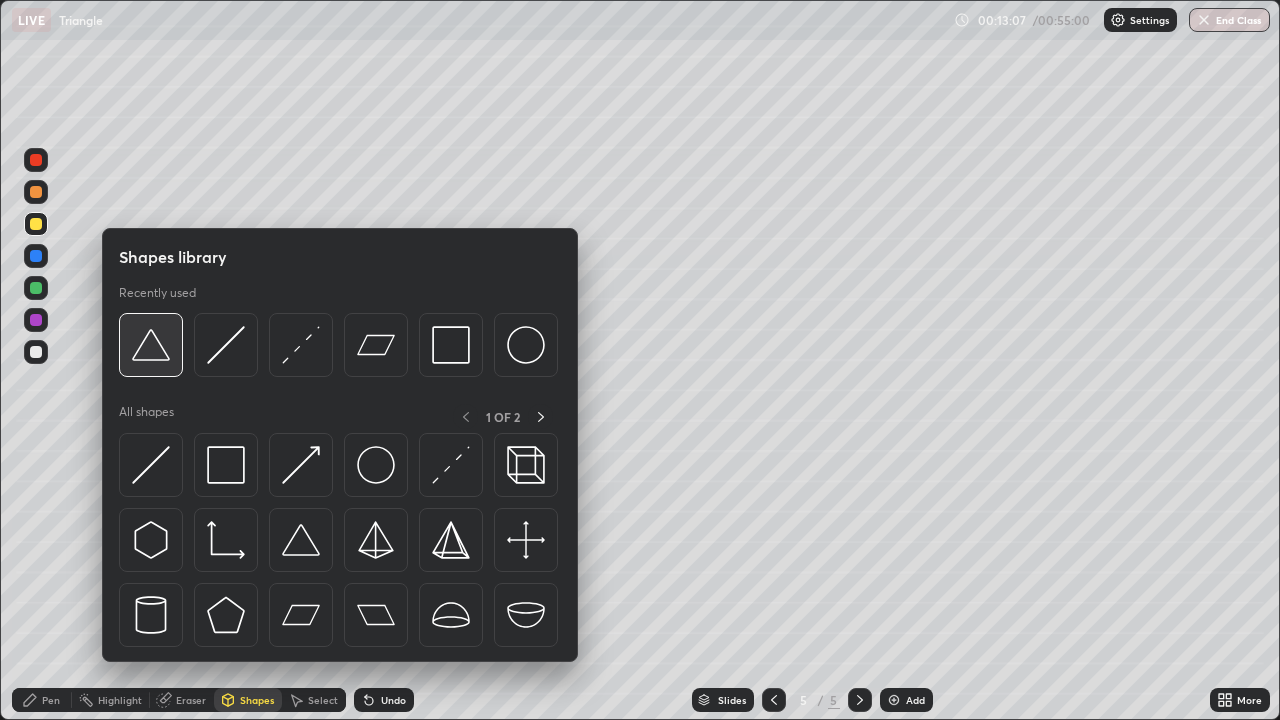 click at bounding box center [151, 345] 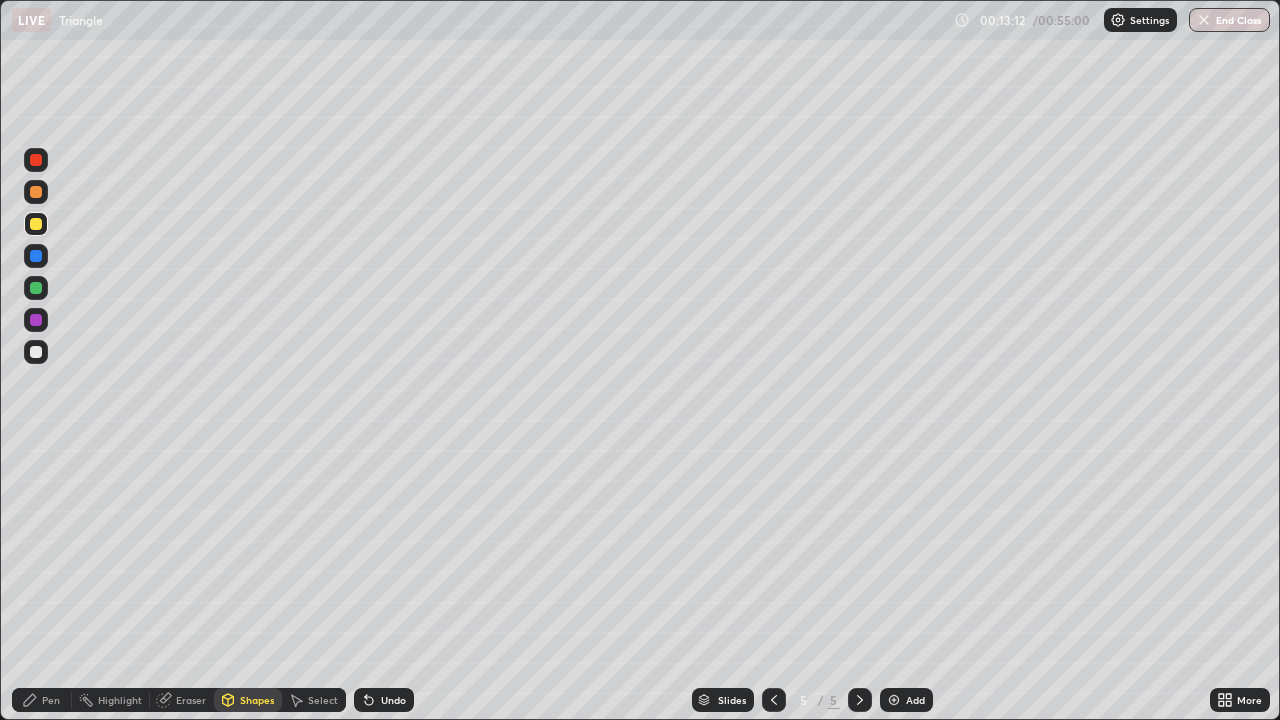 click on "Pen" at bounding box center (42, 700) 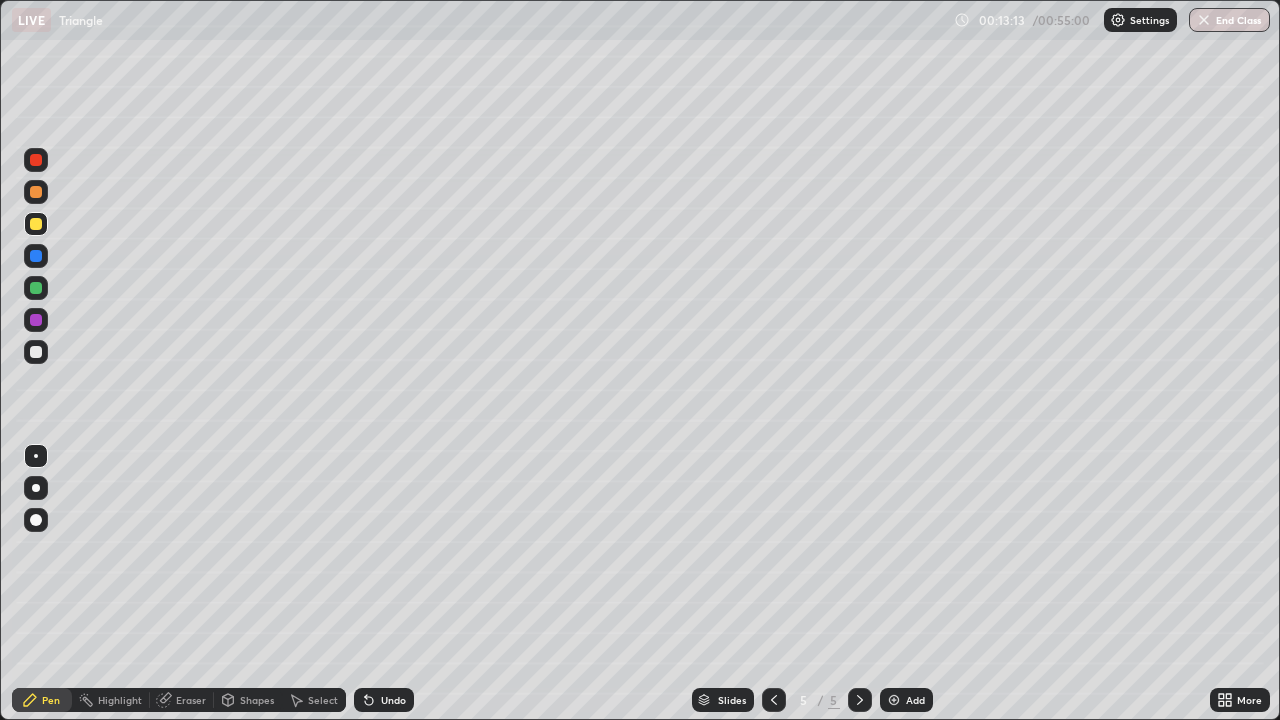 click at bounding box center (36, 288) 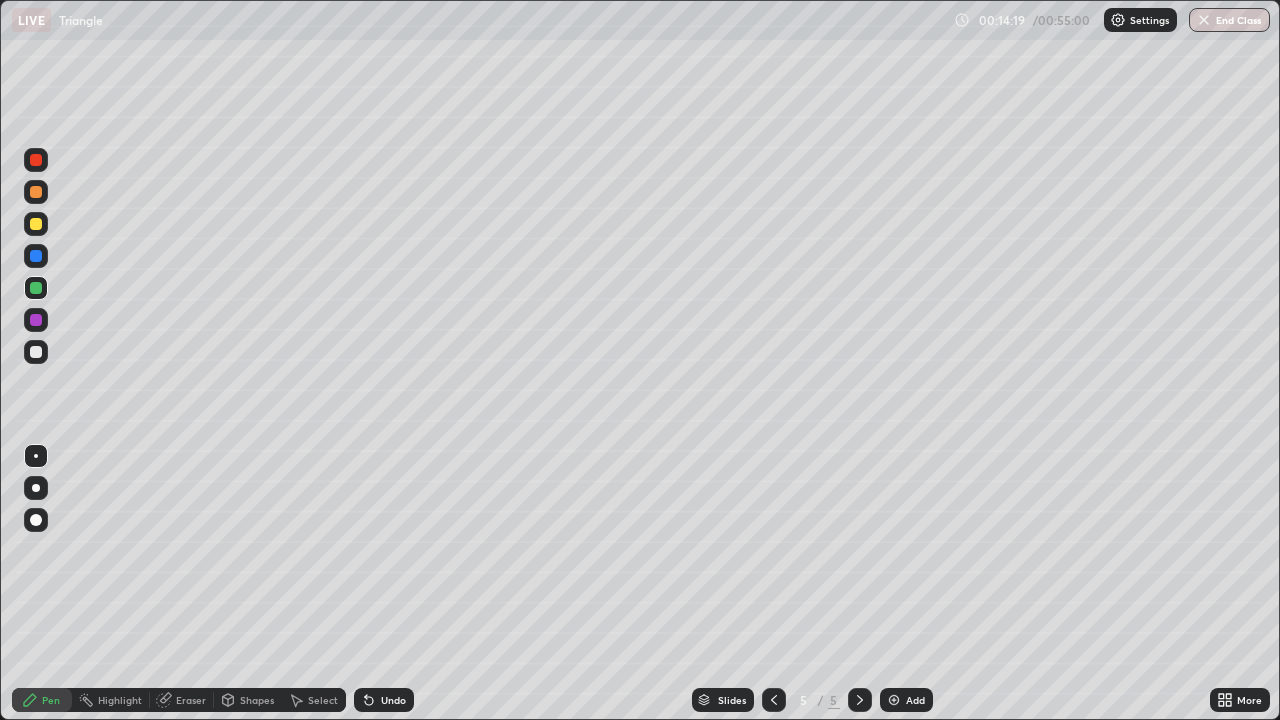 click at bounding box center [36, 352] 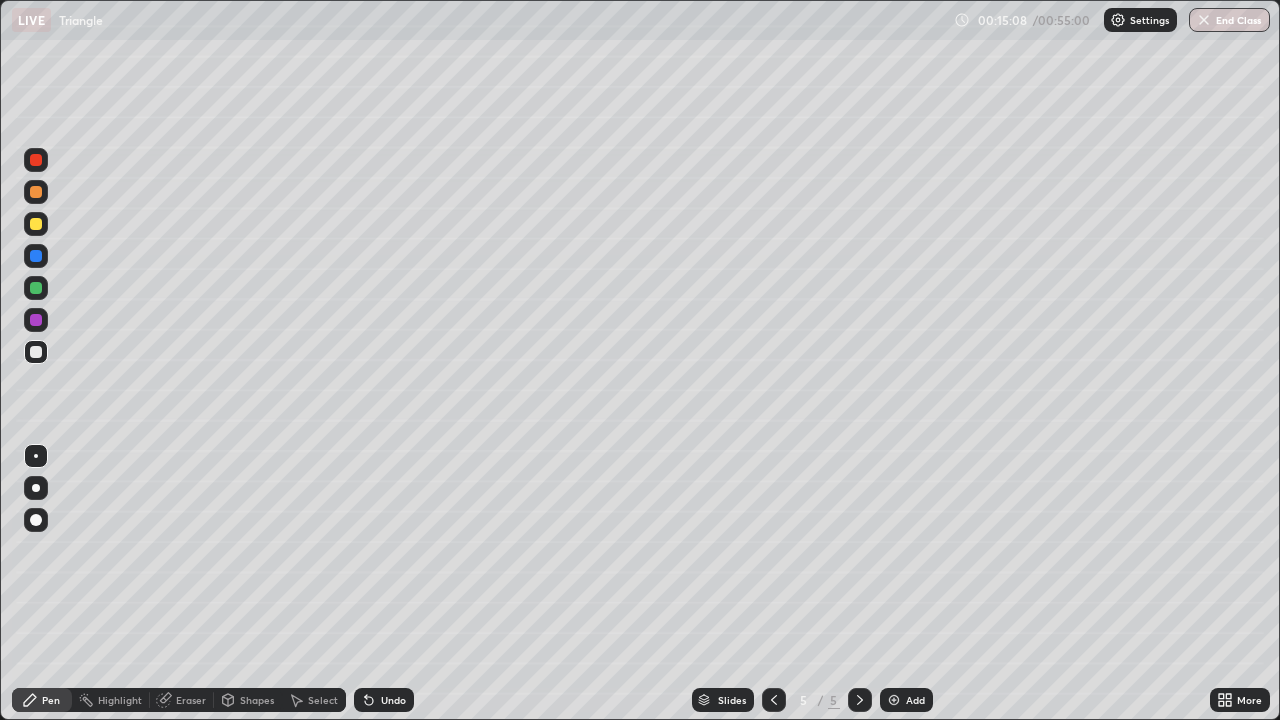 click on "Eraser" at bounding box center [191, 700] 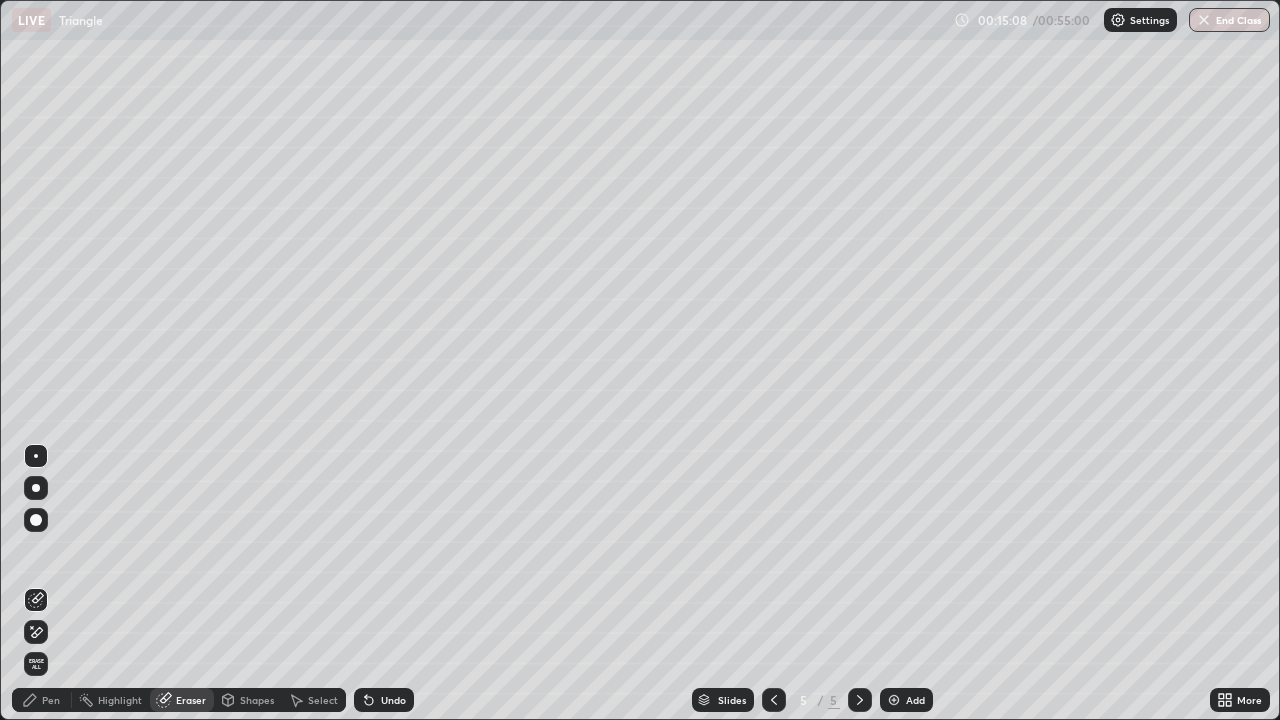 click at bounding box center [36, 632] 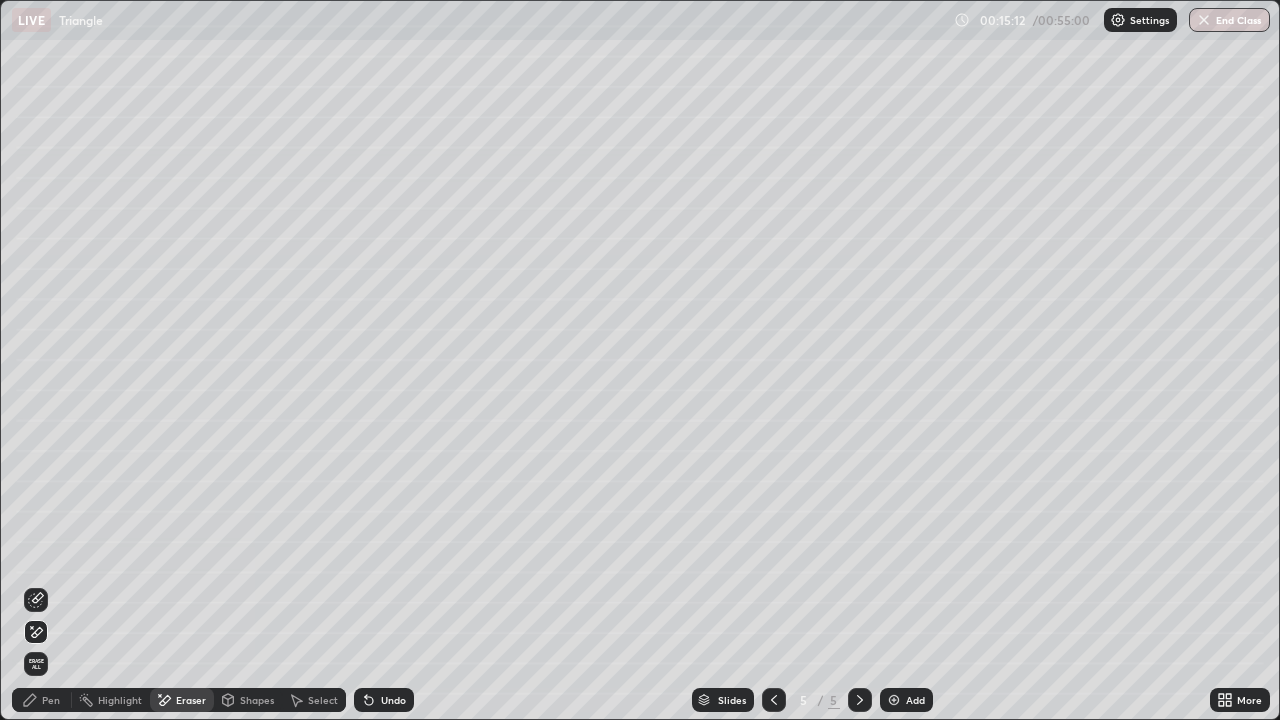 click on "Pen" at bounding box center (51, 700) 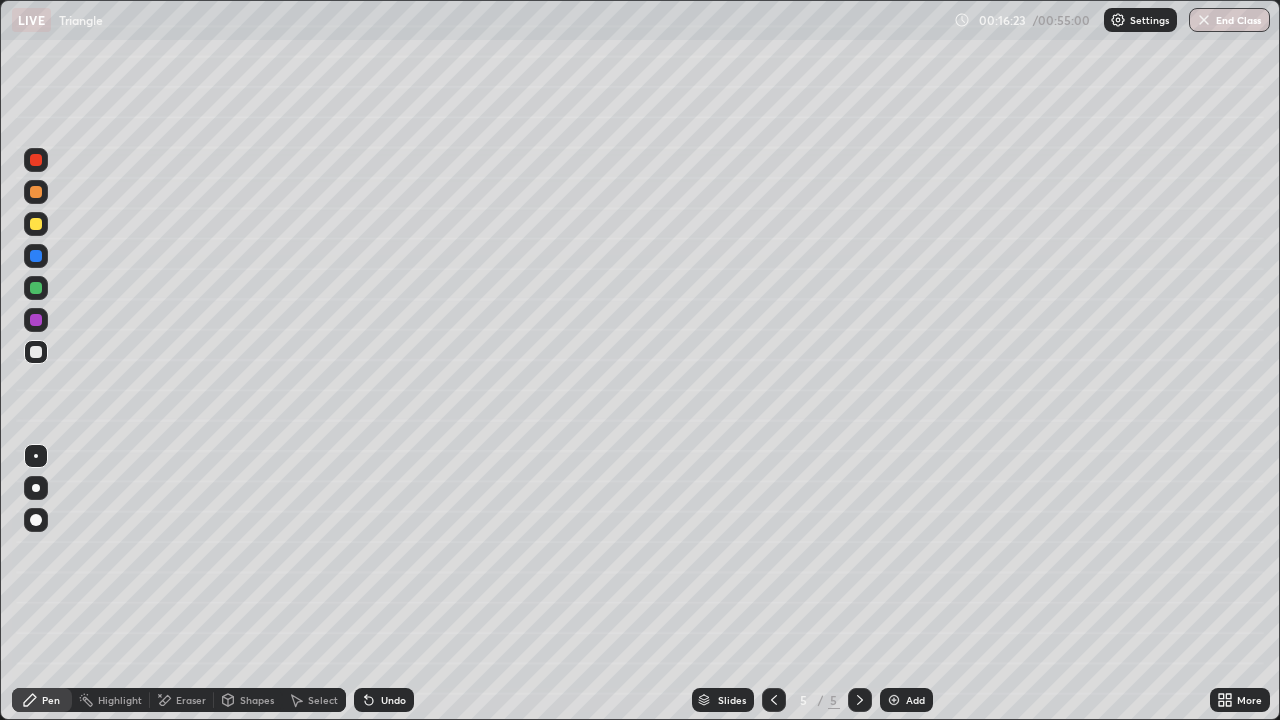 click 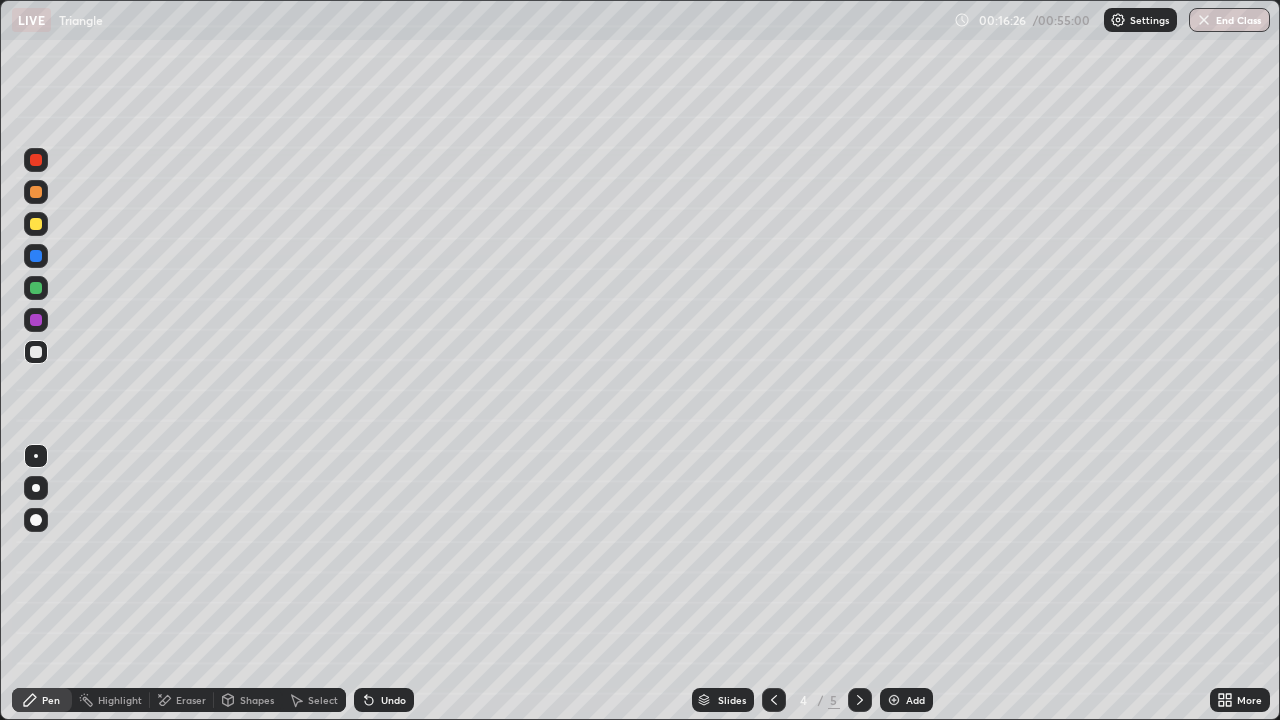 click 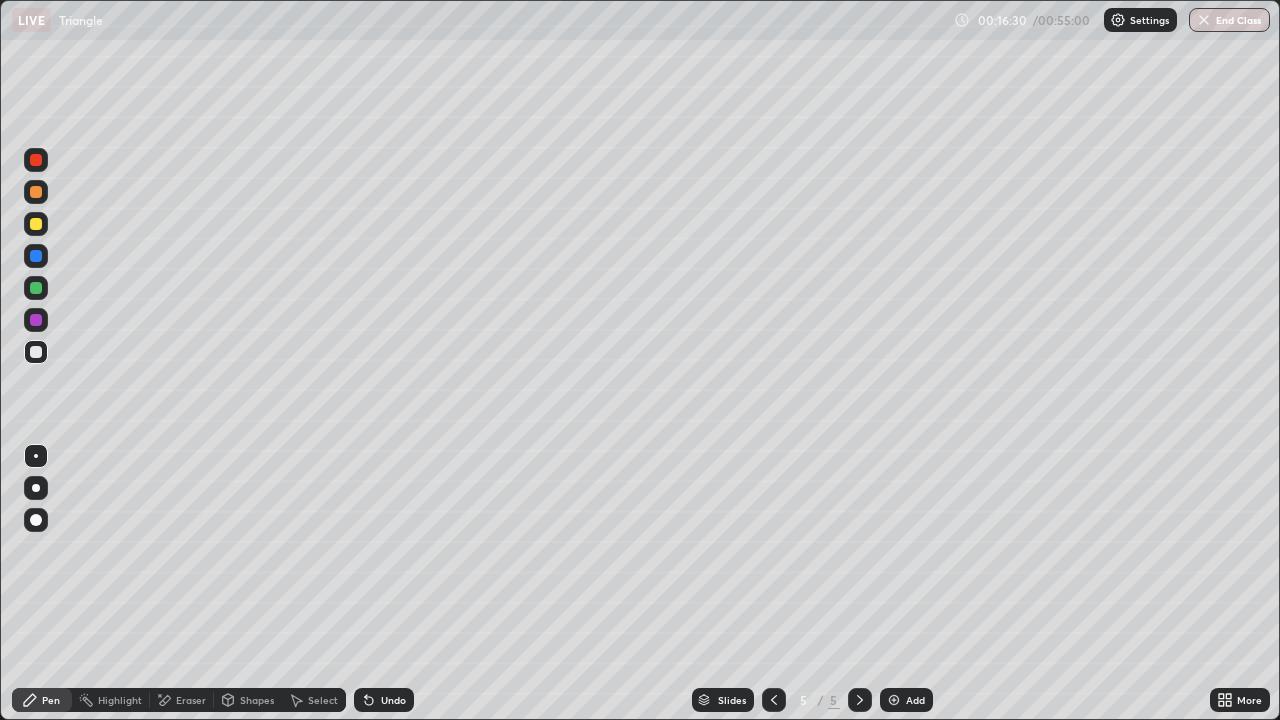 click on "Add" at bounding box center (915, 700) 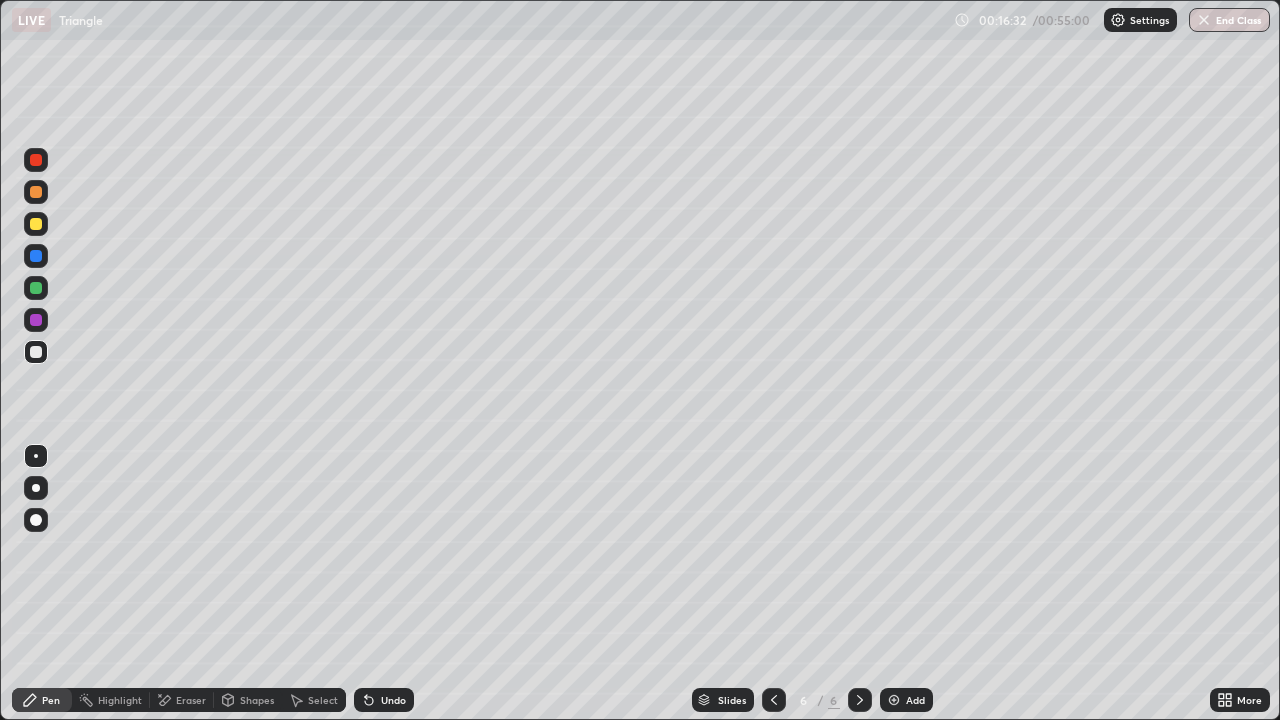 click at bounding box center [36, 224] 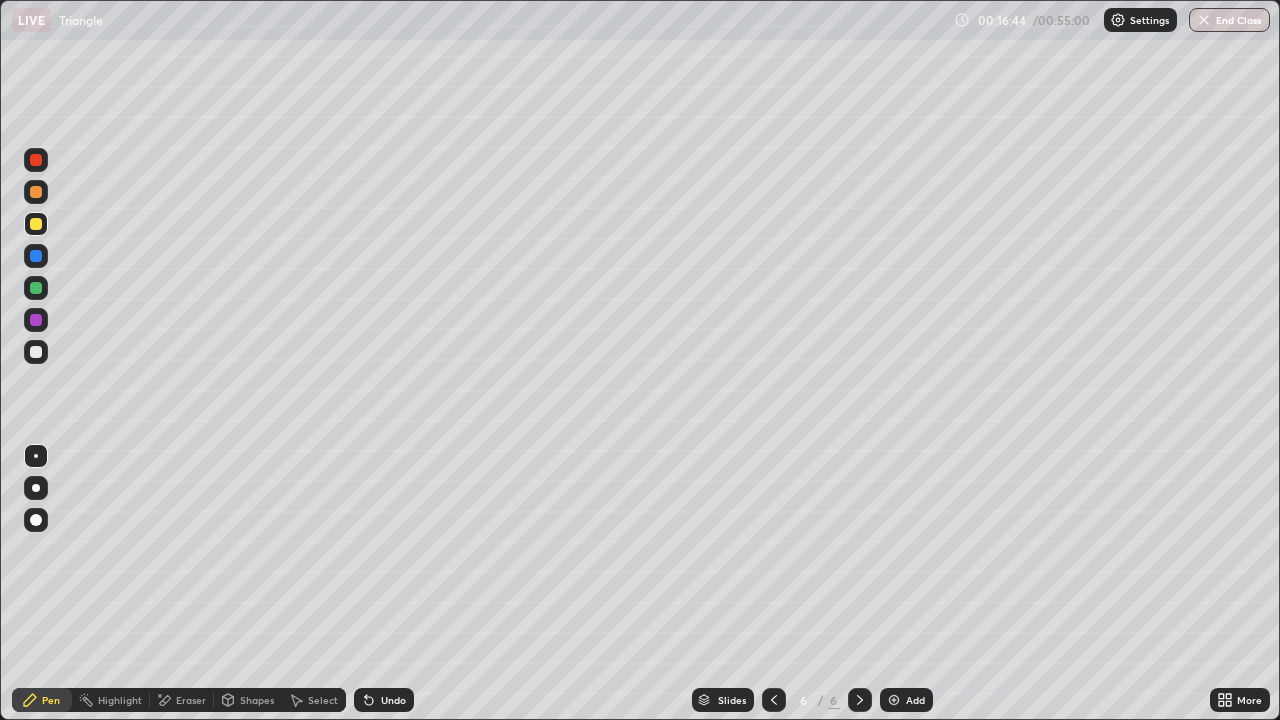 click on "Shapes" at bounding box center (257, 700) 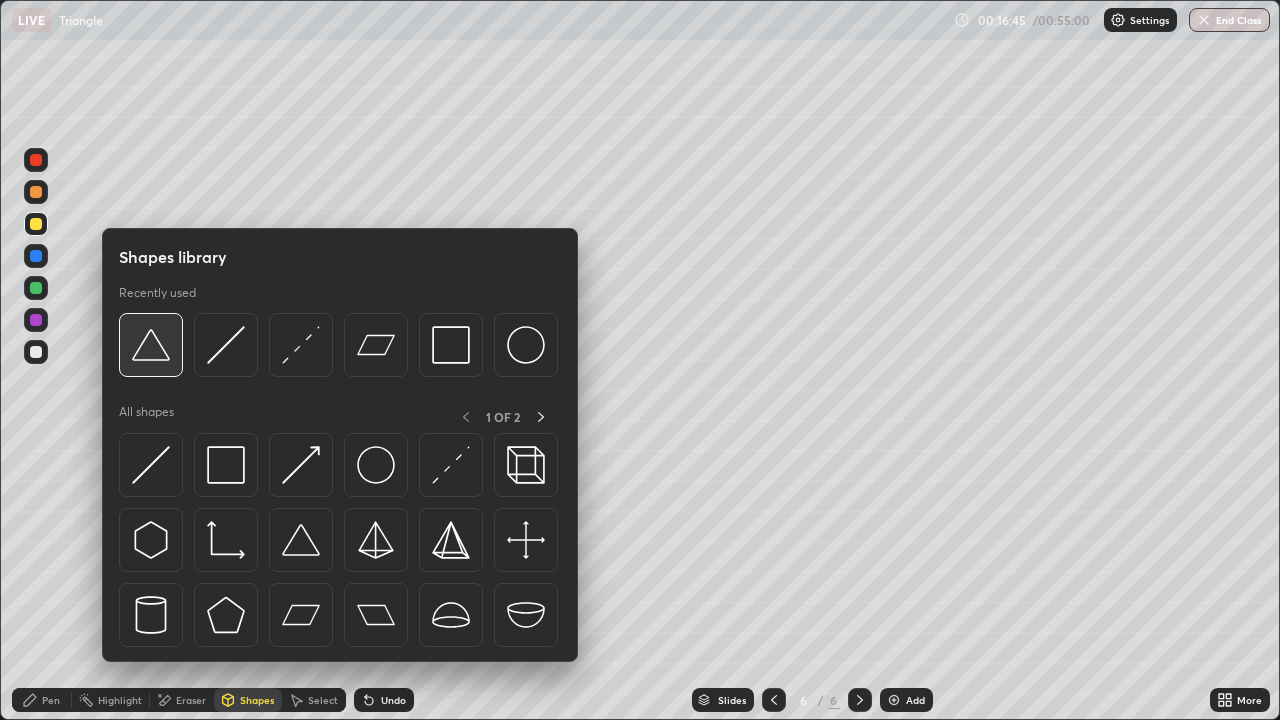 click at bounding box center (151, 345) 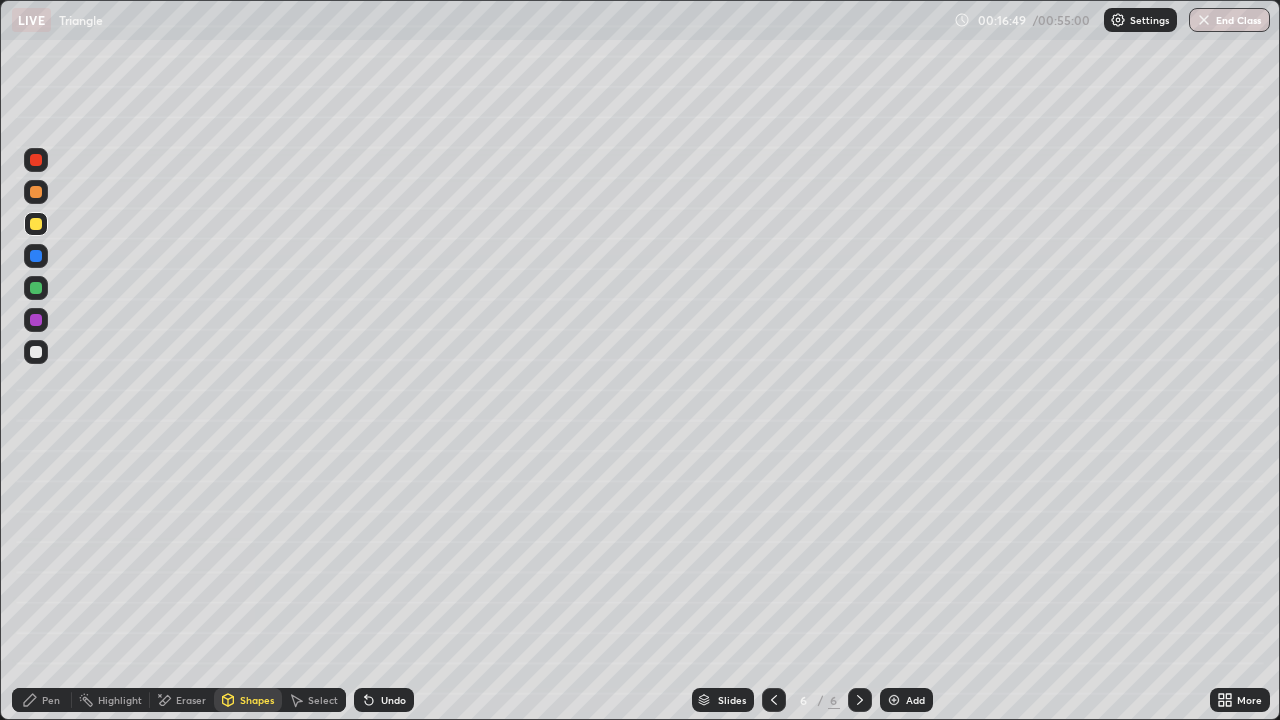 click on "Pen" at bounding box center (42, 700) 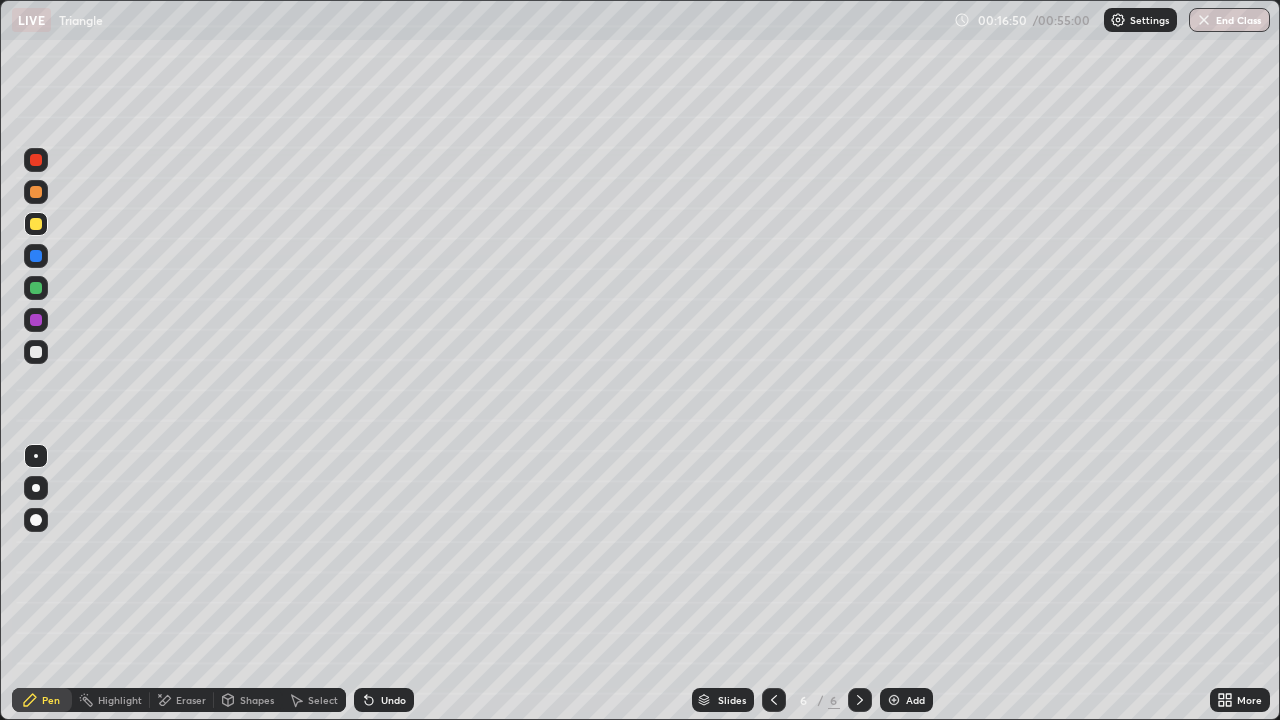 click at bounding box center (36, 352) 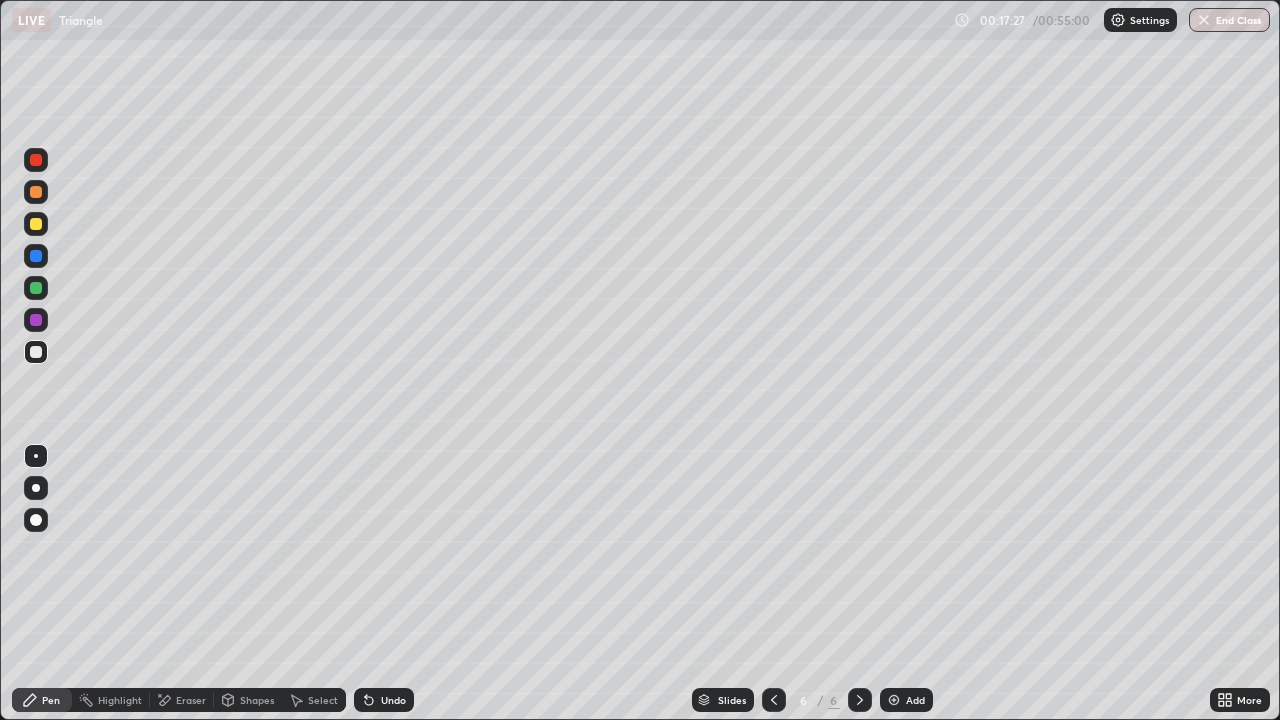 click at bounding box center [36, 288] 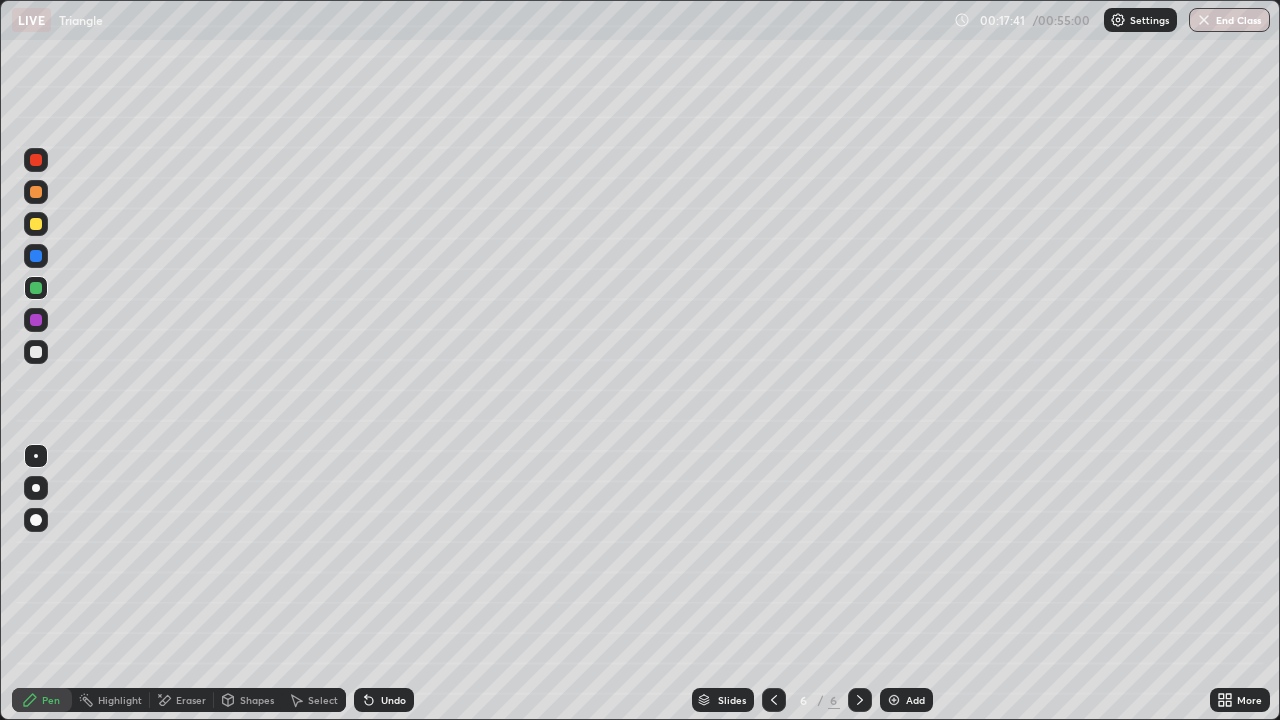 click at bounding box center (36, 224) 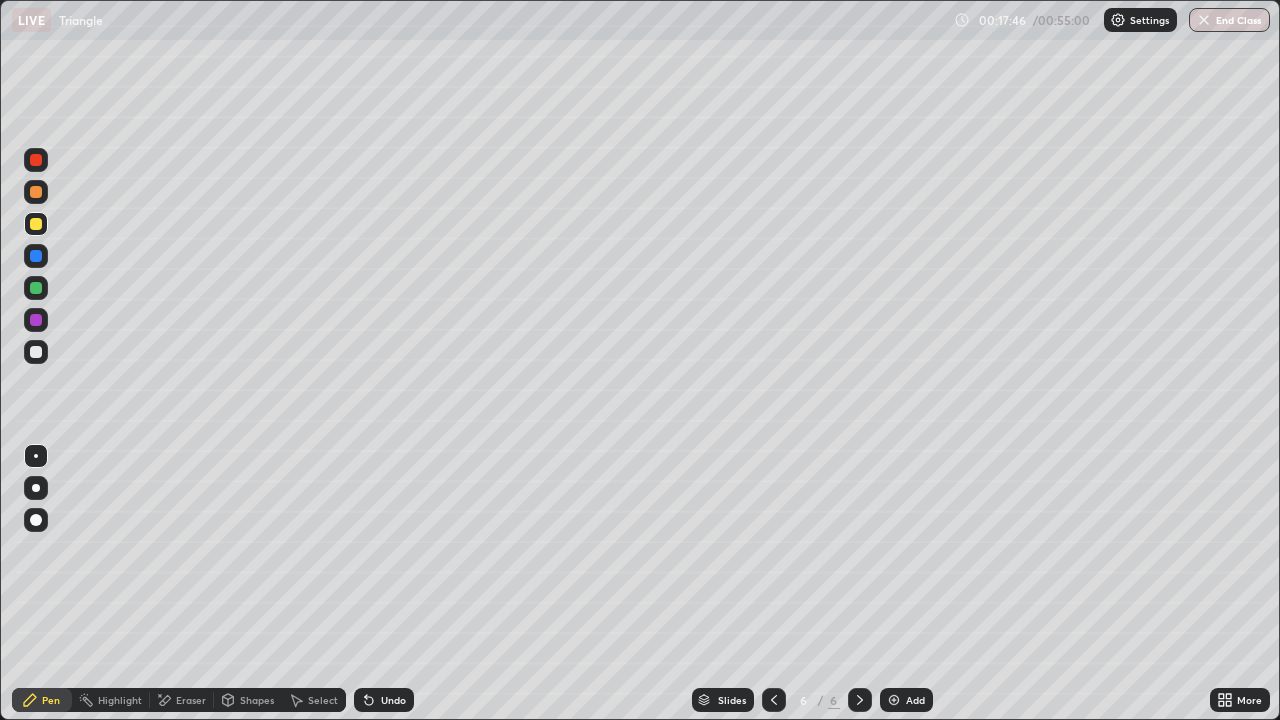 click at bounding box center [36, 320] 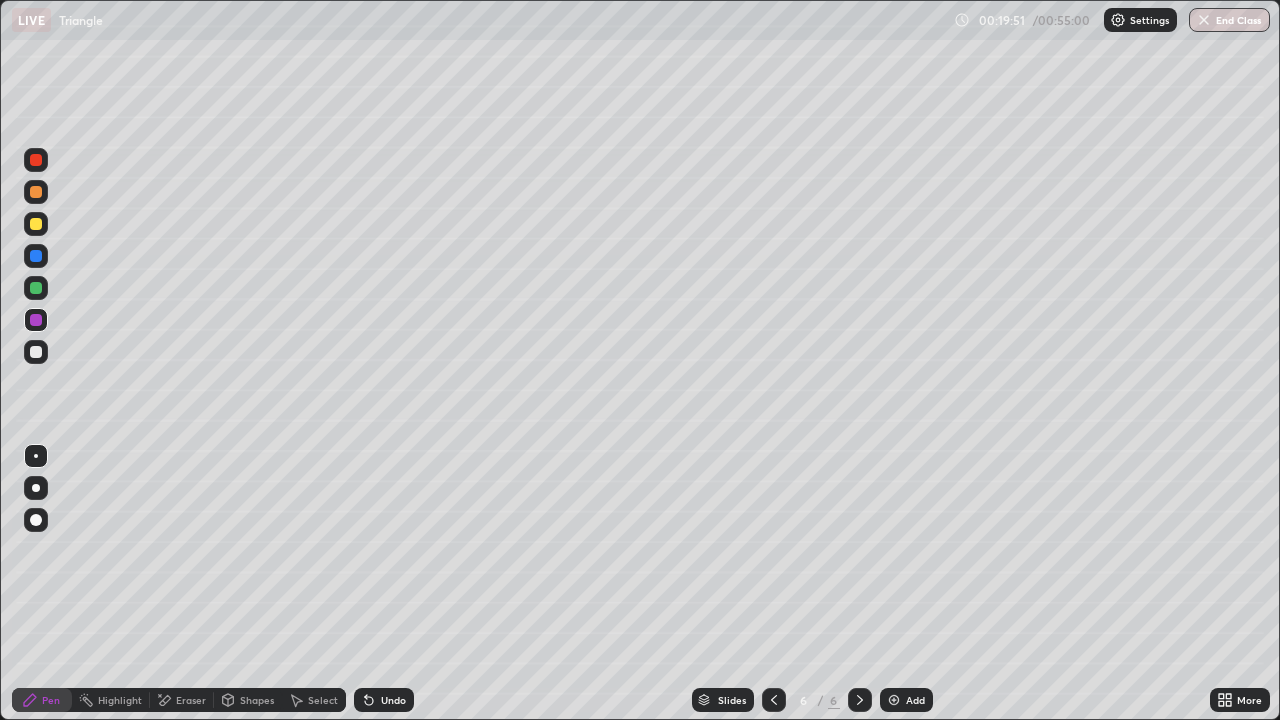 click on "Add" at bounding box center (915, 700) 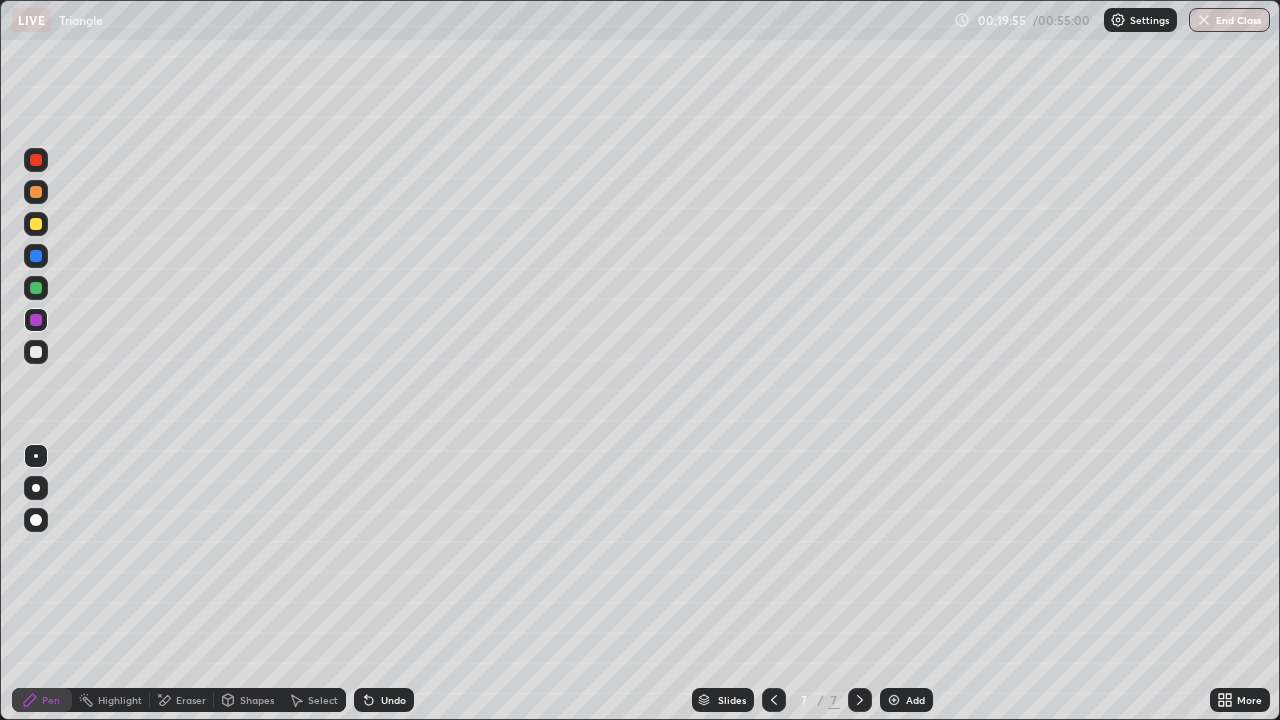 click at bounding box center (36, 224) 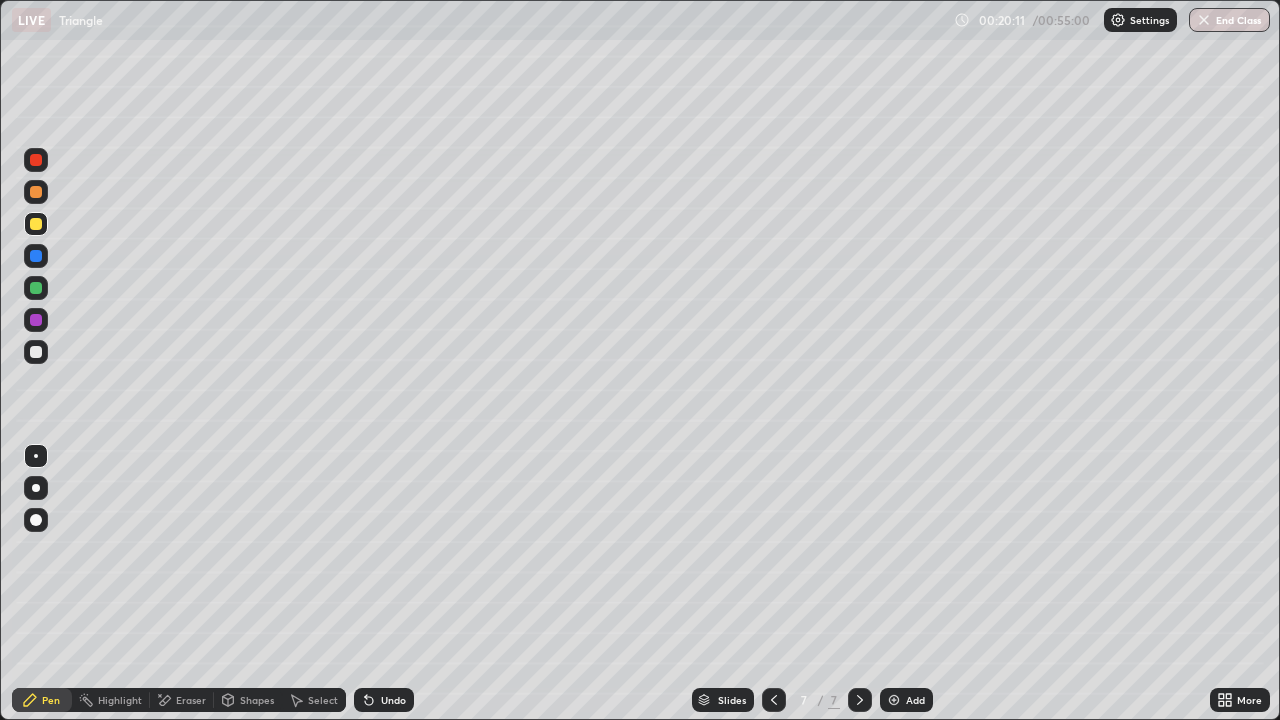 click on "Undo" at bounding box center [384, 700] 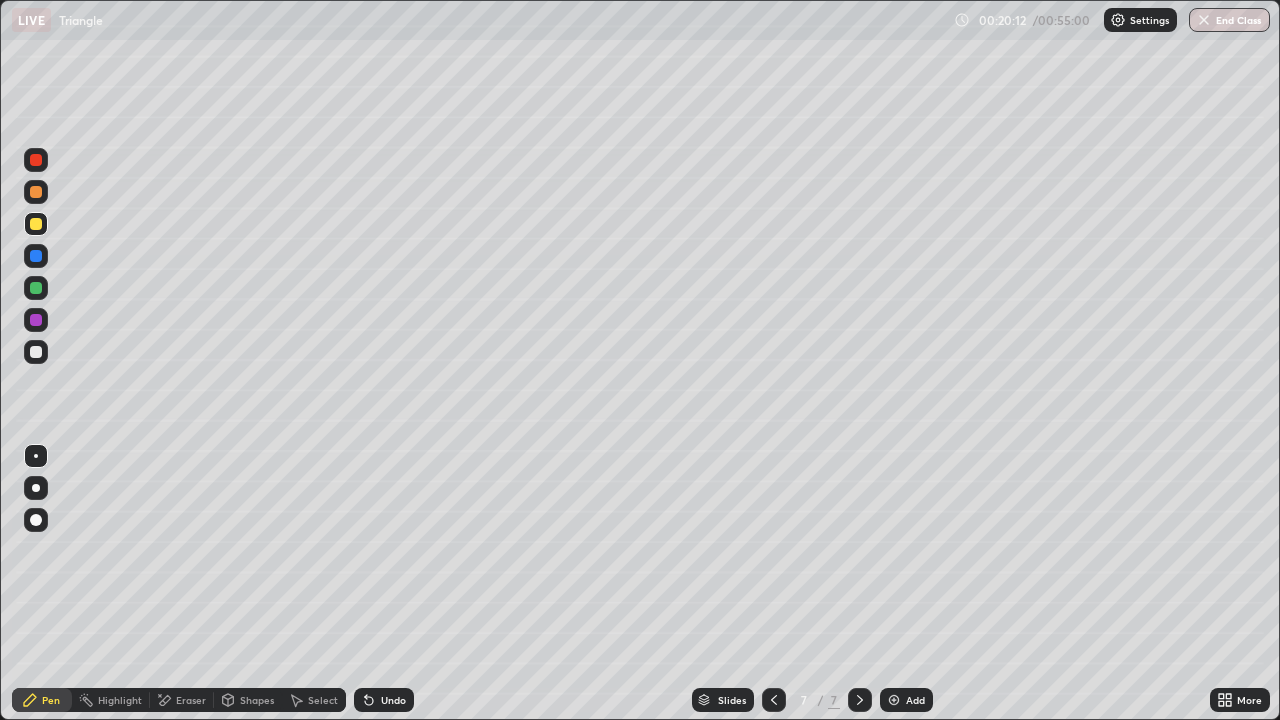 click on "Undo" at bounding box center (393, 700) 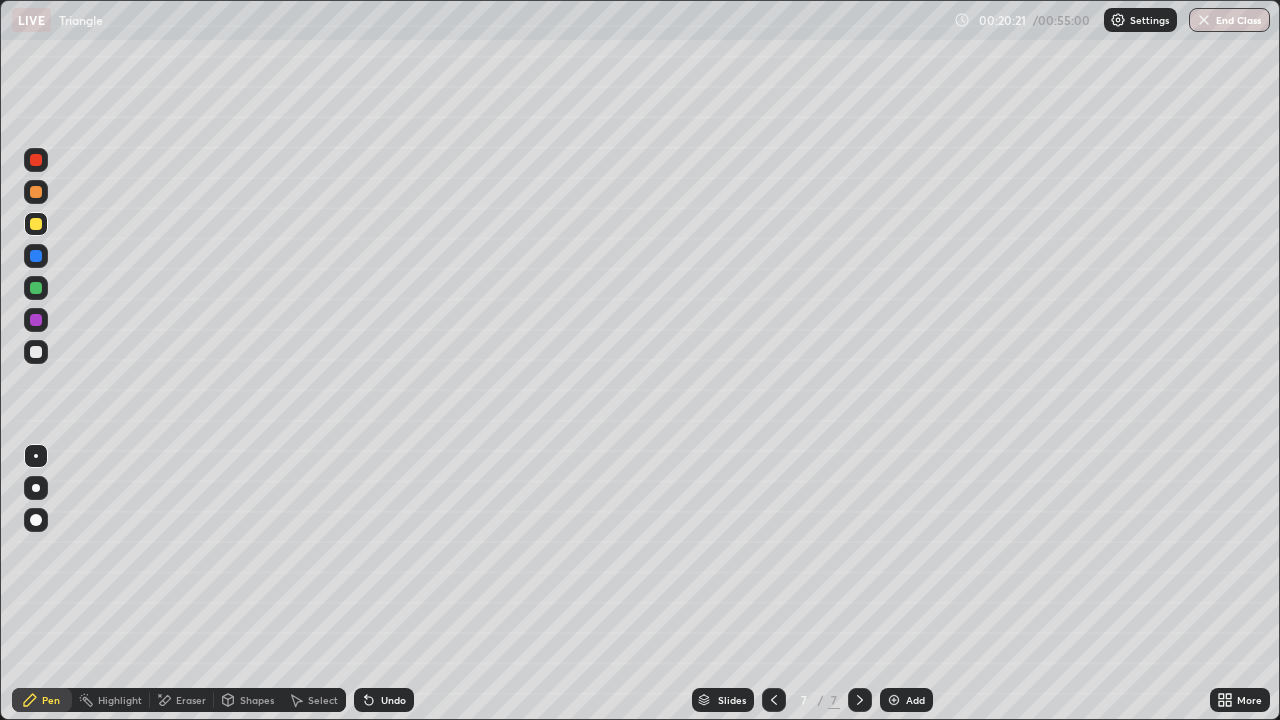 click on "Shapes" at bounding box center (257, 700) 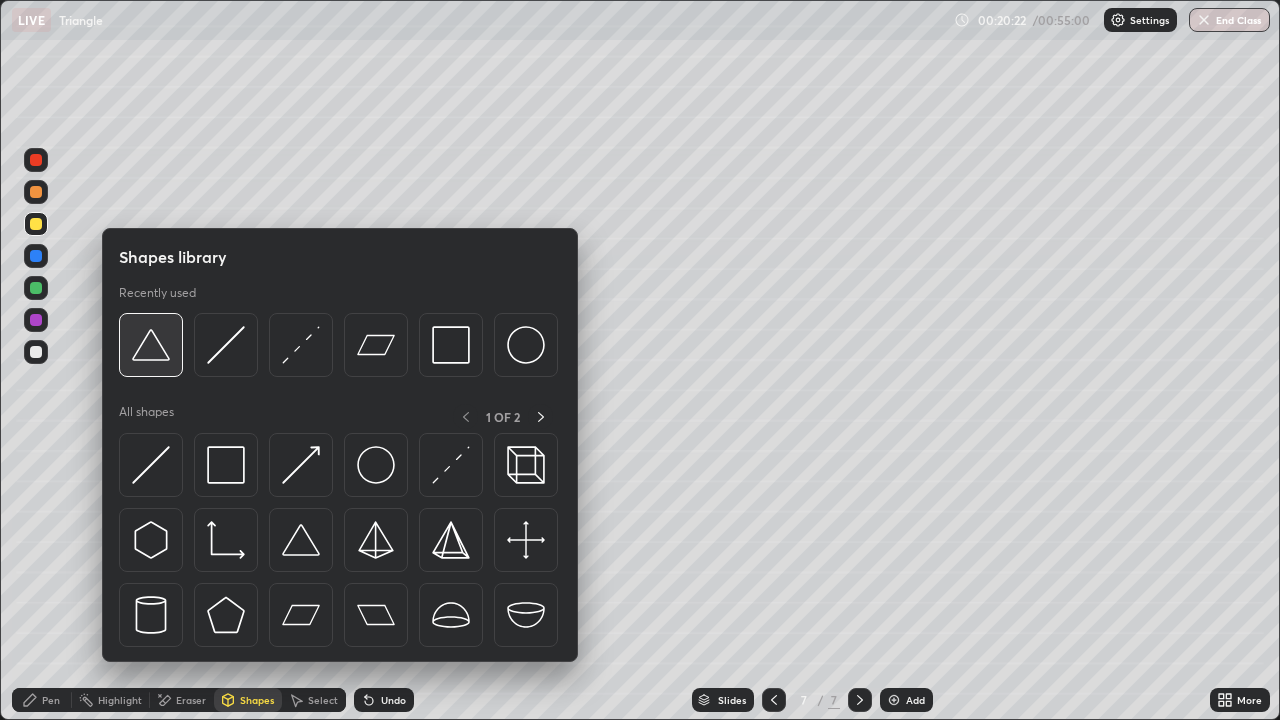 click at bounding box center [151, 345] 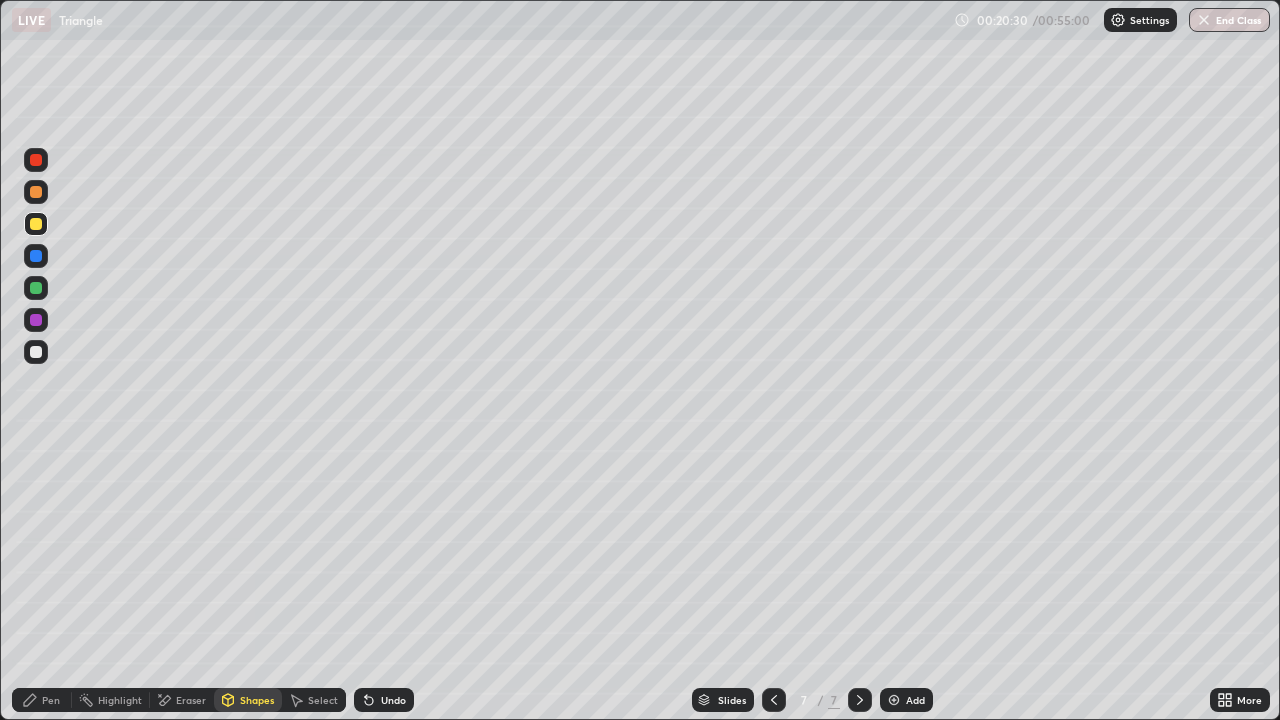 click on "Pen" at bounding box center [42, 700] 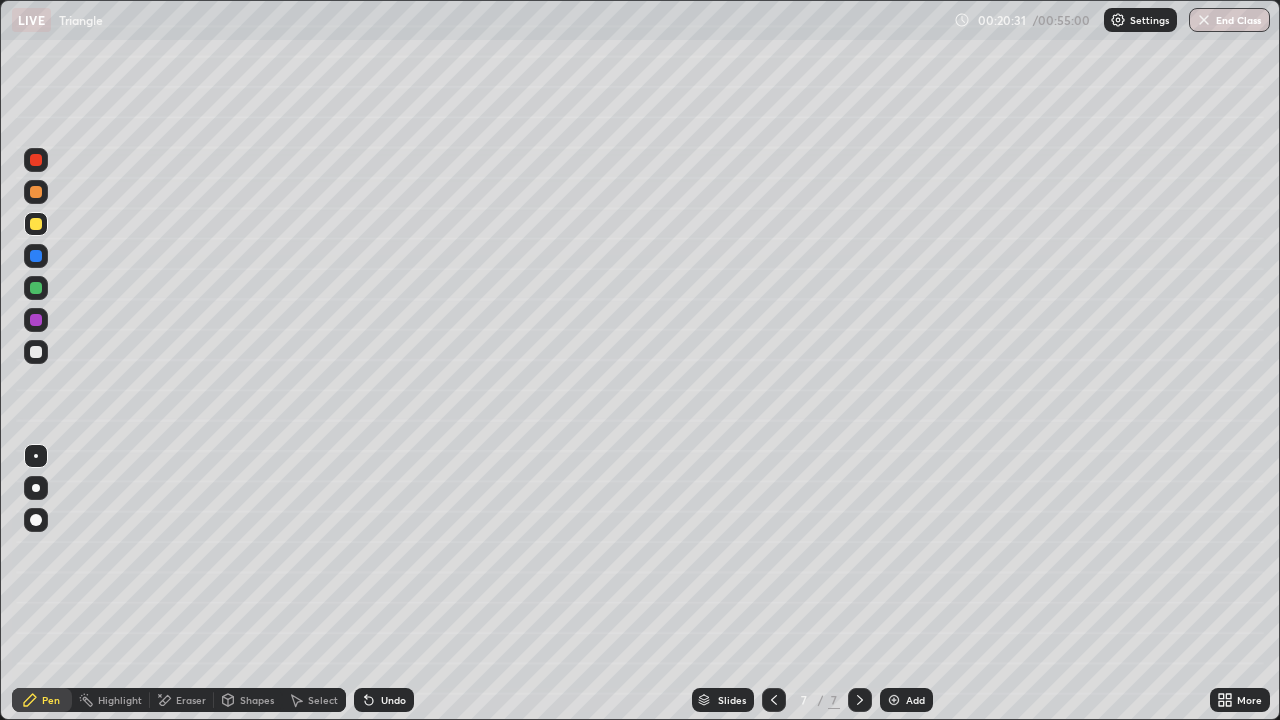 click on "Shapes" at bounding box center (248, 700) 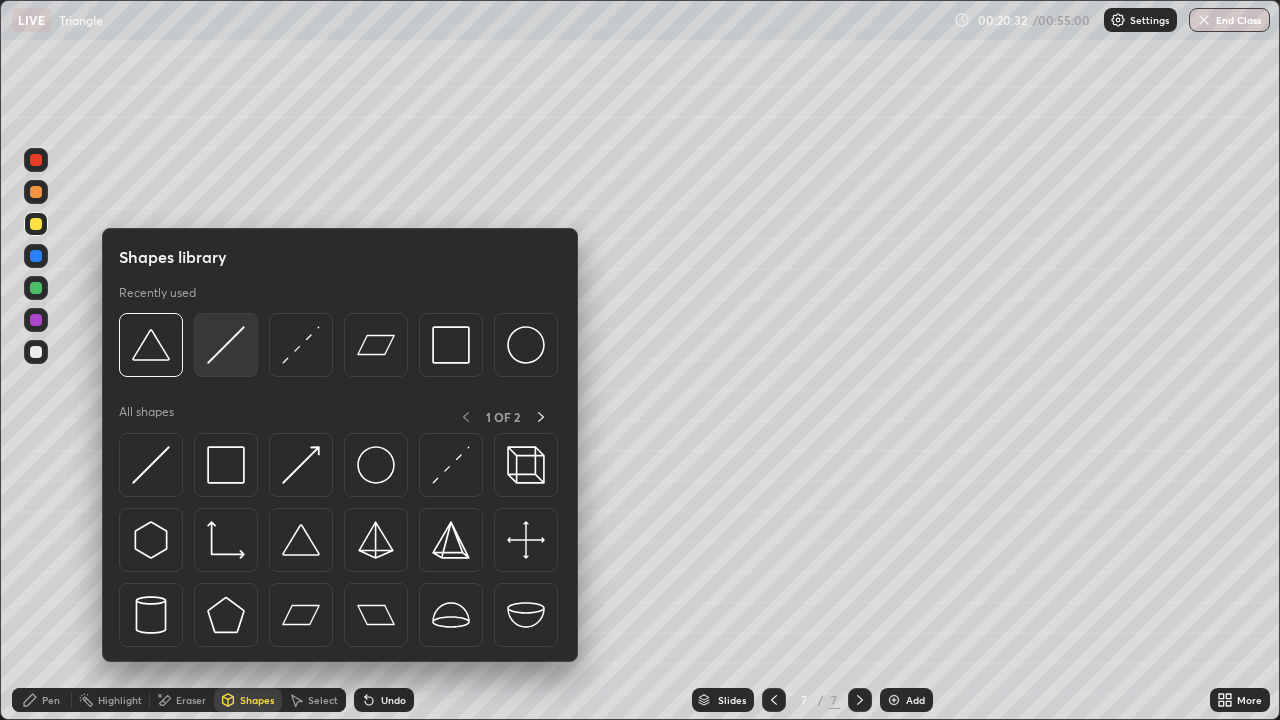 click at bounding box center [226, 345] 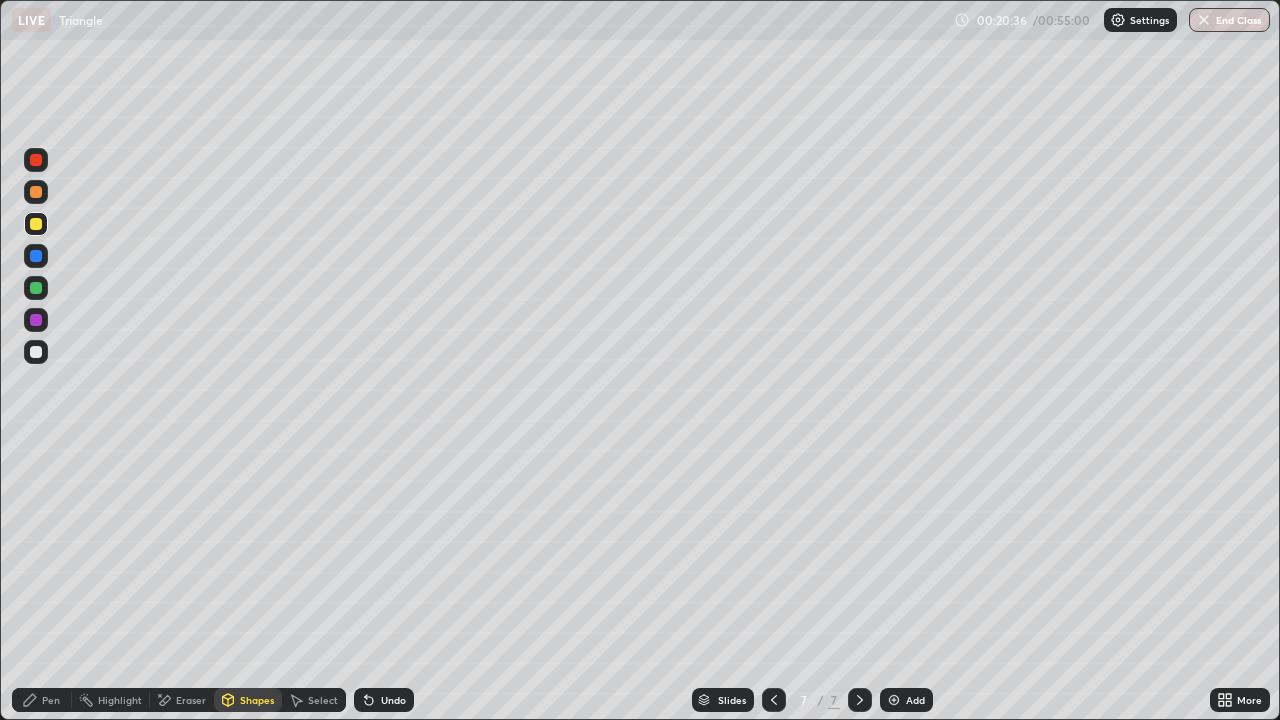 click on "Pen" at bounding box center (51, 700) 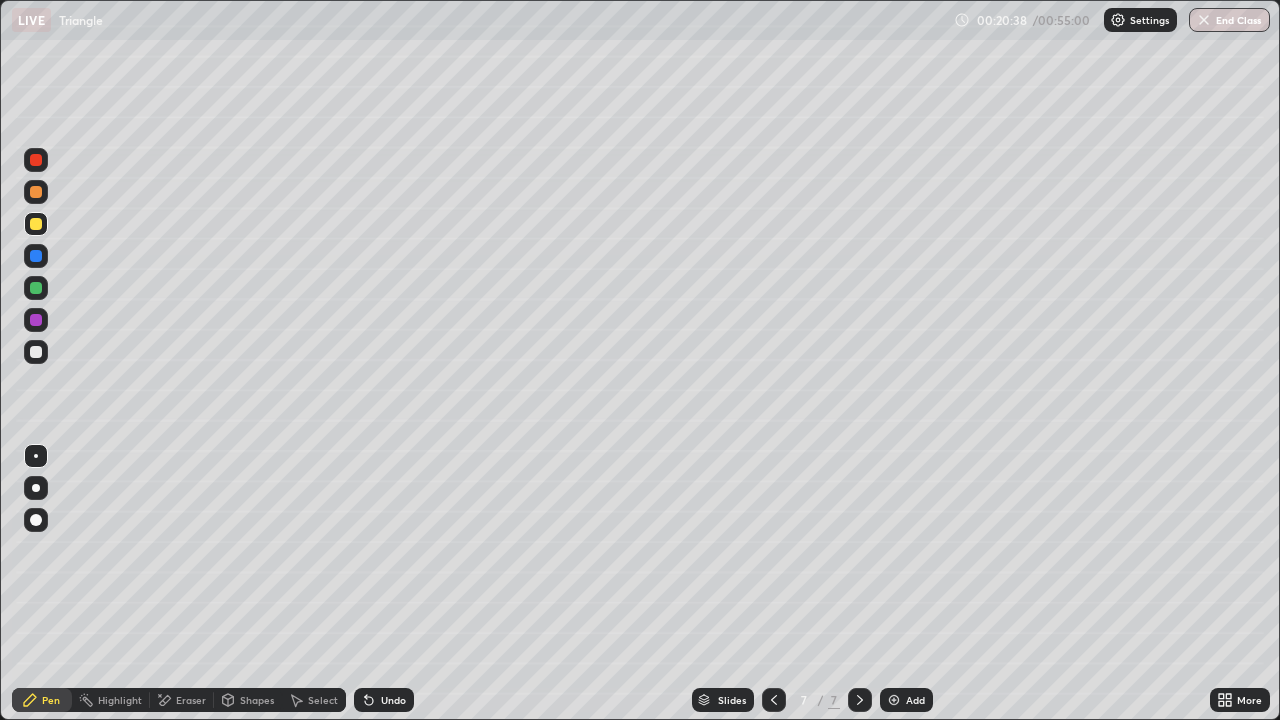 click at bounding box center [36, 352] 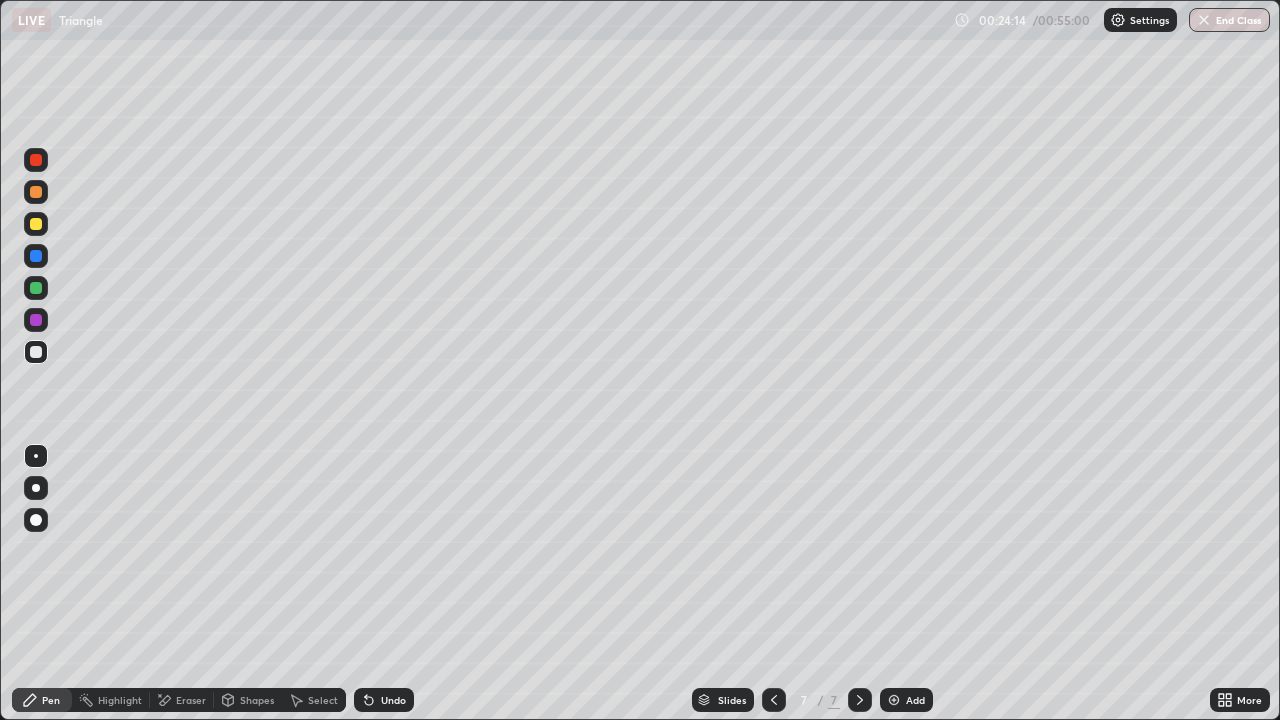 click on "Eraser" at bounding box center [182, 700] 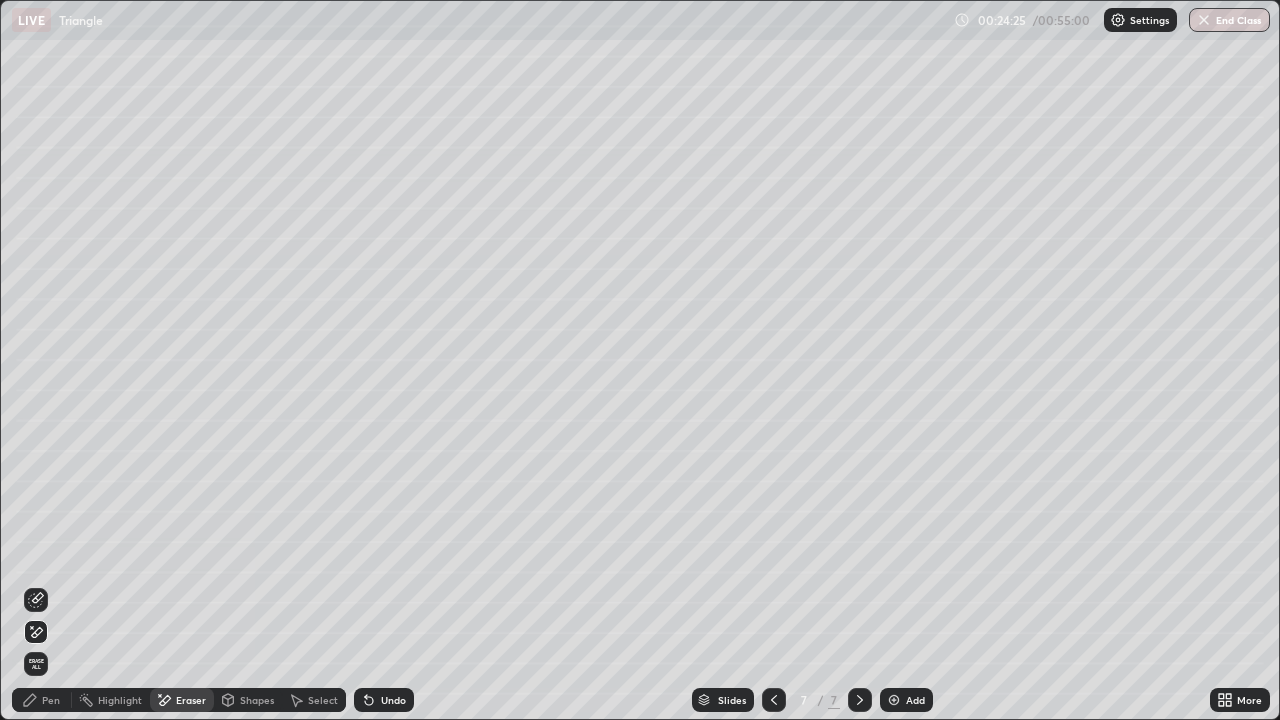 click 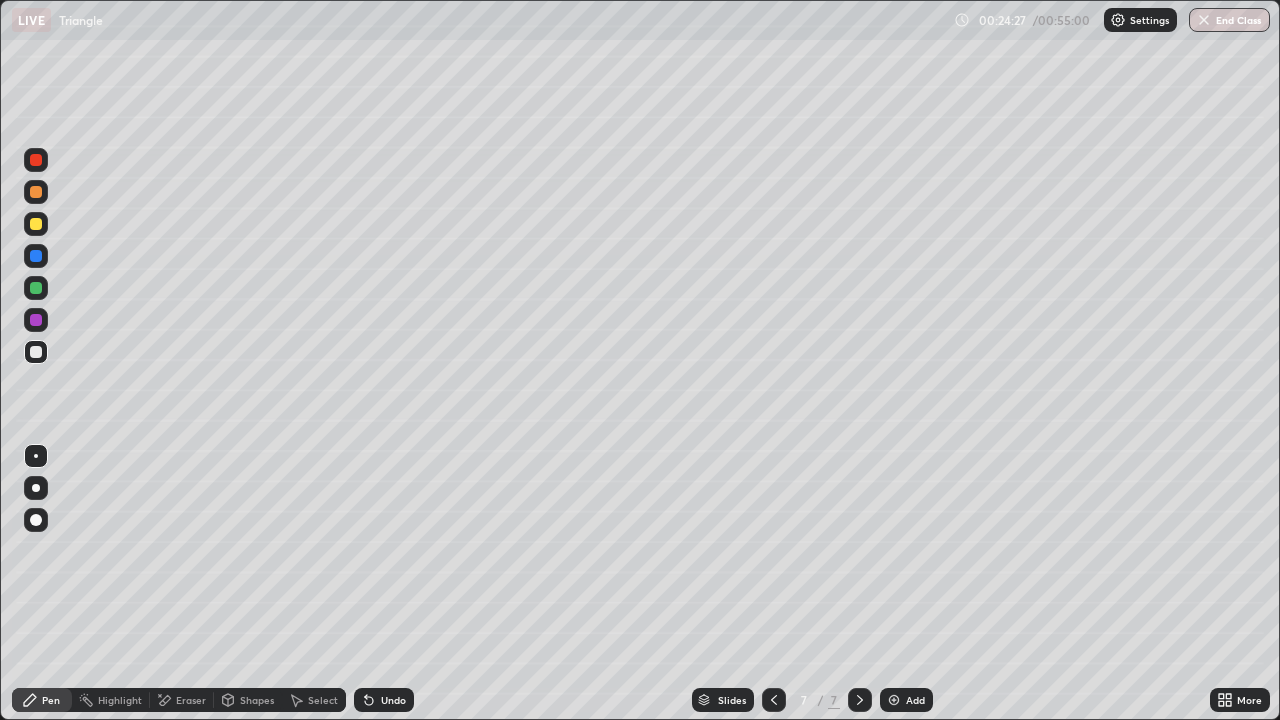 click at bounding box center (36, 192) 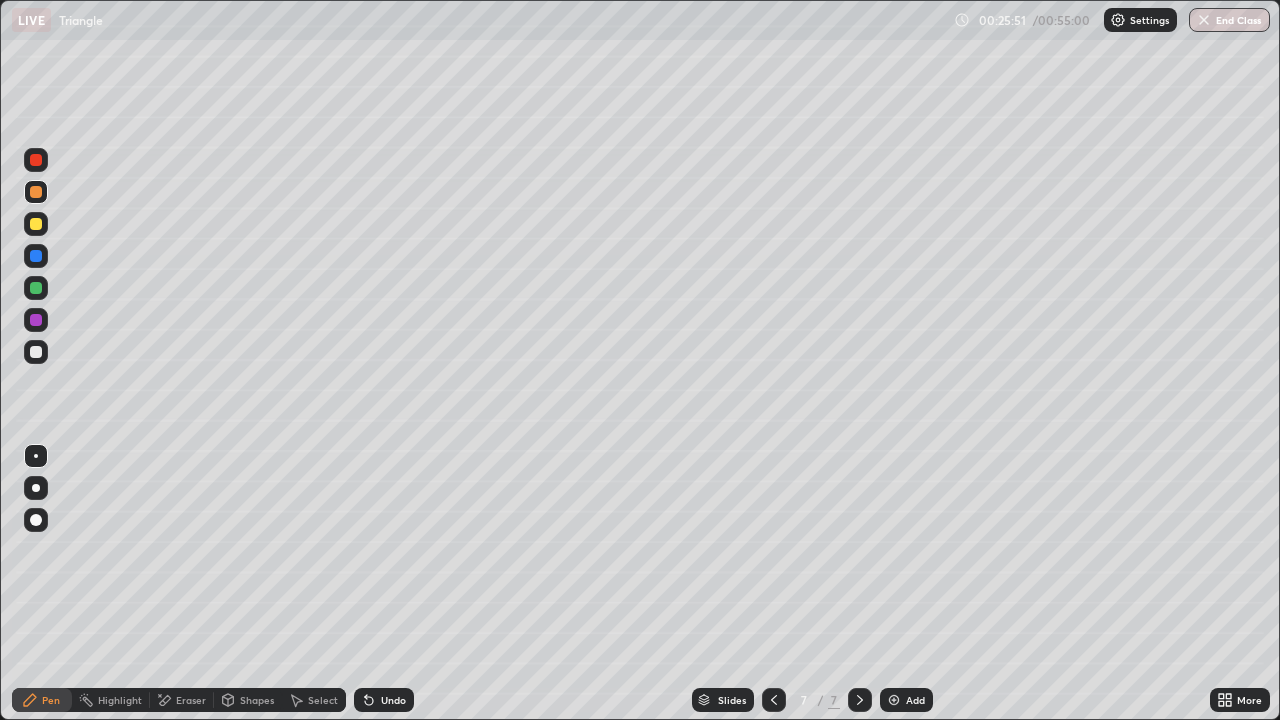 click on "Select" at bounding box center [314, 700] 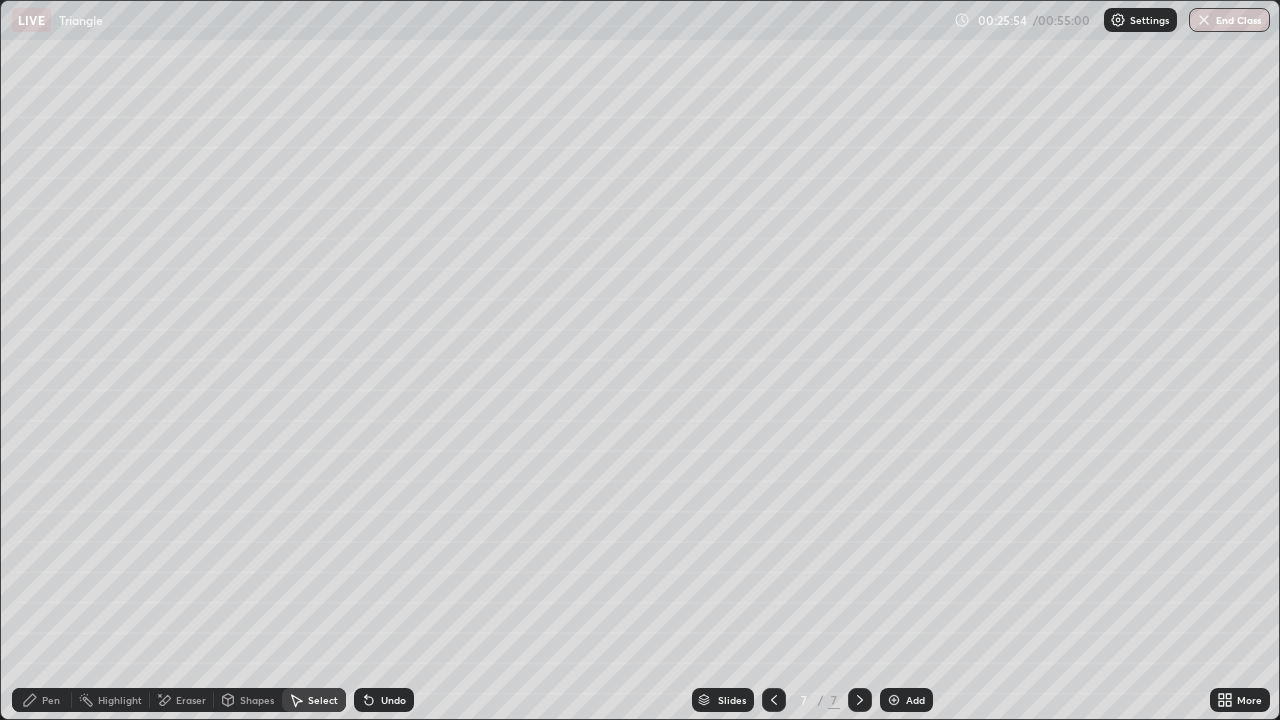 click on "Eraser" at bounding box center [191, 700] 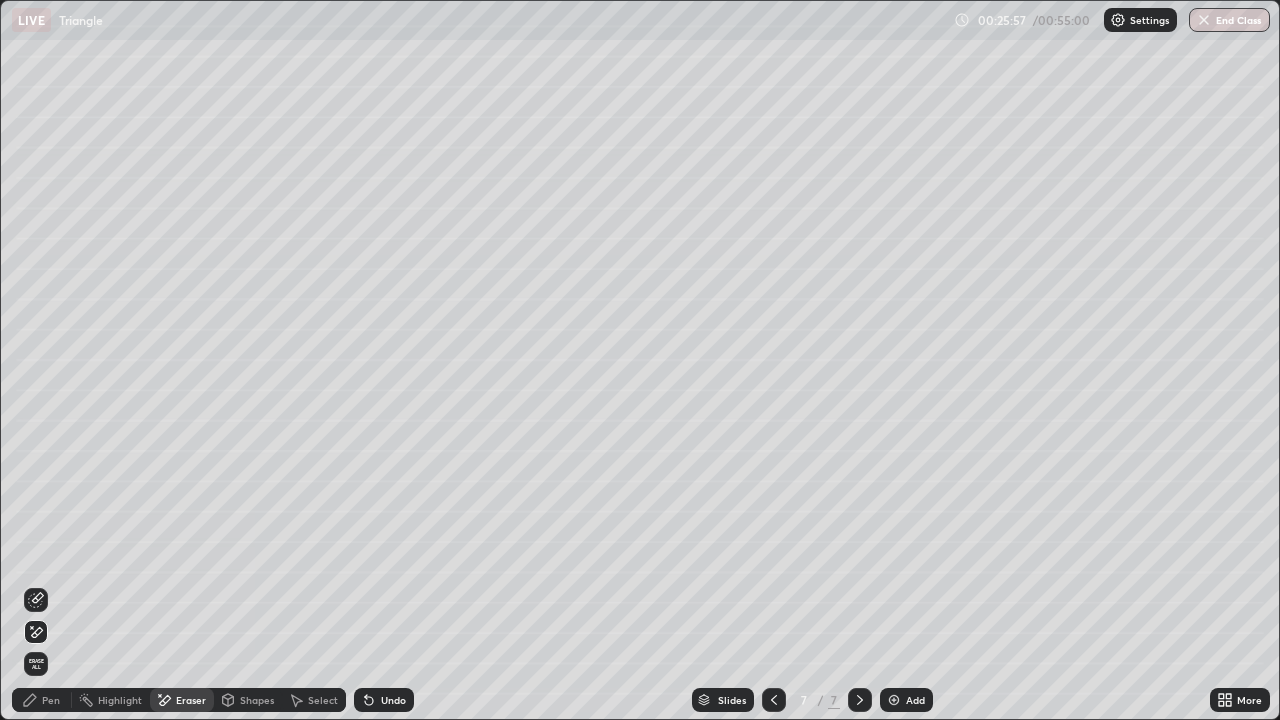 click on "Pen" at bounding box center [51, 700] 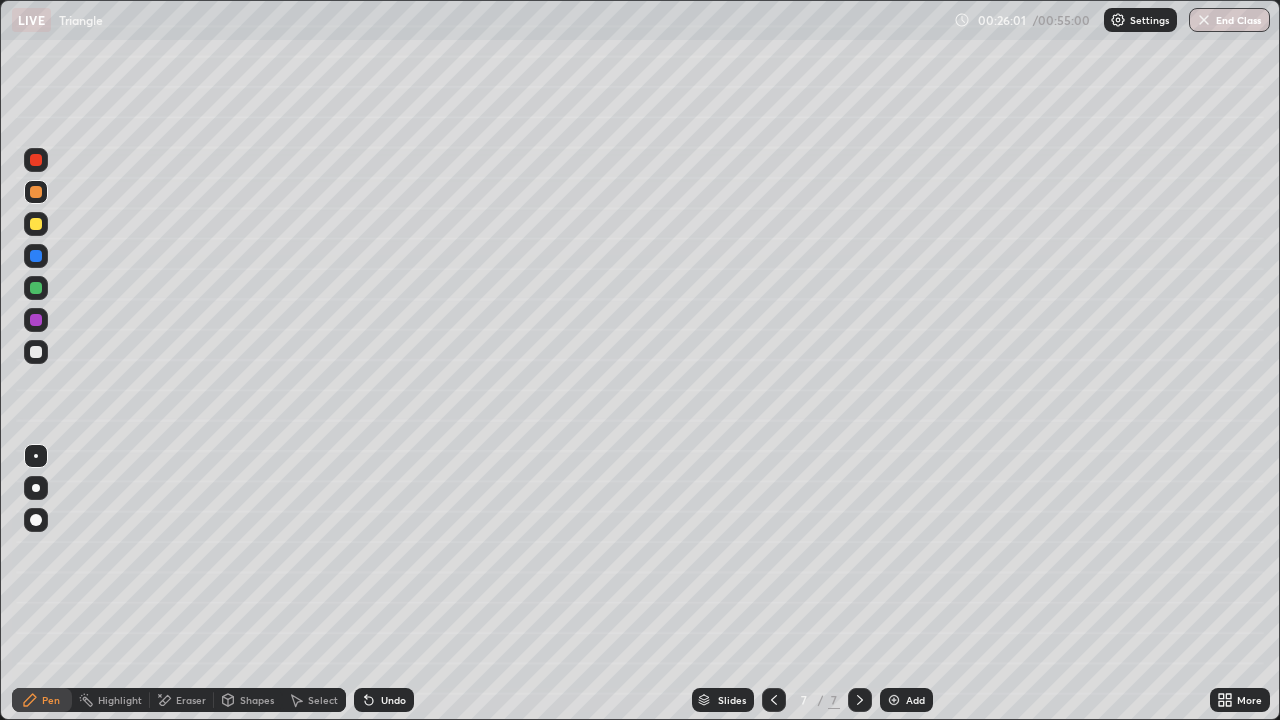 click on "Shapes" at bounding box center [257, 700] 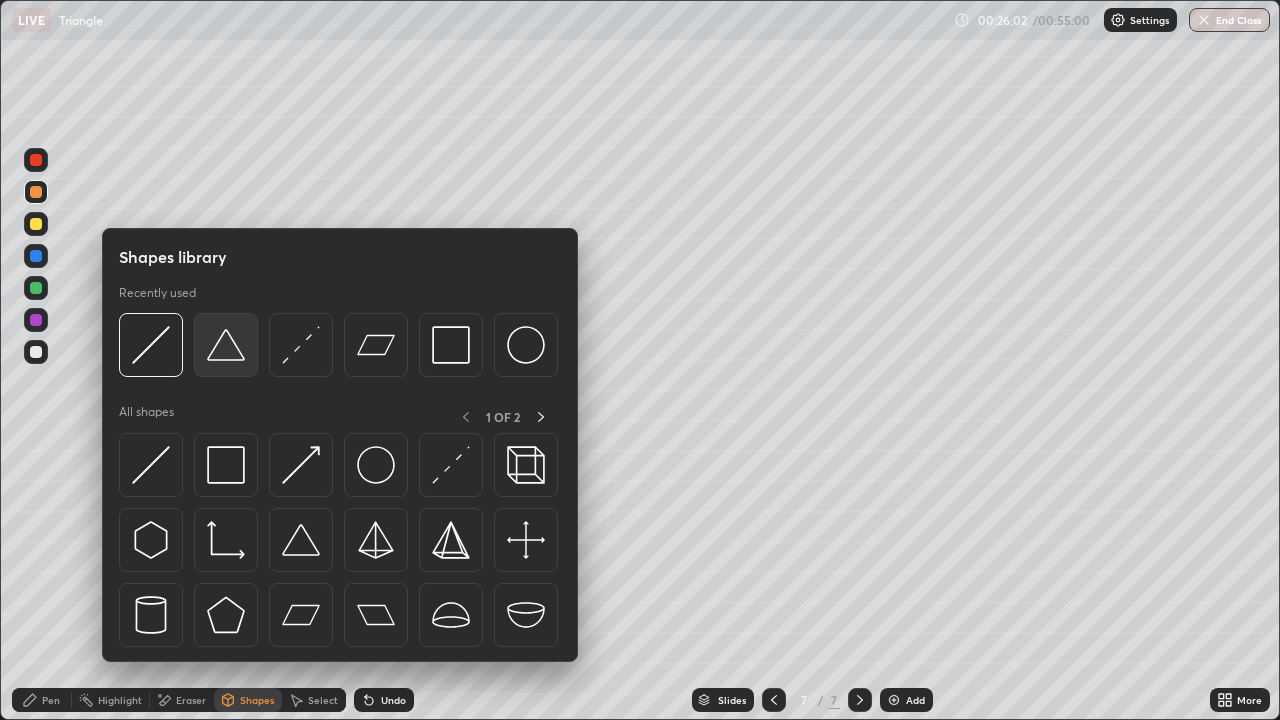 click at bounding box center (226, 345) 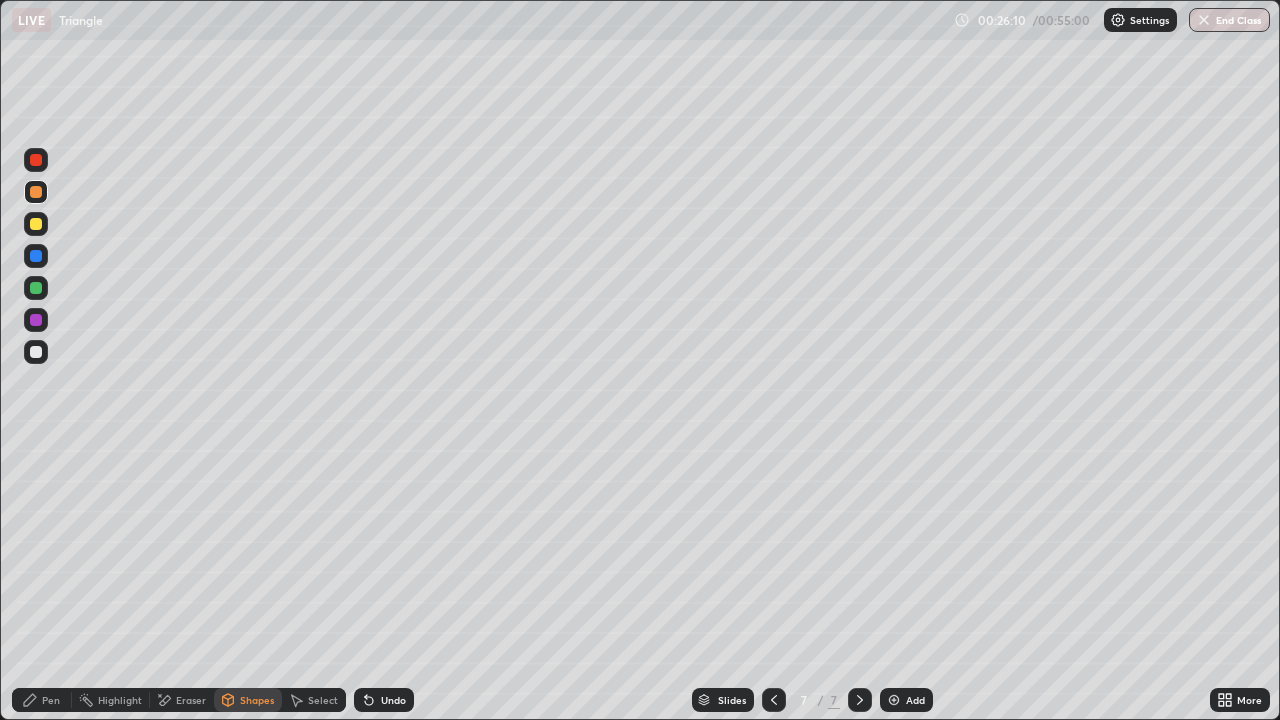 click on "Pen" at bounding box center (42, 700) 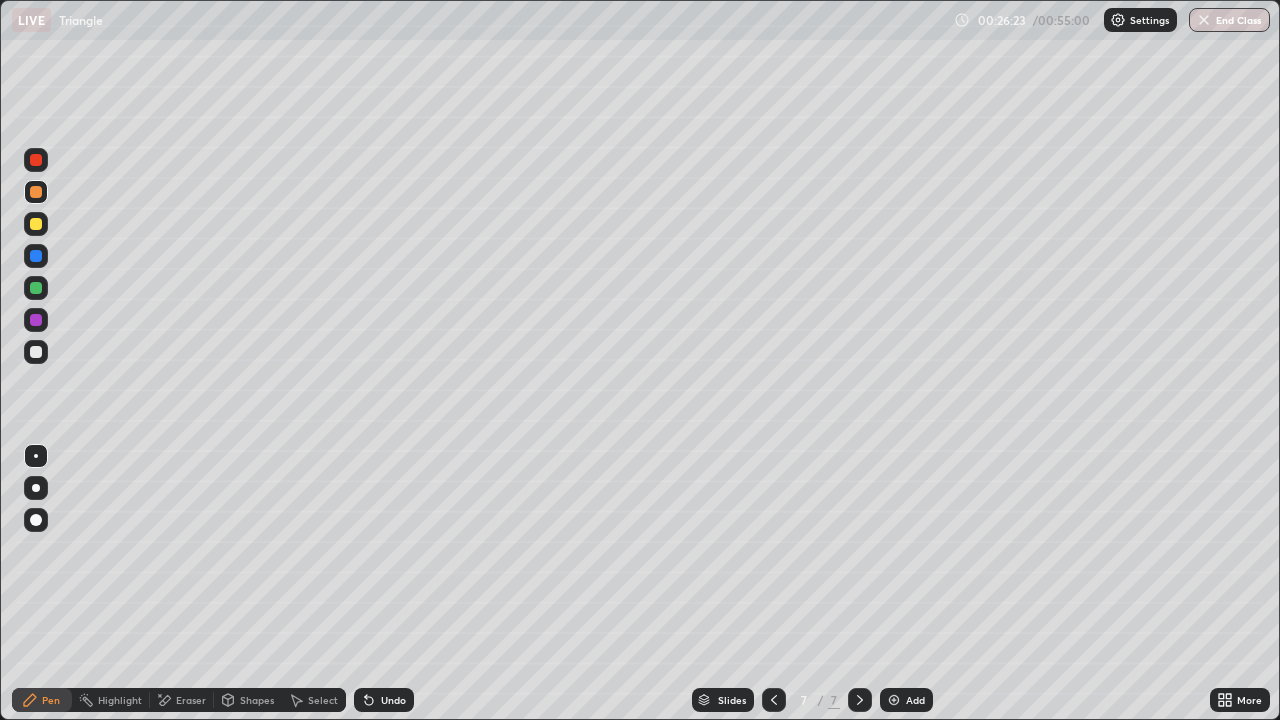 click at bounding box center [36, 352] 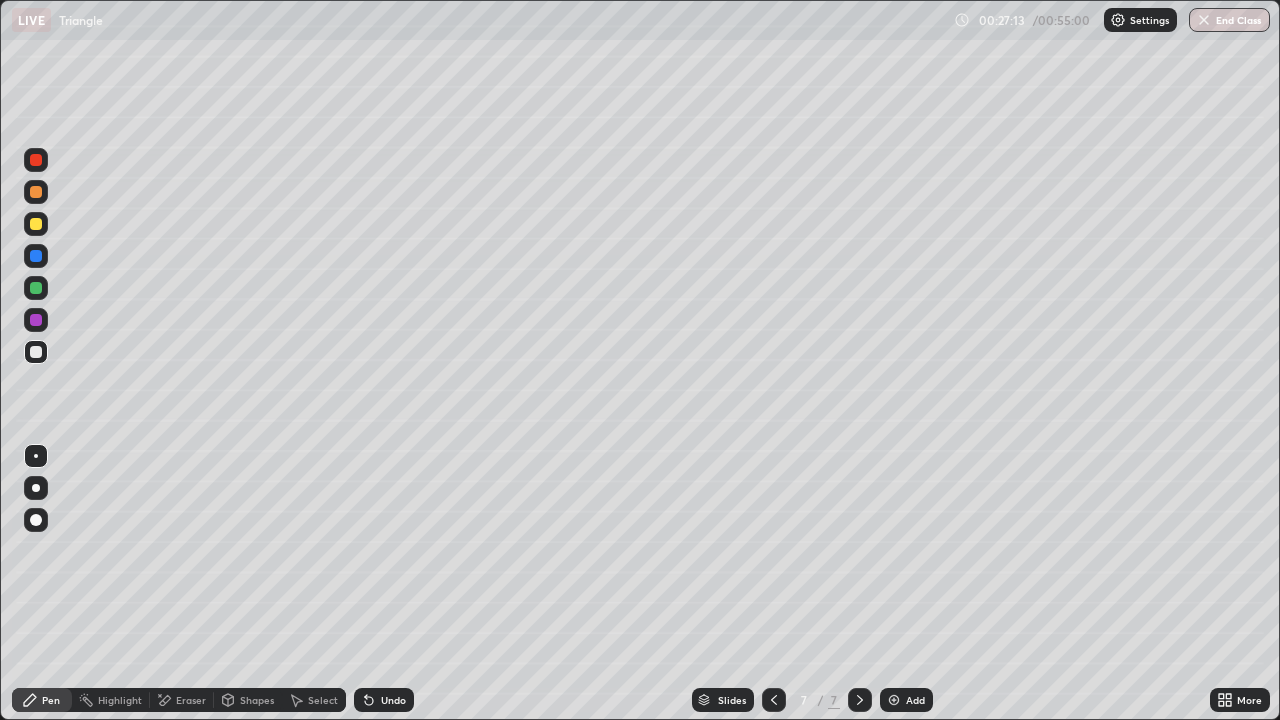 click at bounding box center (36, 352) 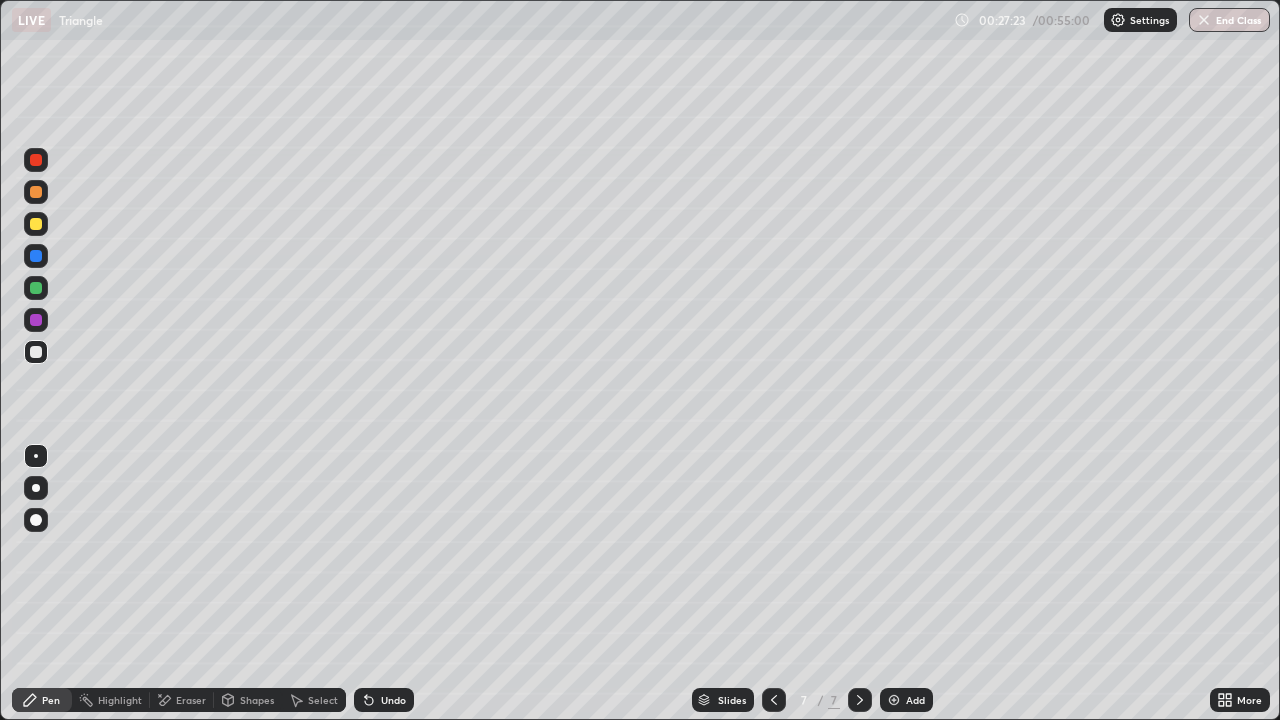 click at bounding box center [36, 288] 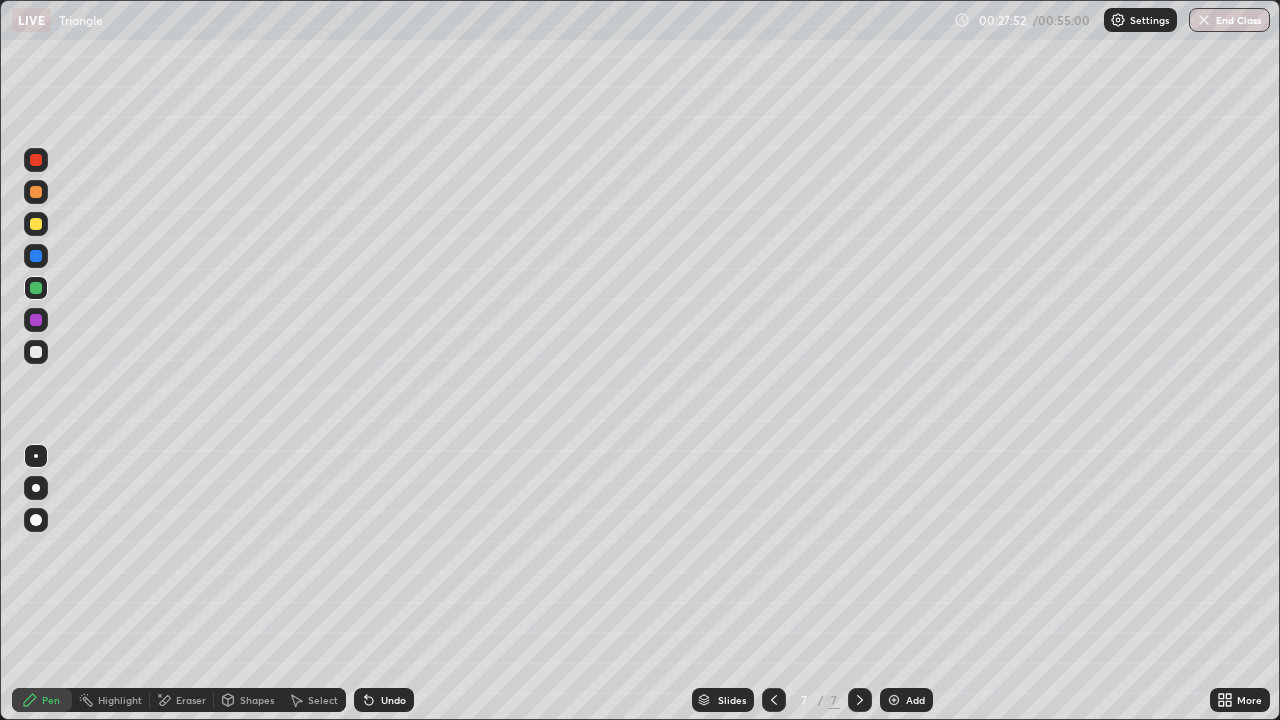 click at bounding box center (36, 320) 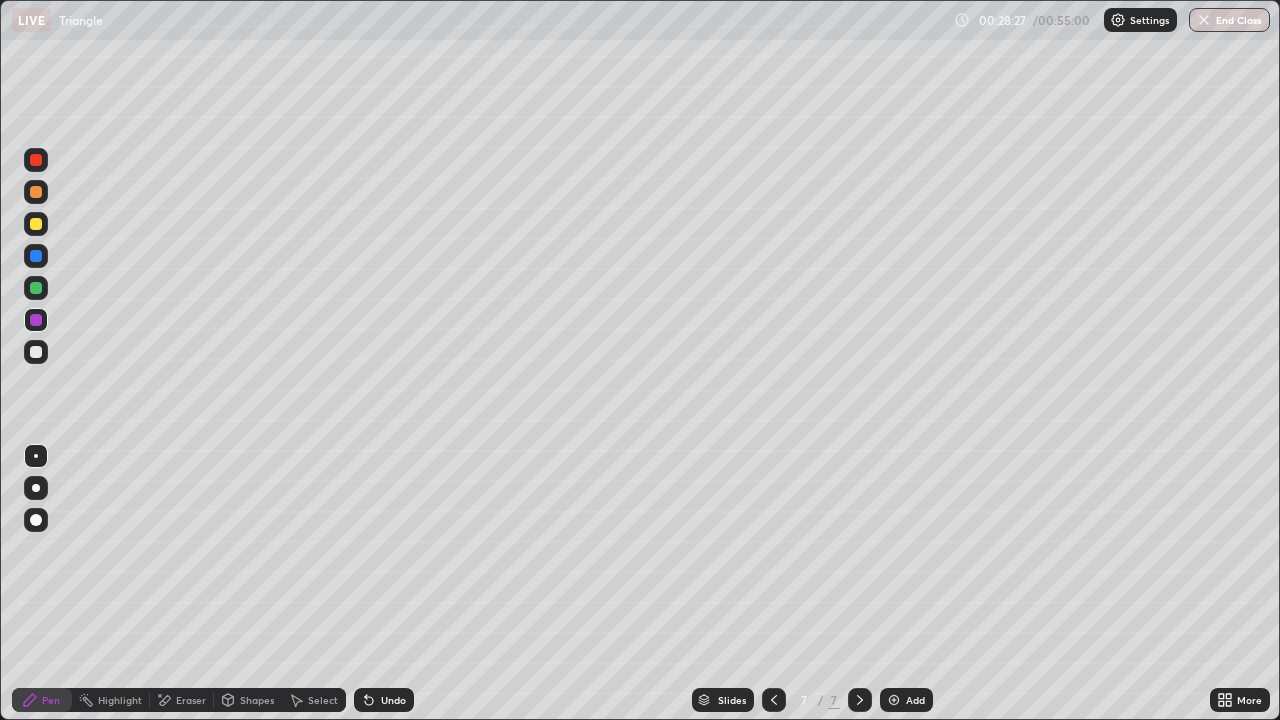 click at bounding box center [36, 224] 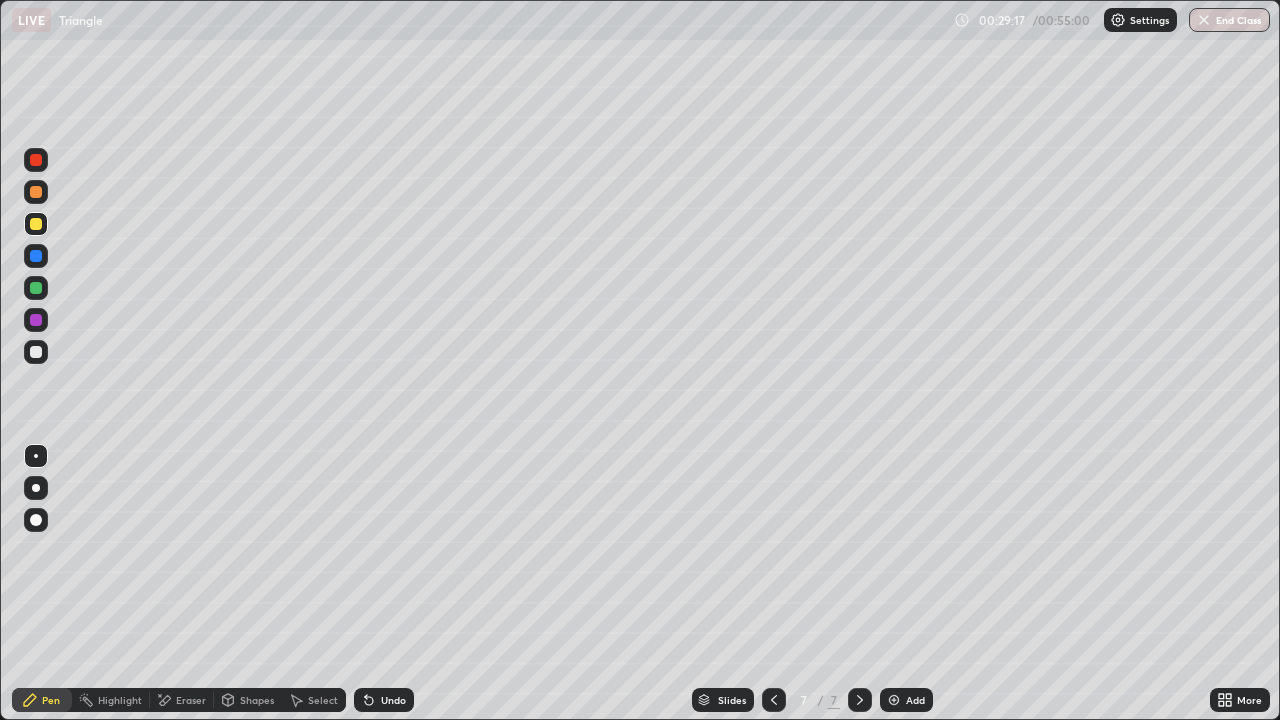 click on "Eraser" at bounding box center (182, 700) 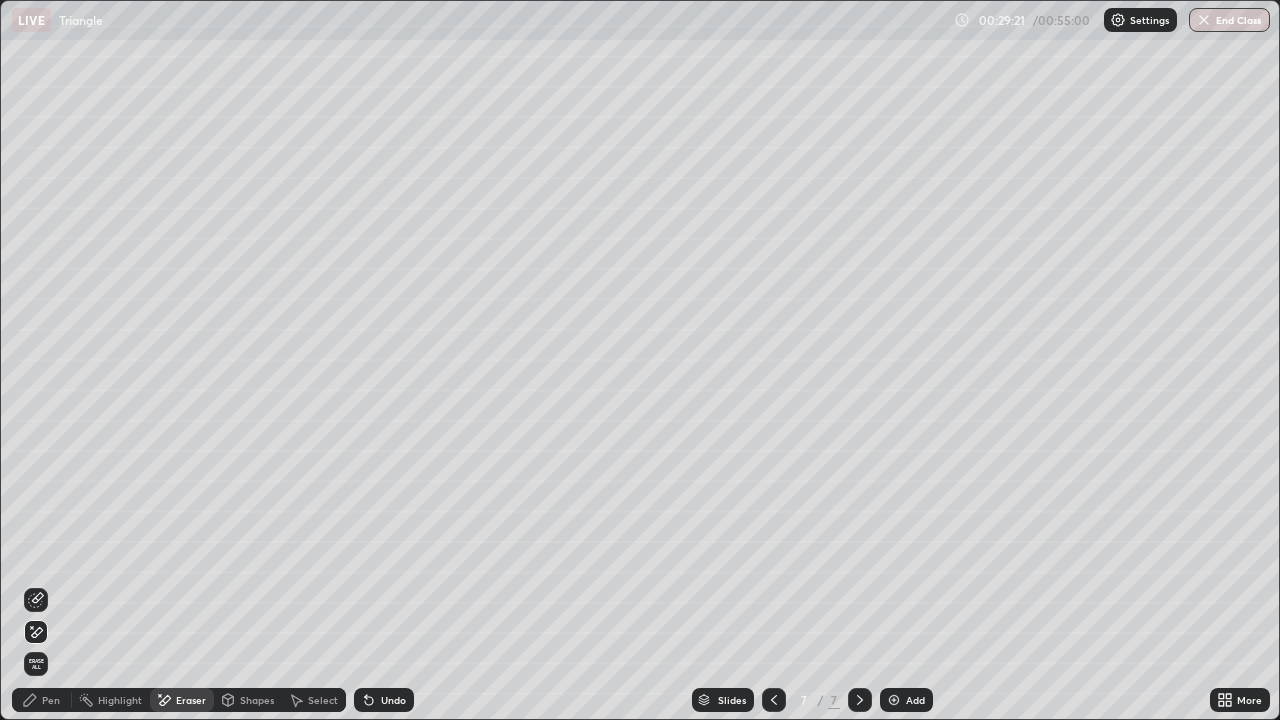 click on "Undo" at bounding box center [393, 700] 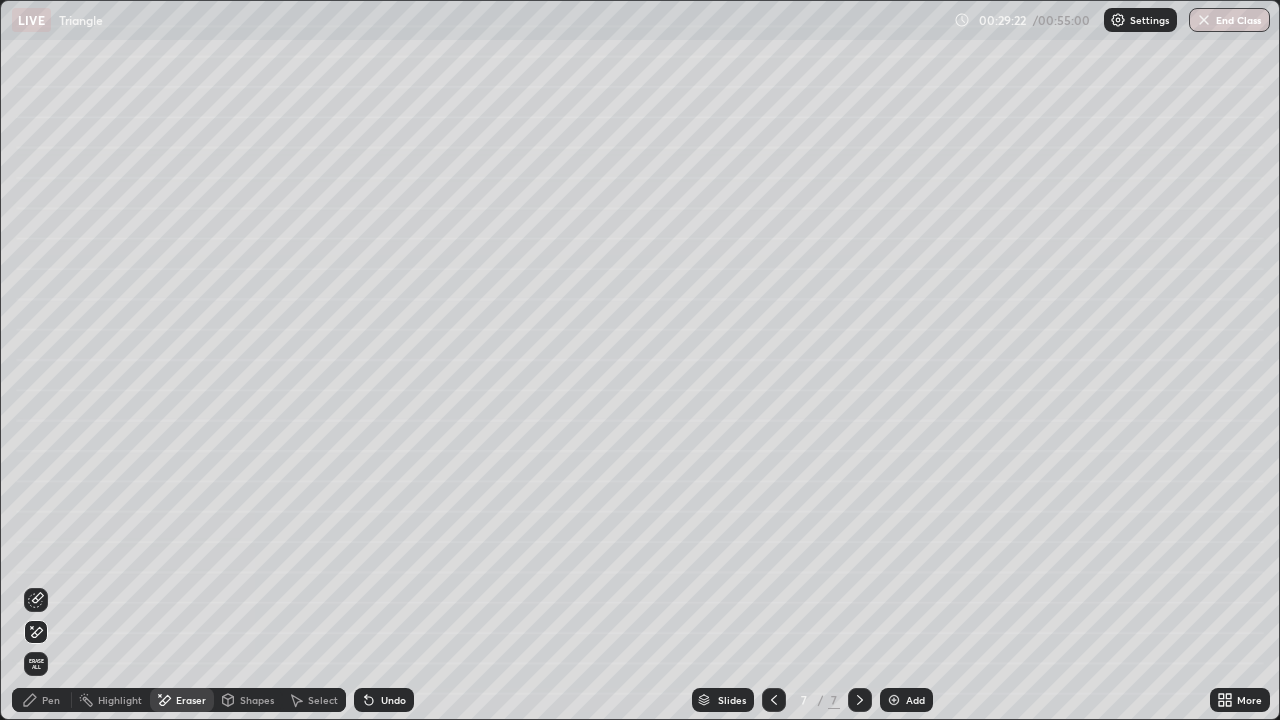 click on "Undo" at bounding box center (393, 700) 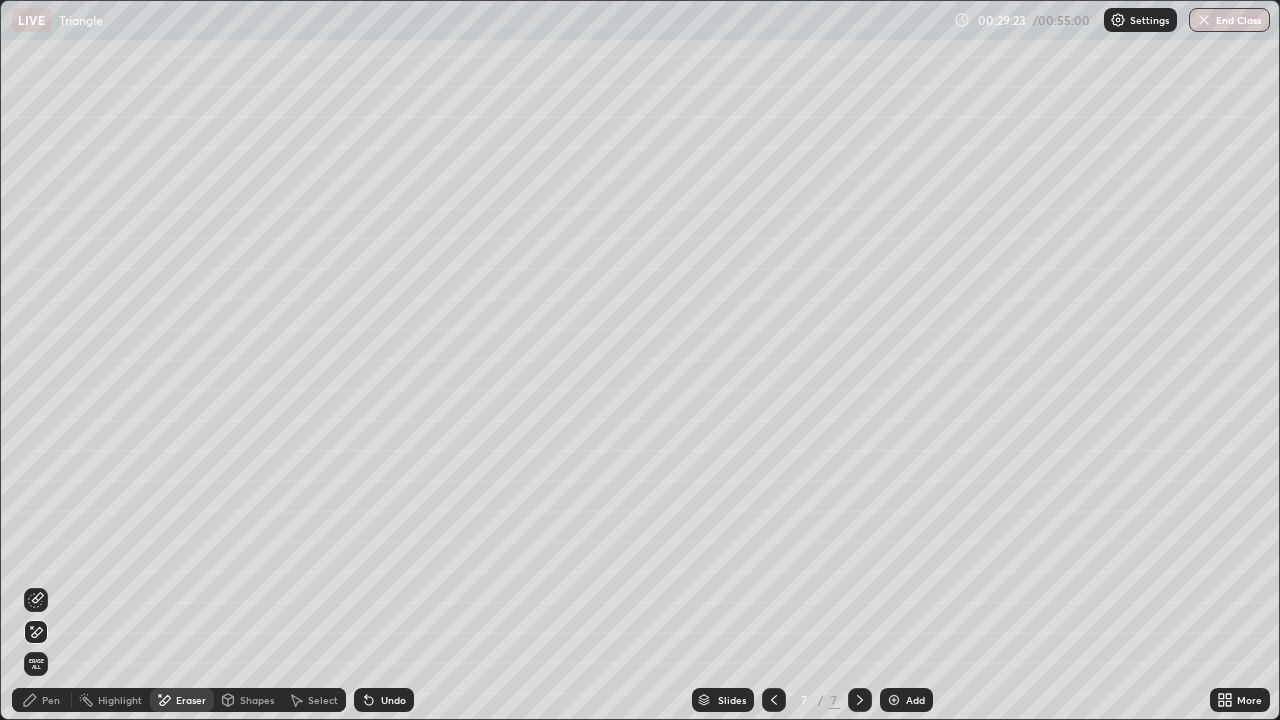 click on "Undo" at bounding box center (393, 700) 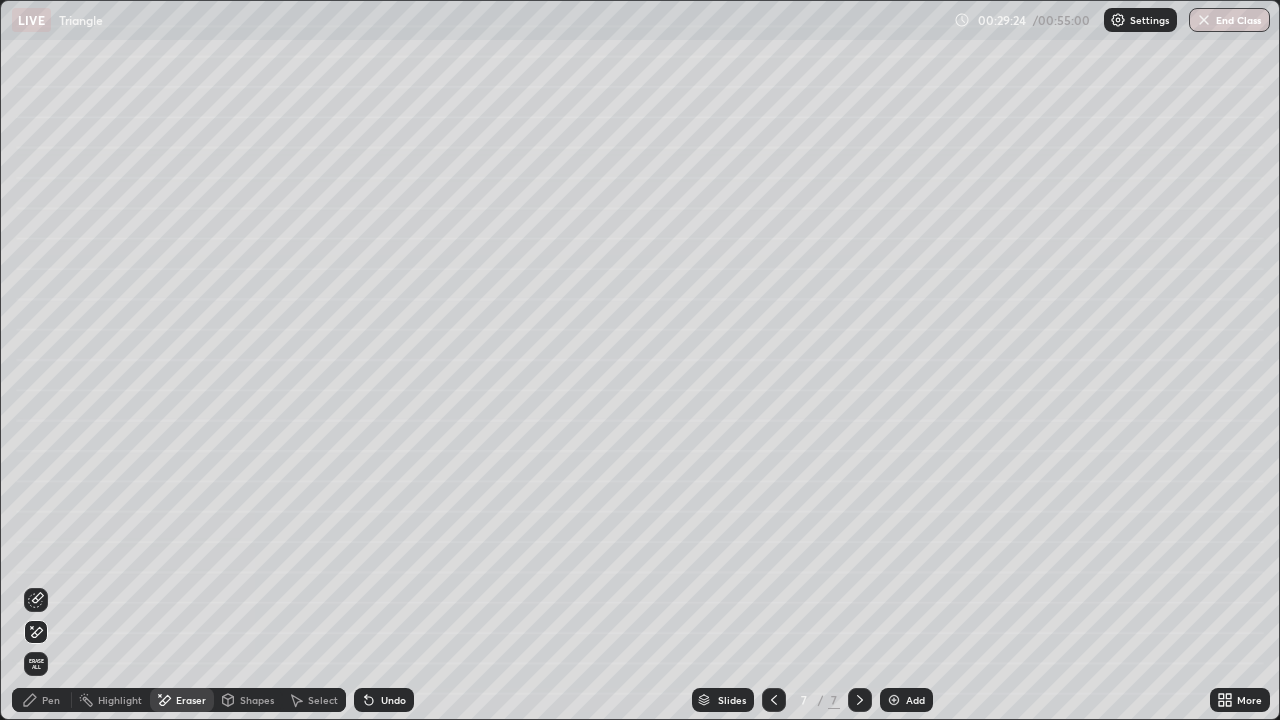 click on "Undo" at bounding box center [393, 700] 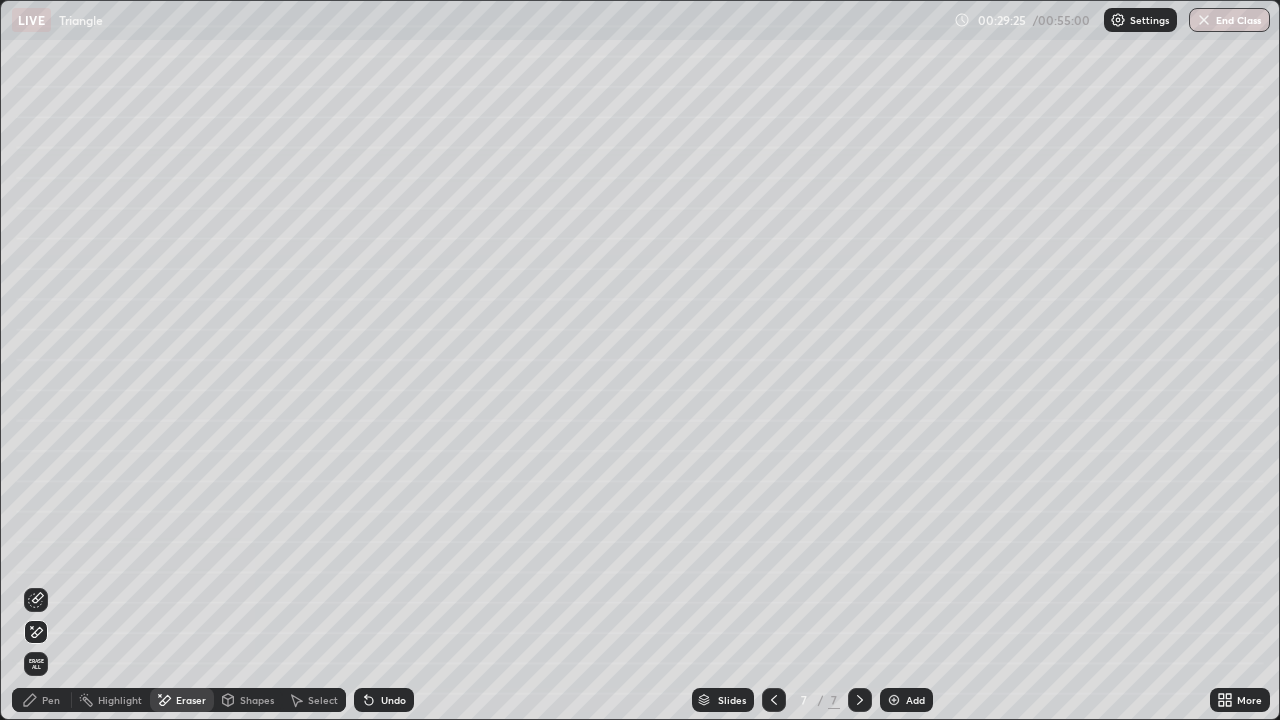 click on "Undo" at bounding box center (393, 700) 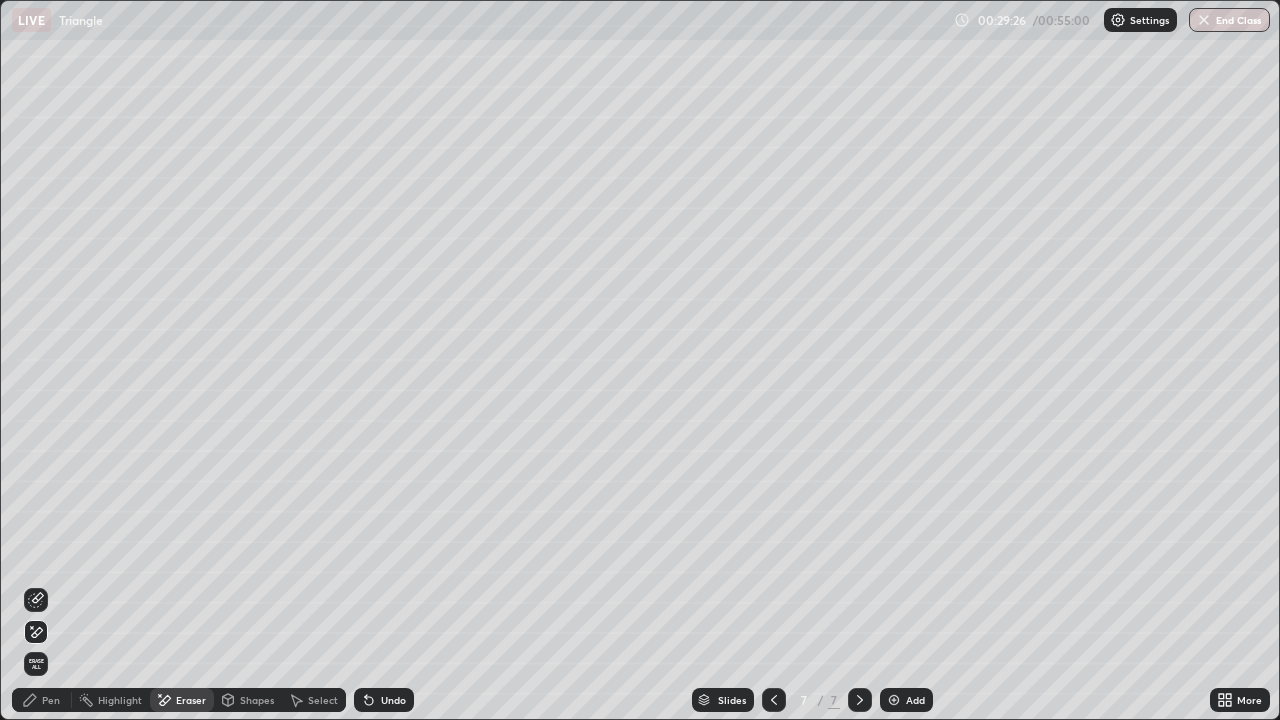 click on "Undo" at bounding box center [393, 700] 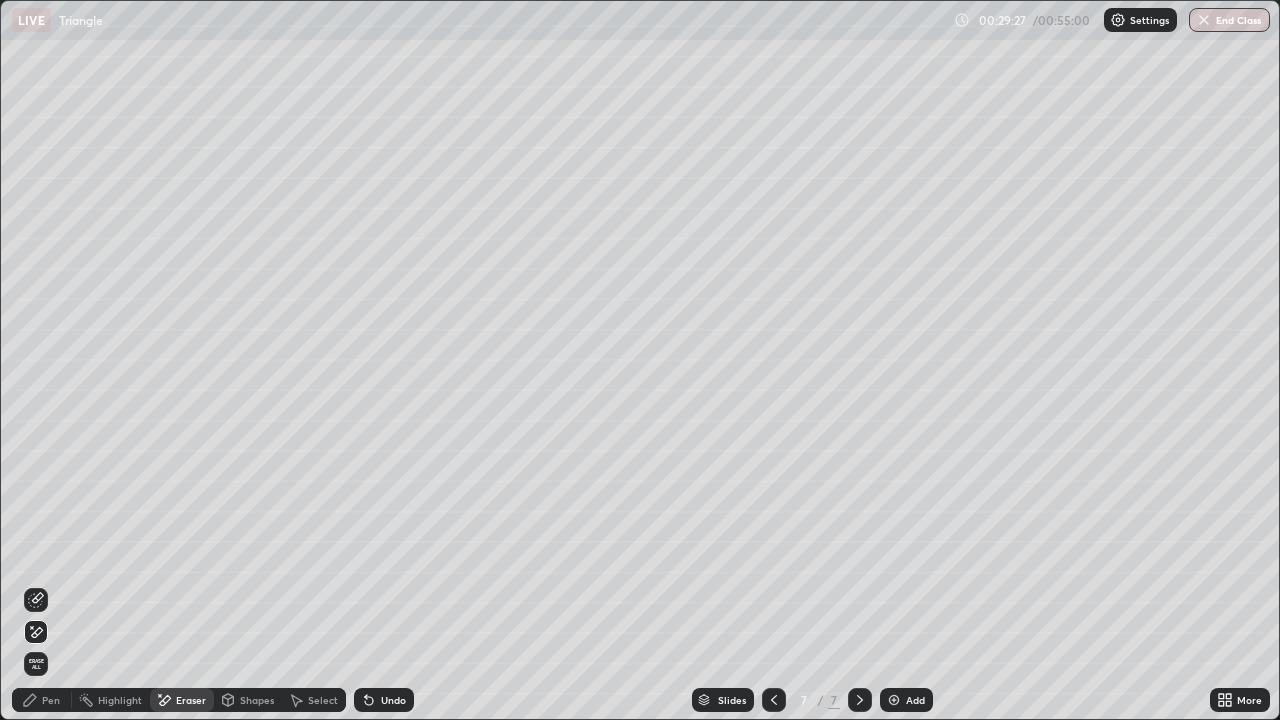 click on "Undo" at bounding box center [384, 700] 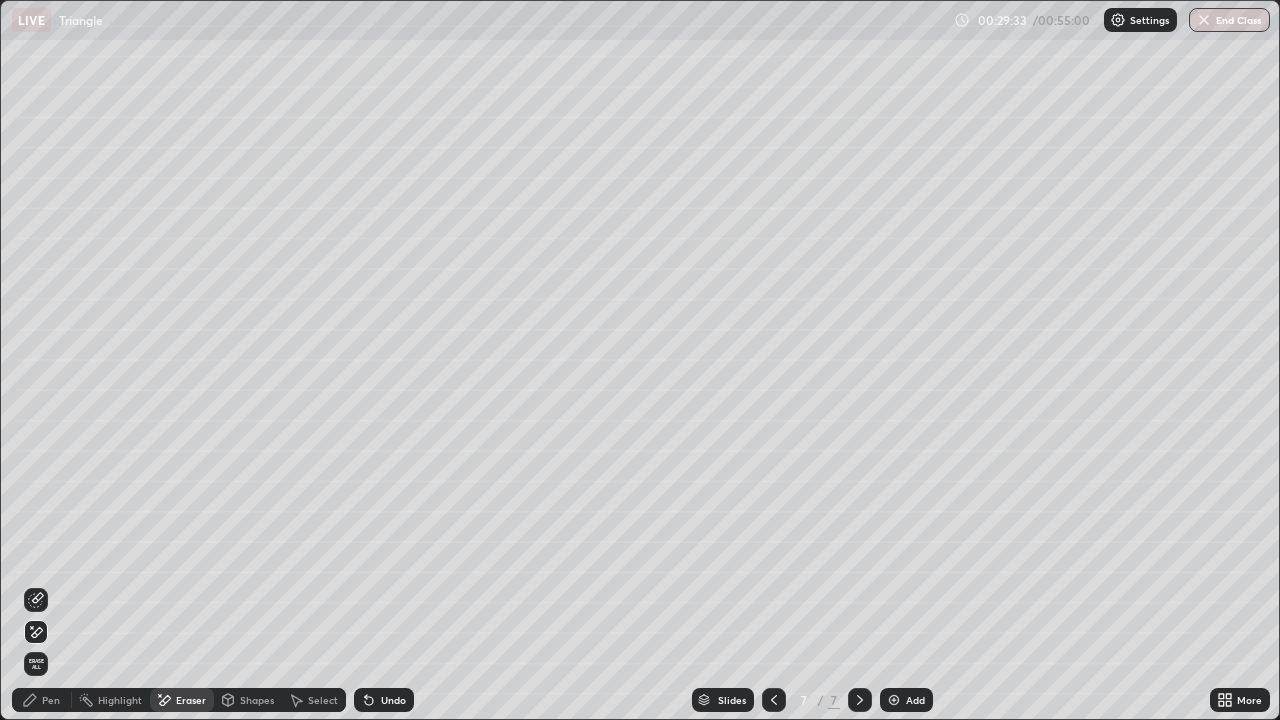 click 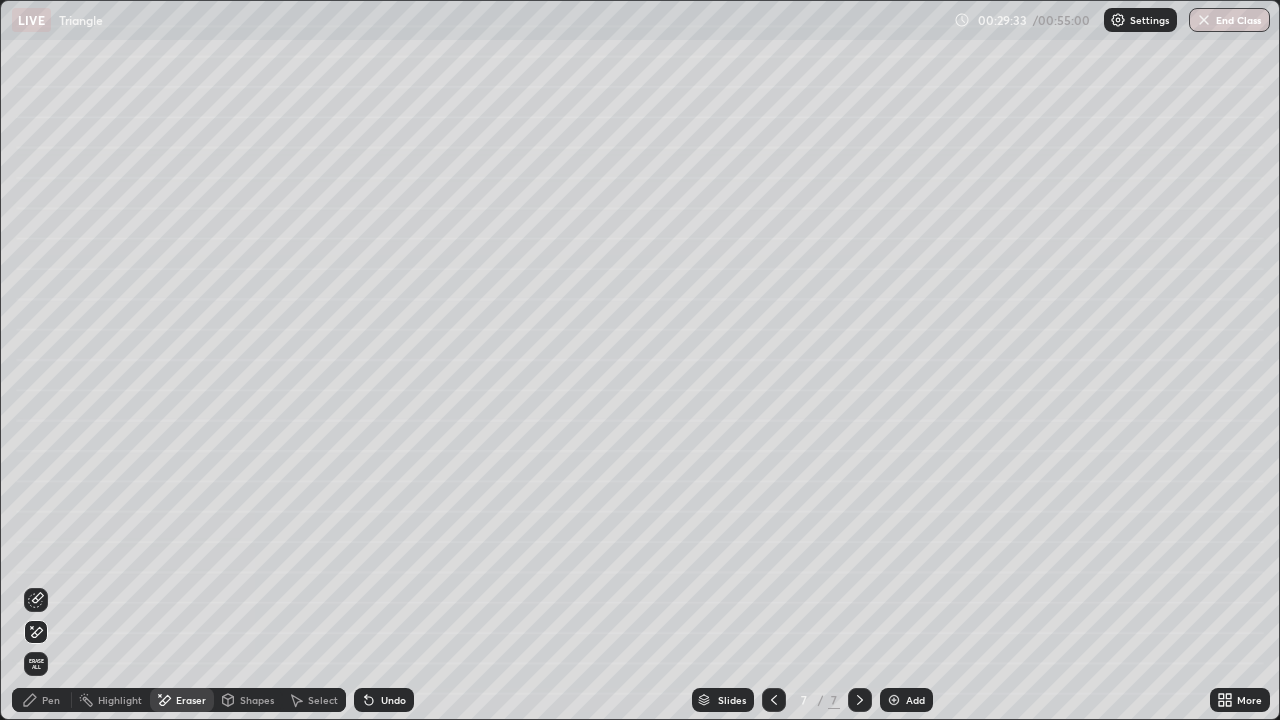 click on "Undo" at bounding box center (384, 700) 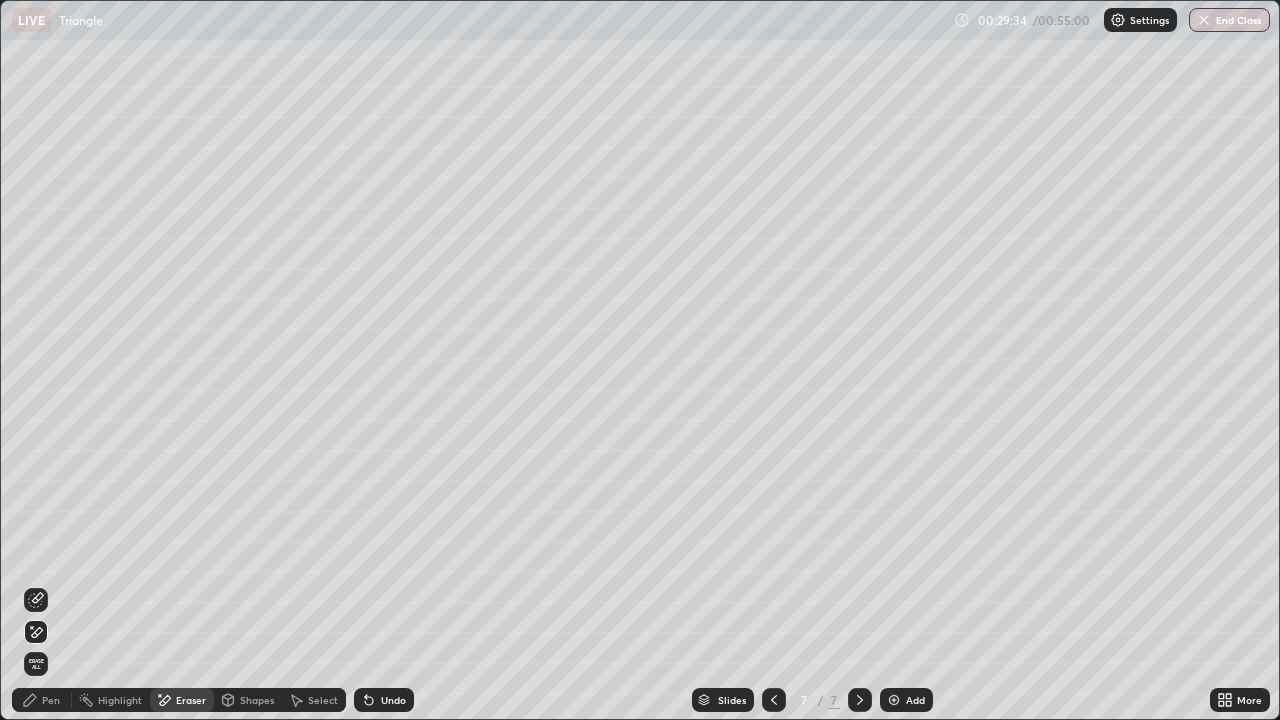 click on "Undo" at bounding box center (393, 700) 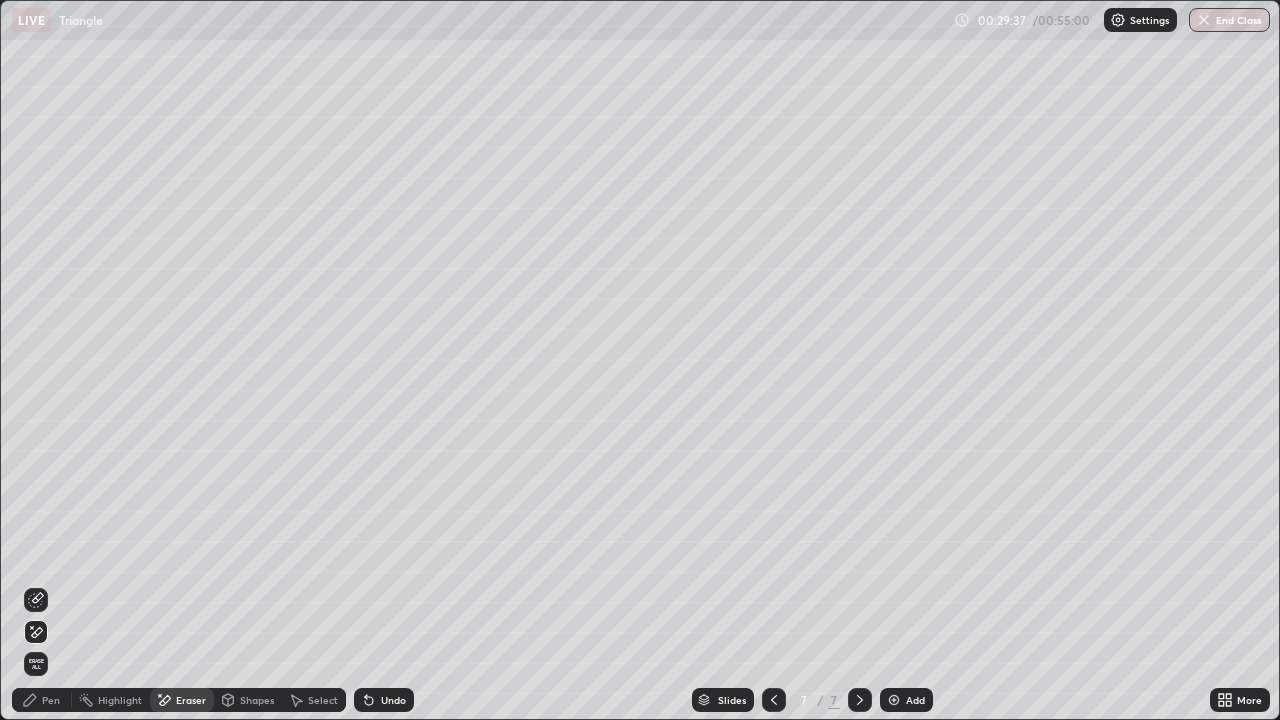 click on "Eraser" at bounding box center [182, 700] 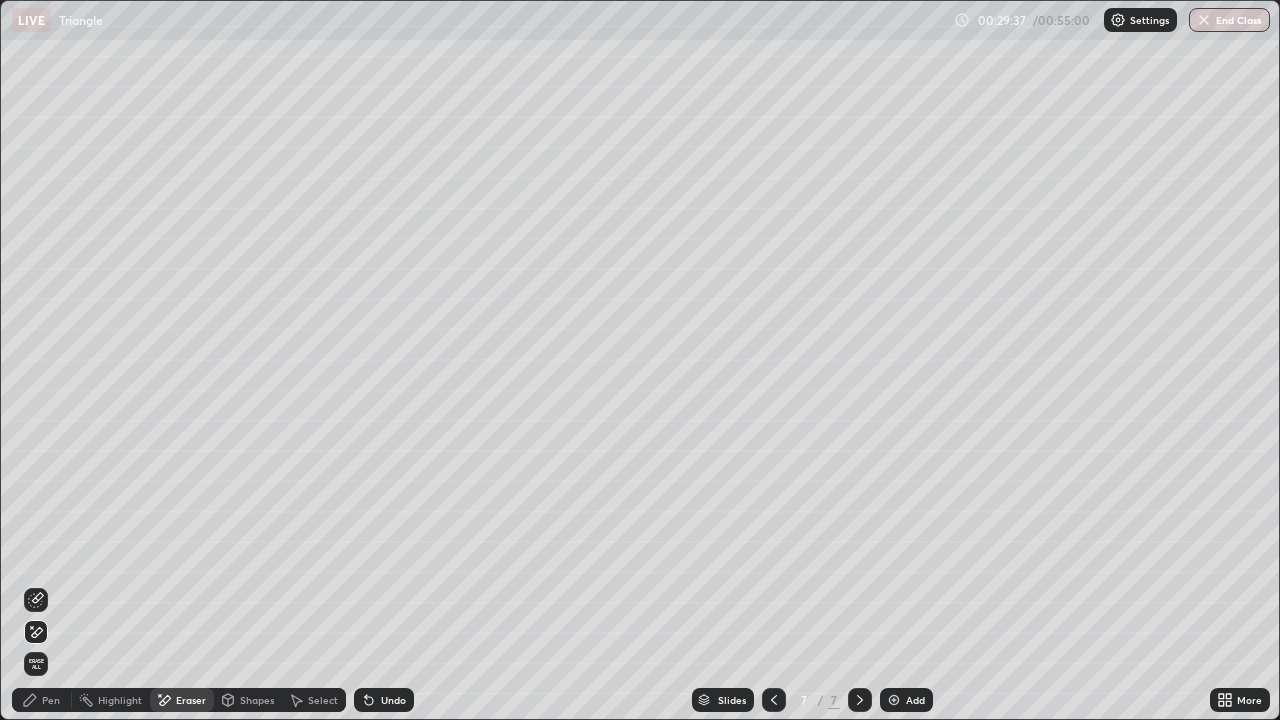 click on "Eraser" at bounding box center [182, 700] 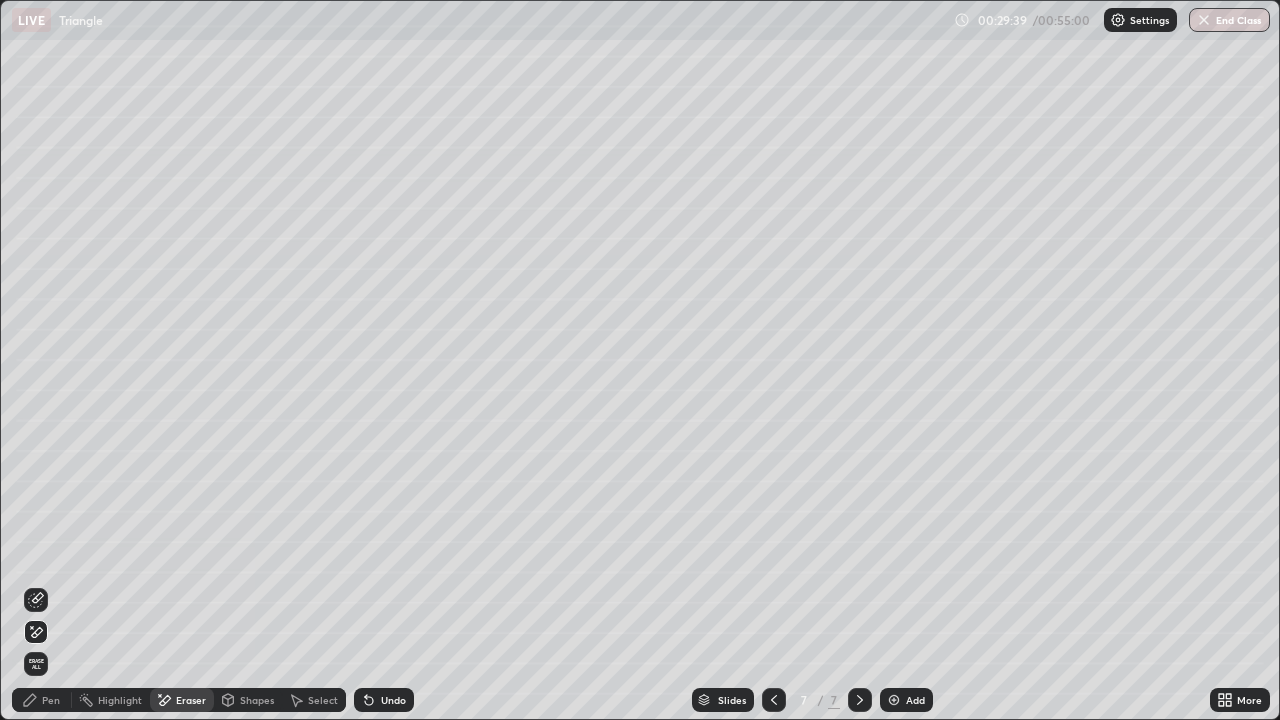 click 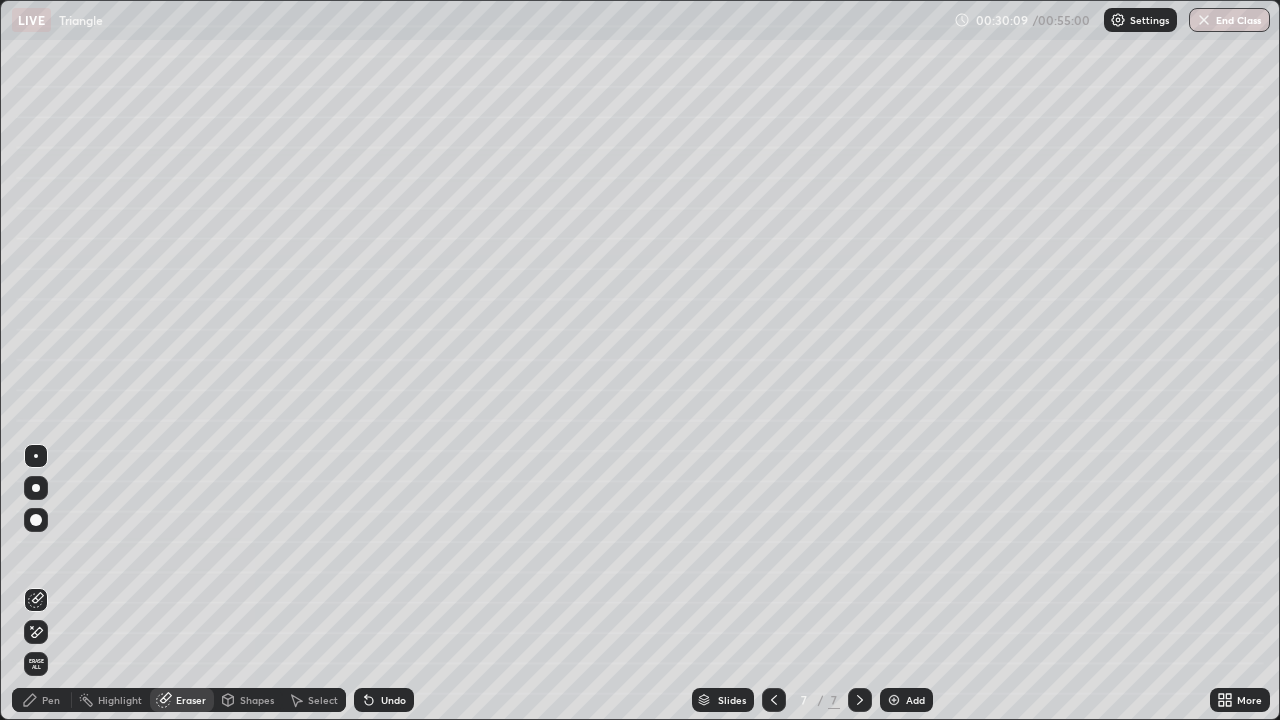 click on "Pen" at bounding box center [42, 700] 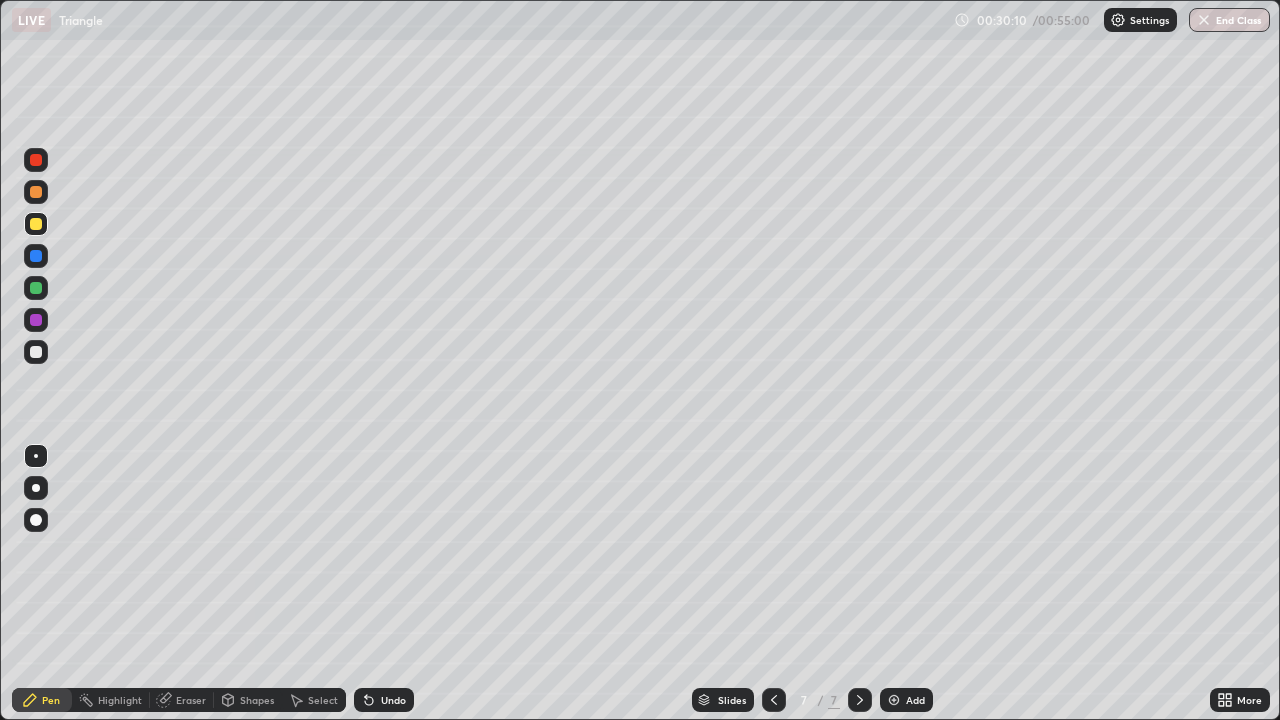 click at bounding box center [36, 256] 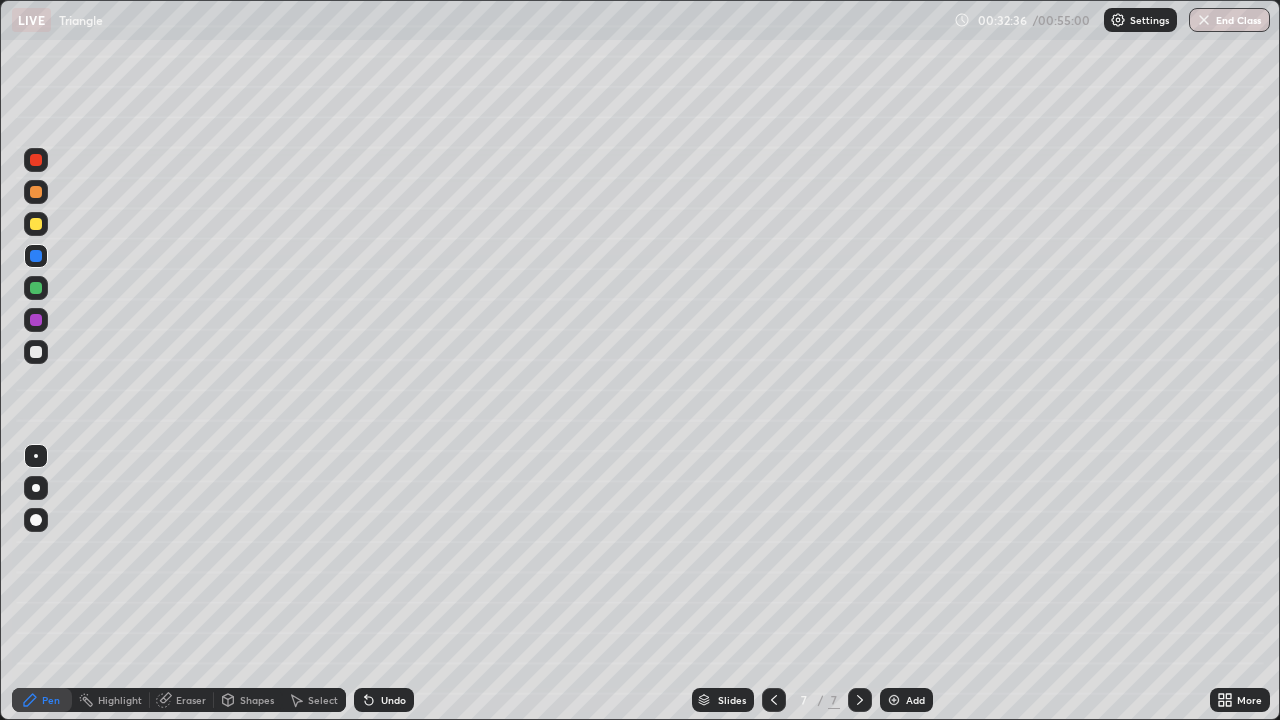 click on "Eraser" at bounding box center (191, 700) 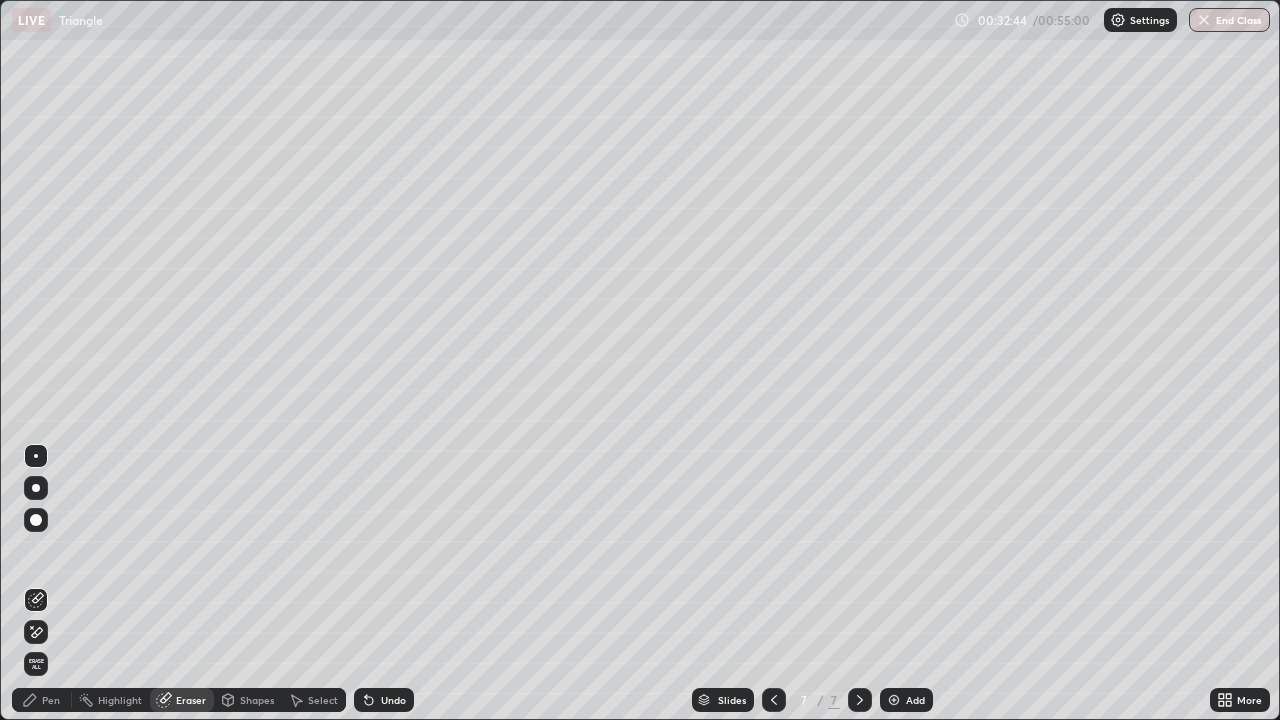 click on "Pen" at bounding box center [51, 700] 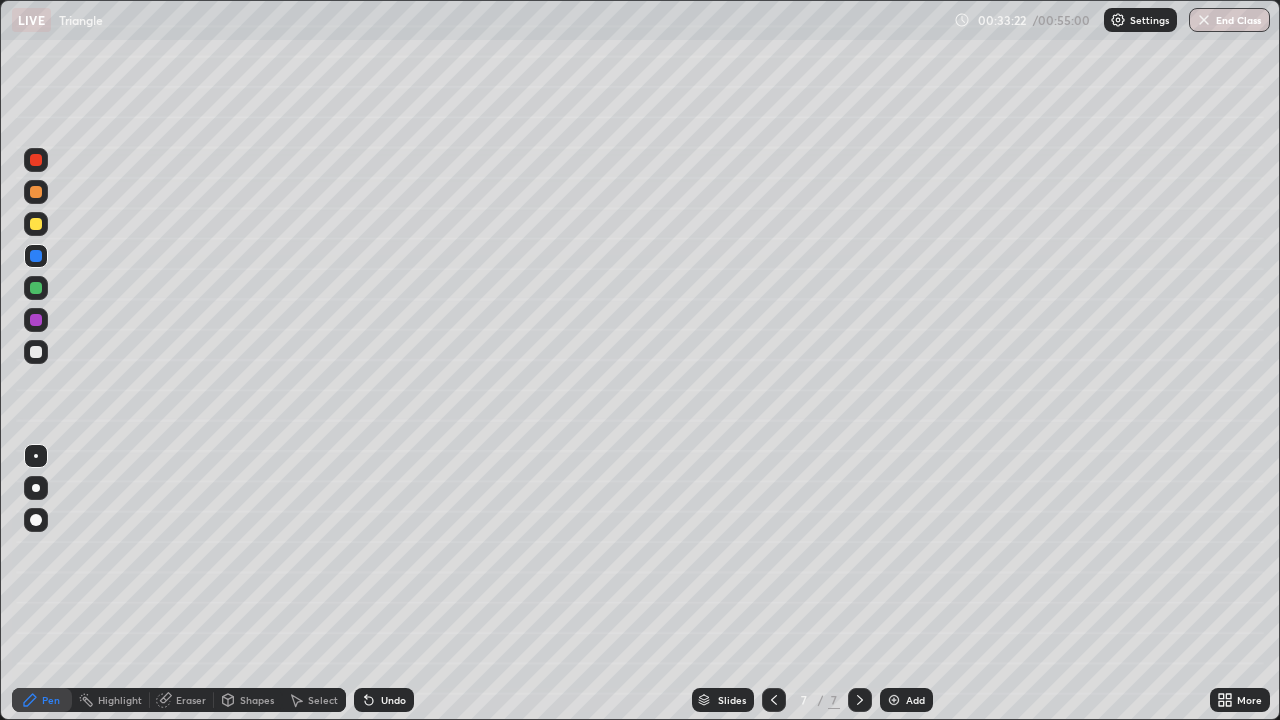 click at bounding box center (36, 224) 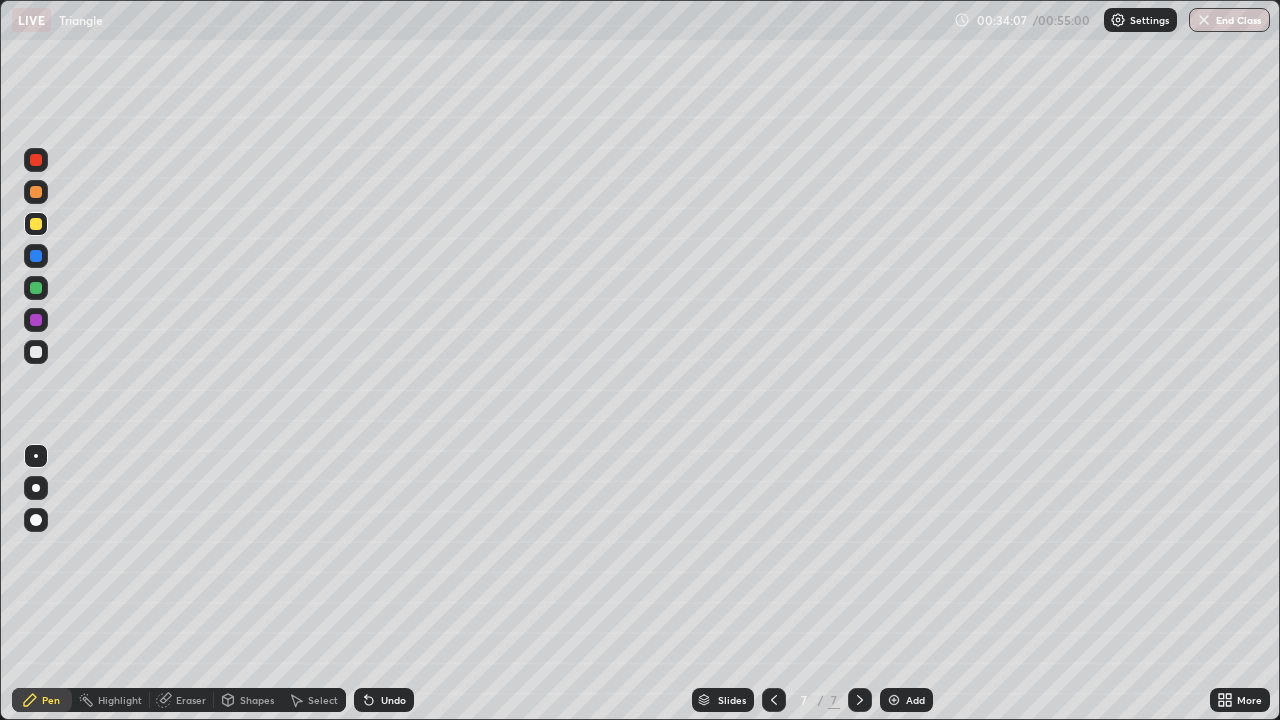 click 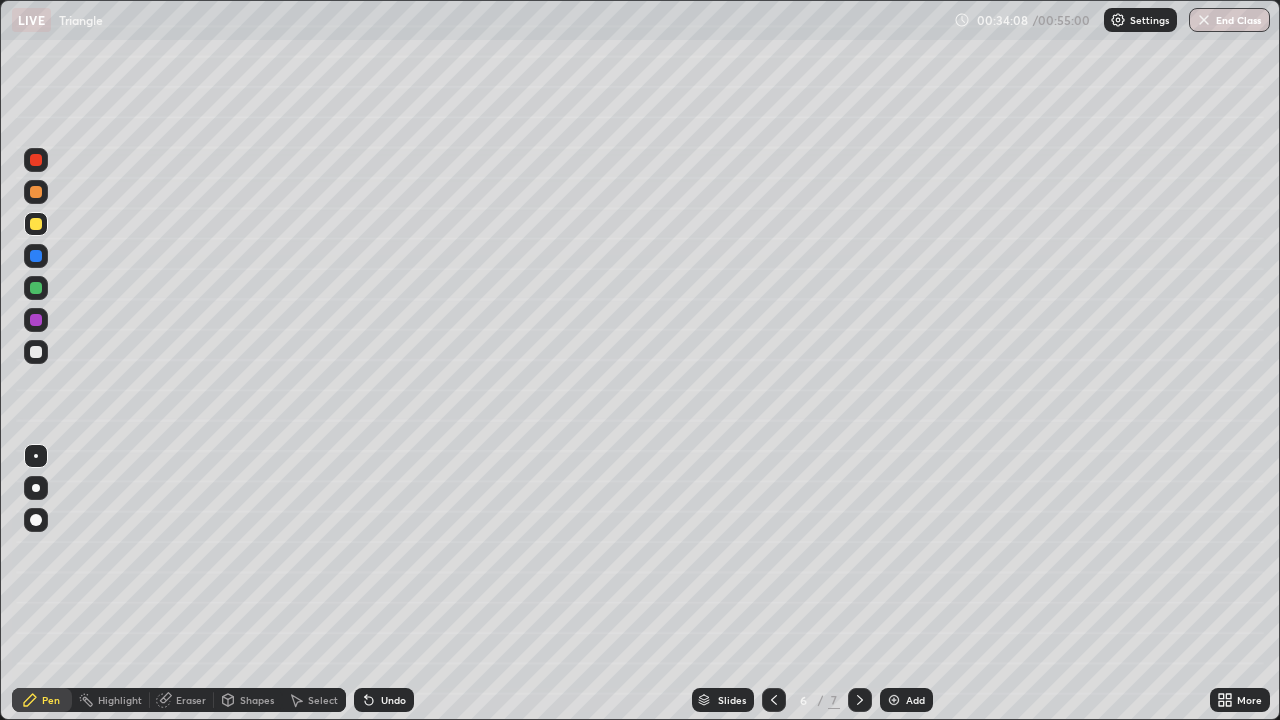 click 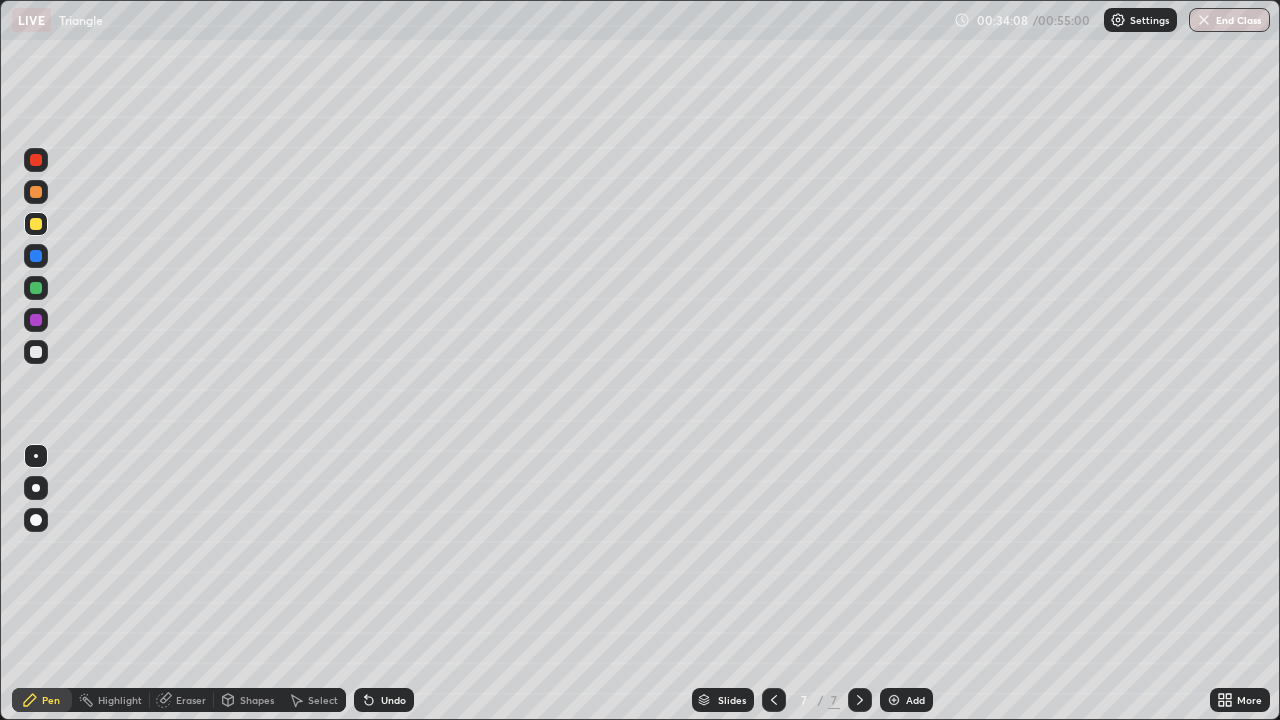 click 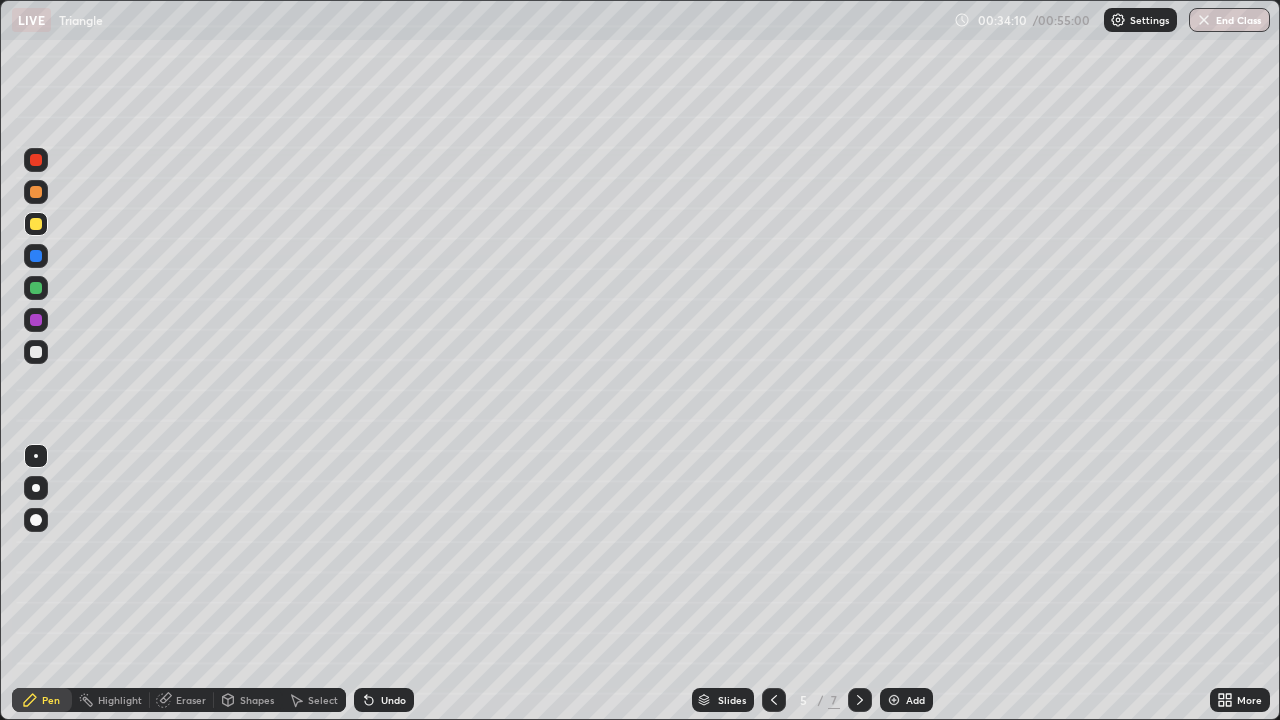 click on "Add" at bounding box center (915, 700) 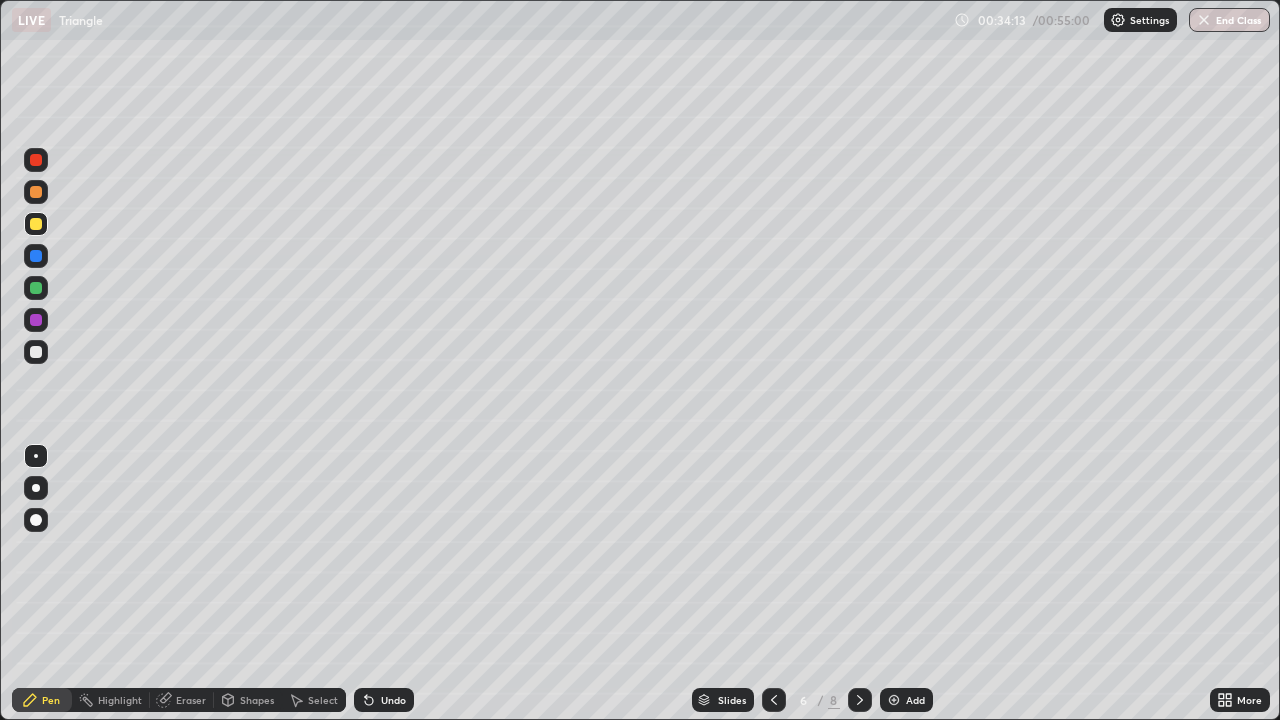 click on "Shapes" at bounding box center [257, 700] 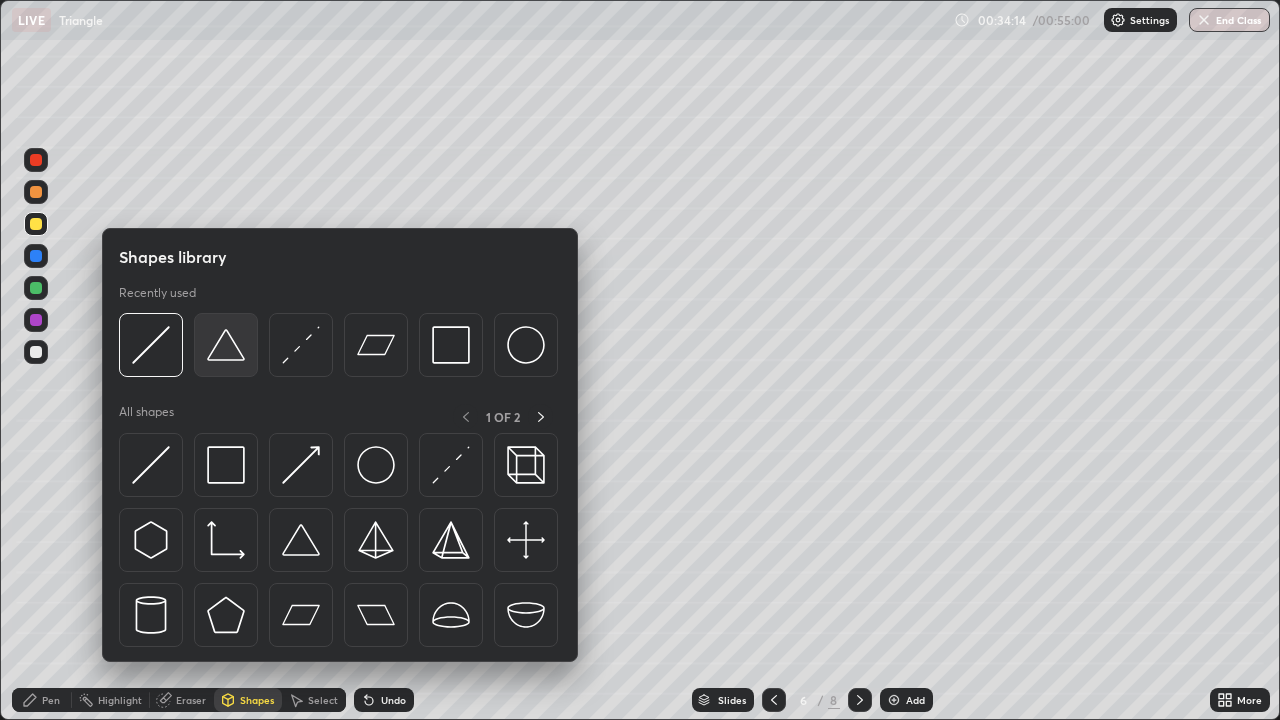 click at bounding box center [226, 345] 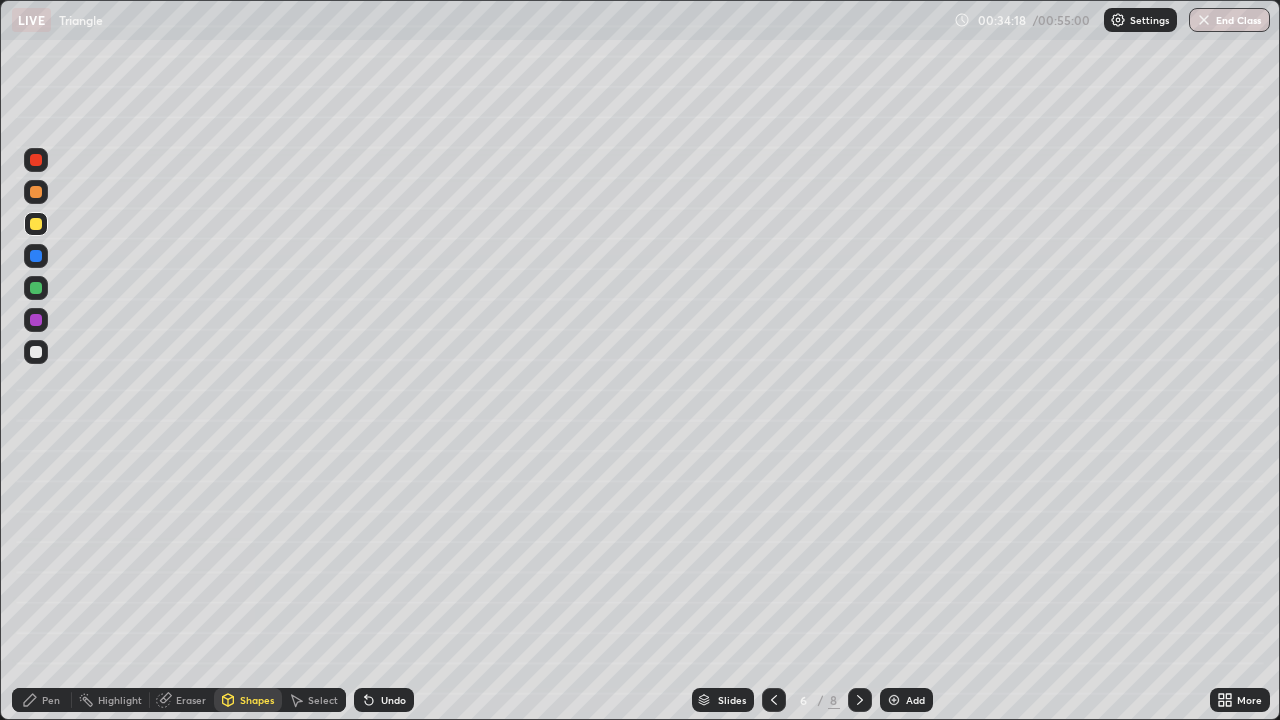 click on "Pen" at bounding box center [51, 700] 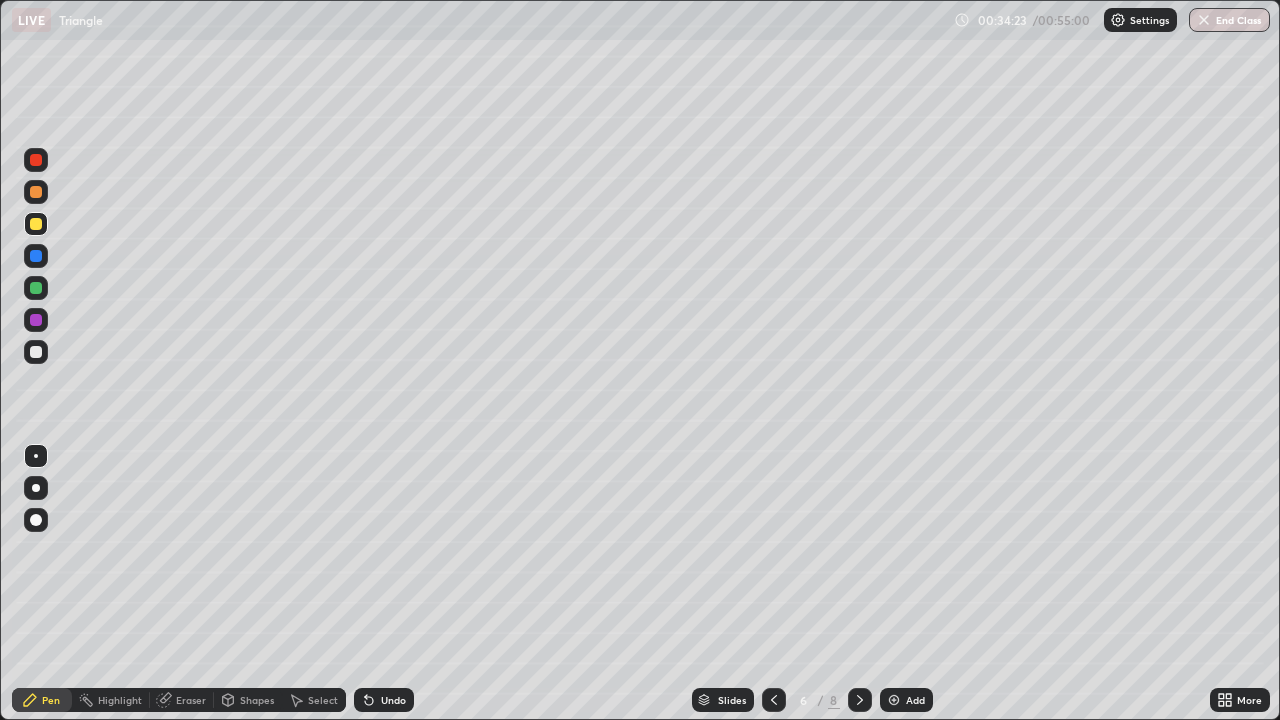 click on "Shapes" at bounding box center (257, 700) 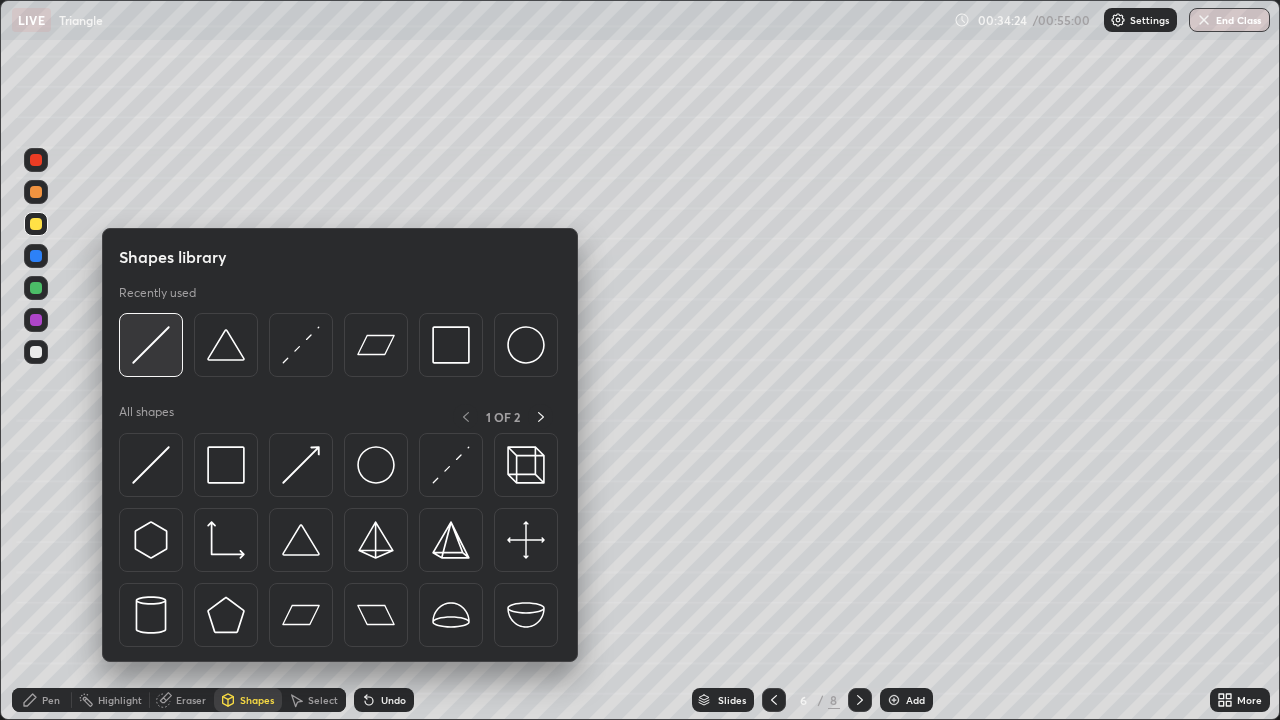 click at bounding box center (151, 345) 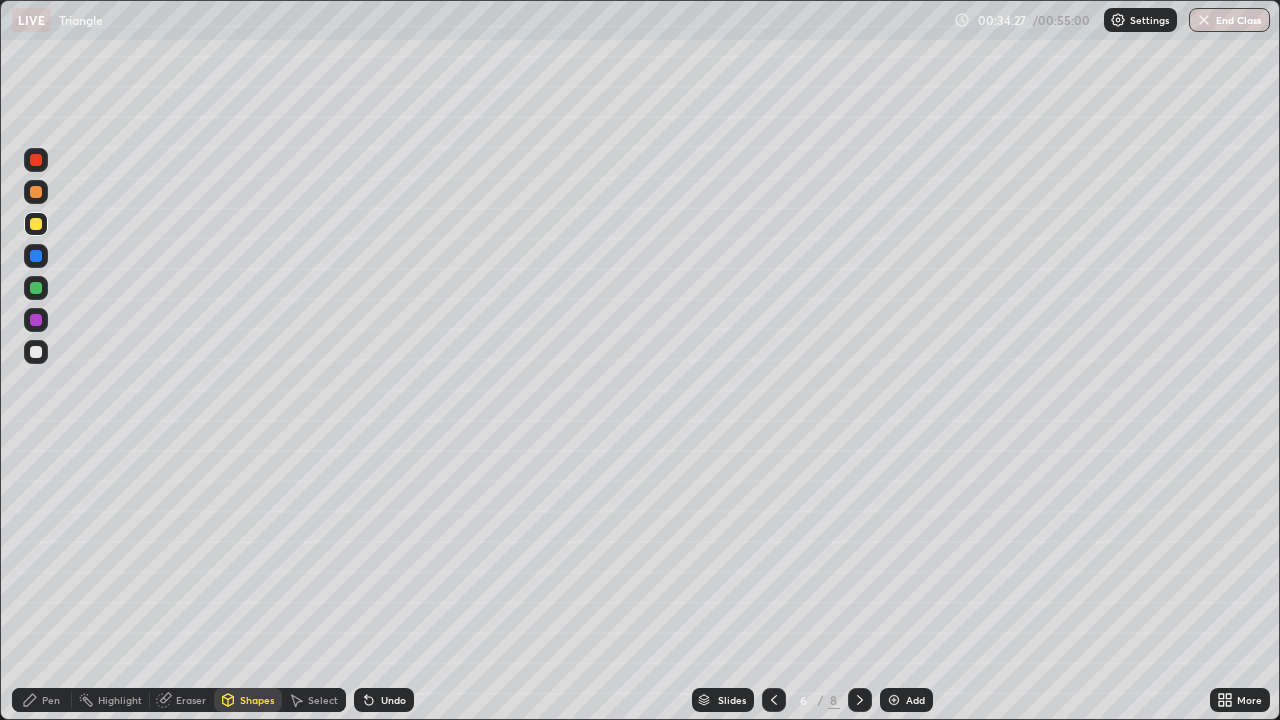 click on "Pen" at bounding box center (51, 700) 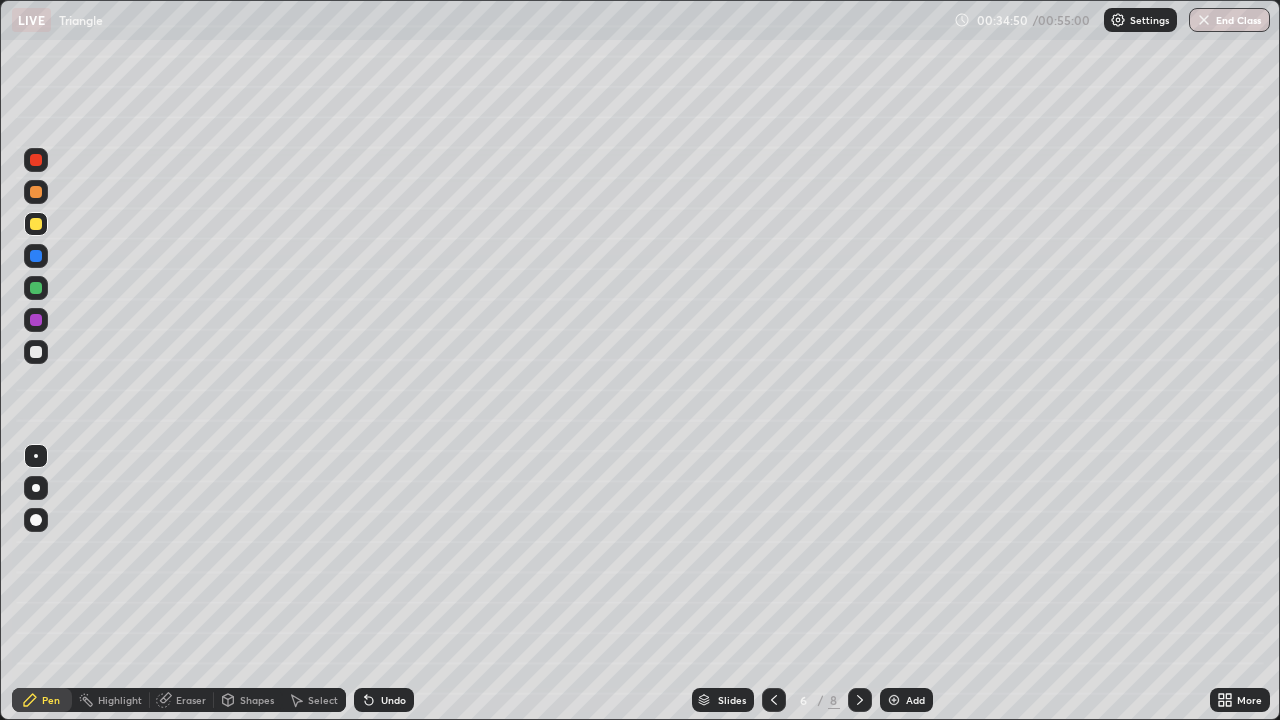 click on "Undo" at bounding box center [384, 700] 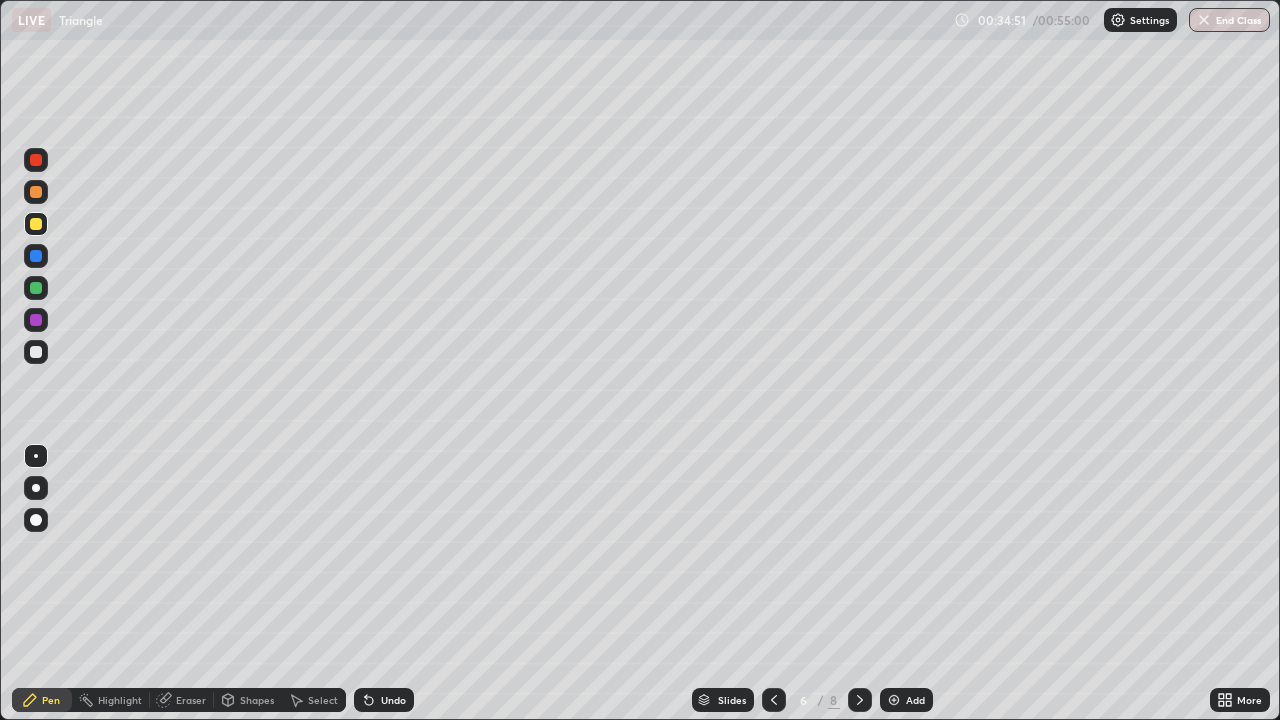click on "Undo" at bounding box center (393, 700) 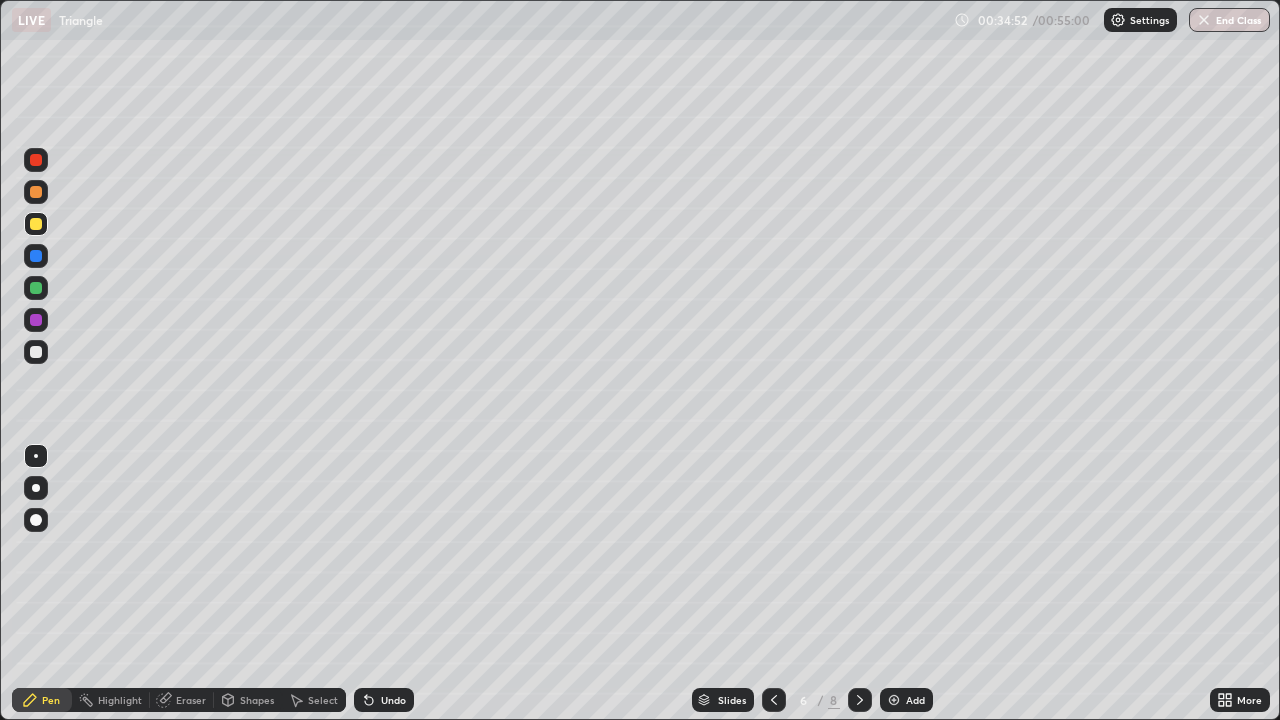 click on "Undo" at bounding box center [393, 700] 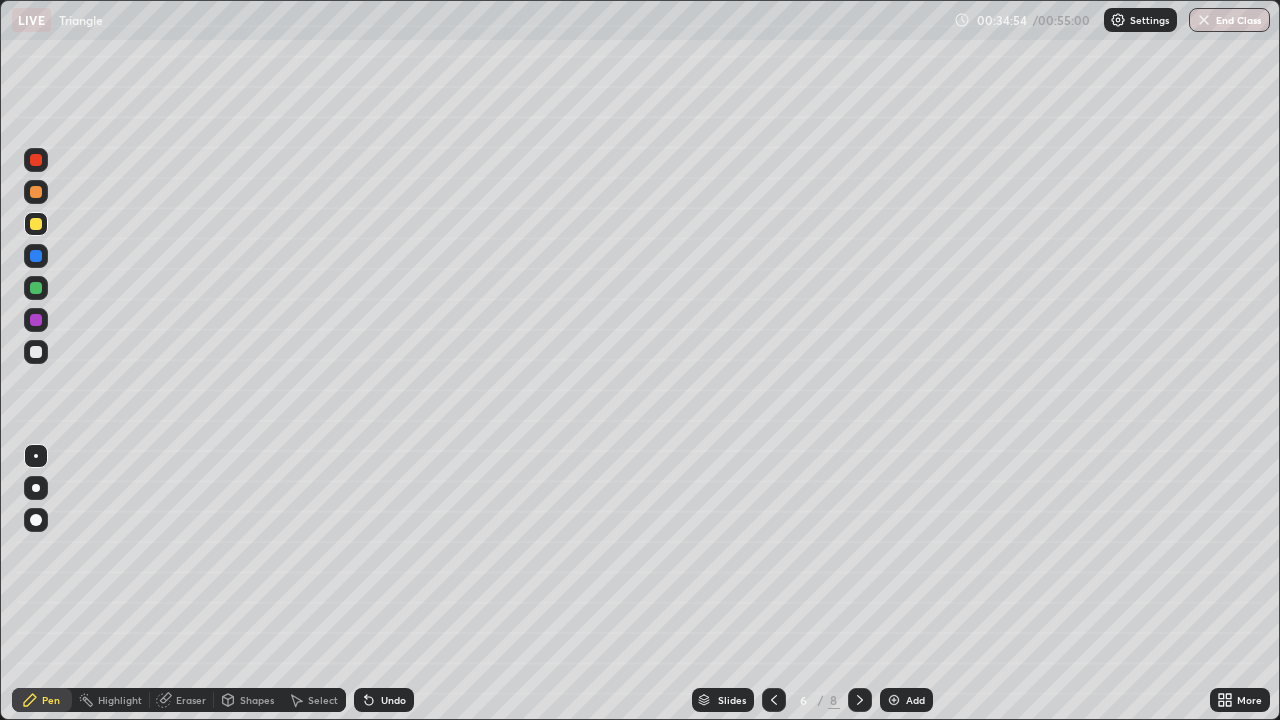 click on "Shapes" at bounding box center (257, 700) 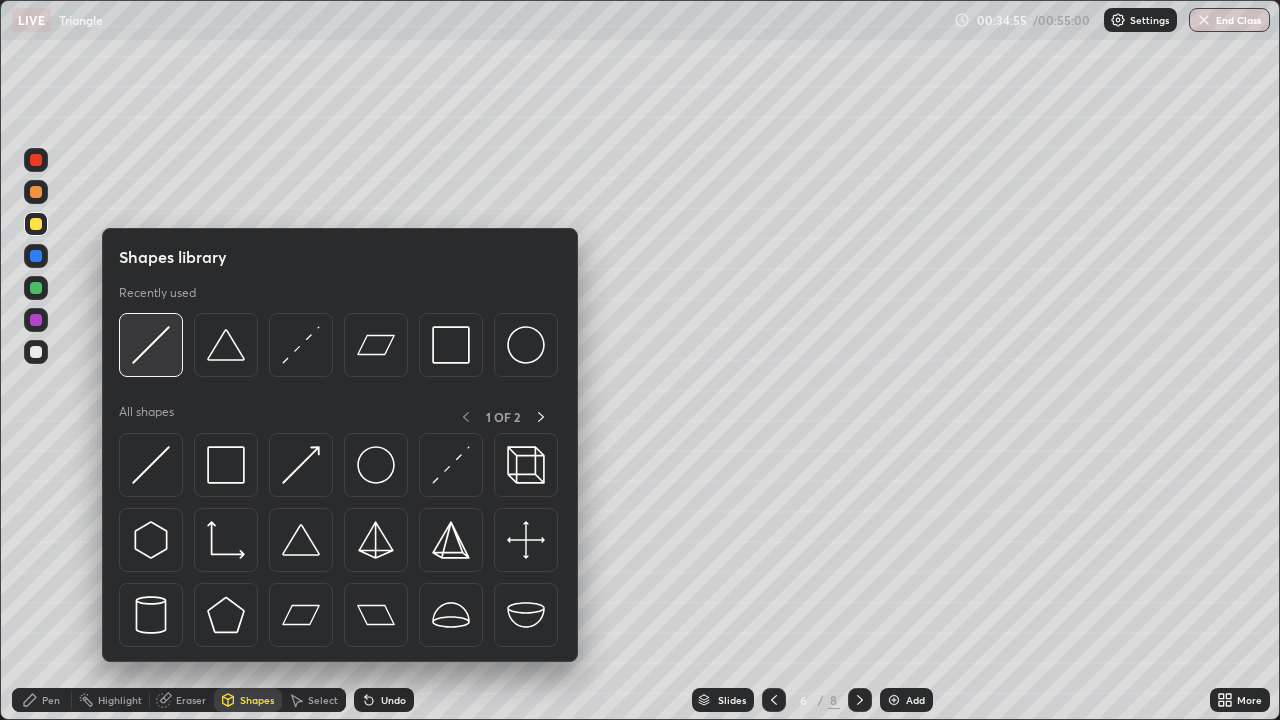 click at bounding box center (151, 345) 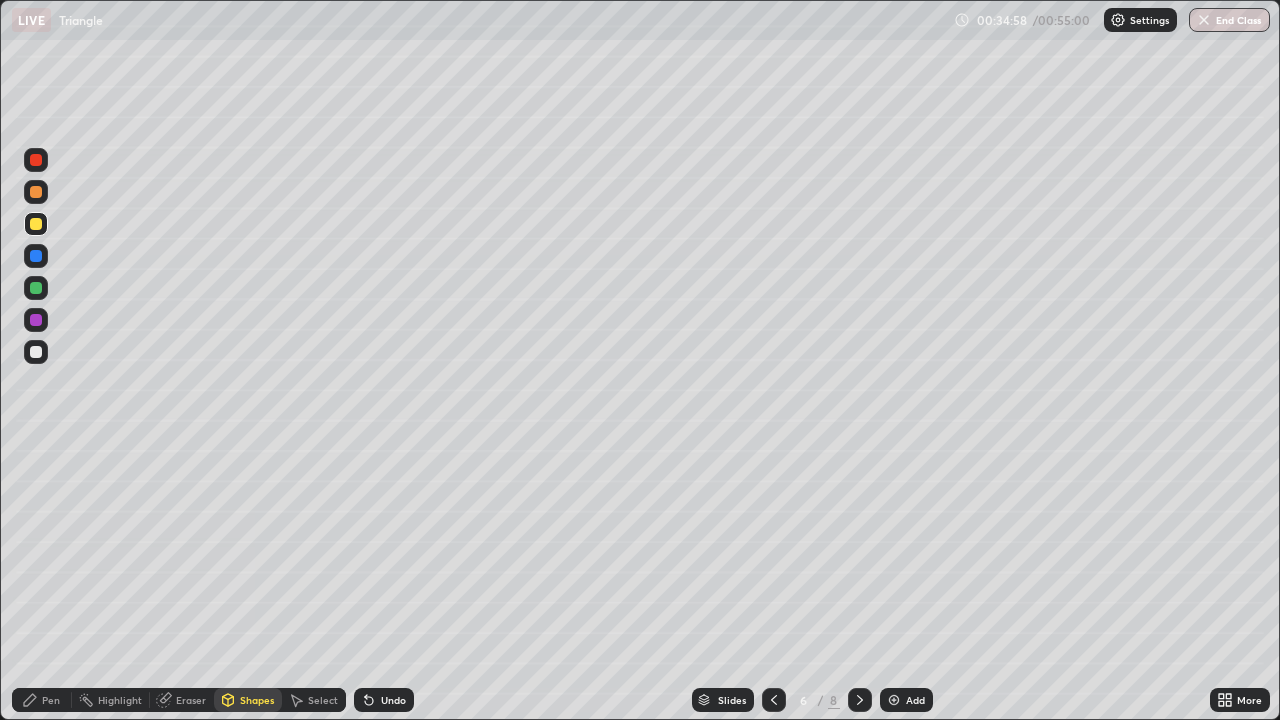 click on "Pen" at bounding box center (51, 700) 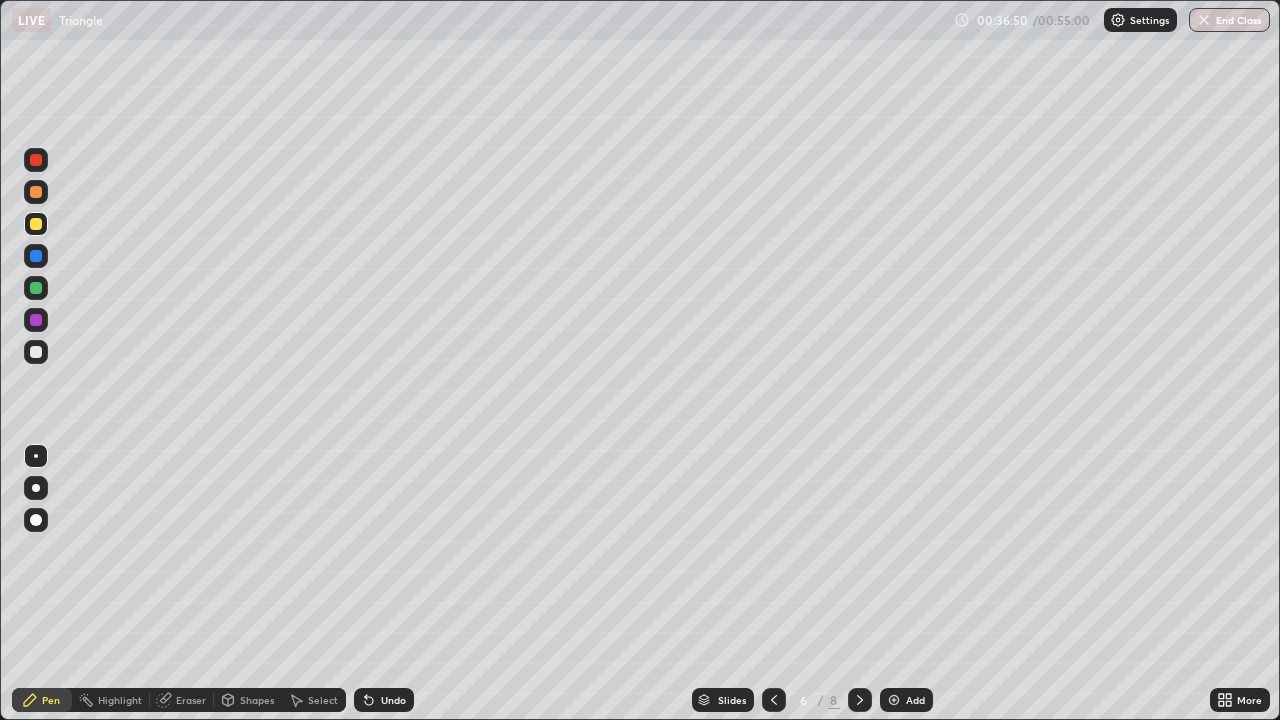 click at bounding box center (36, 352) 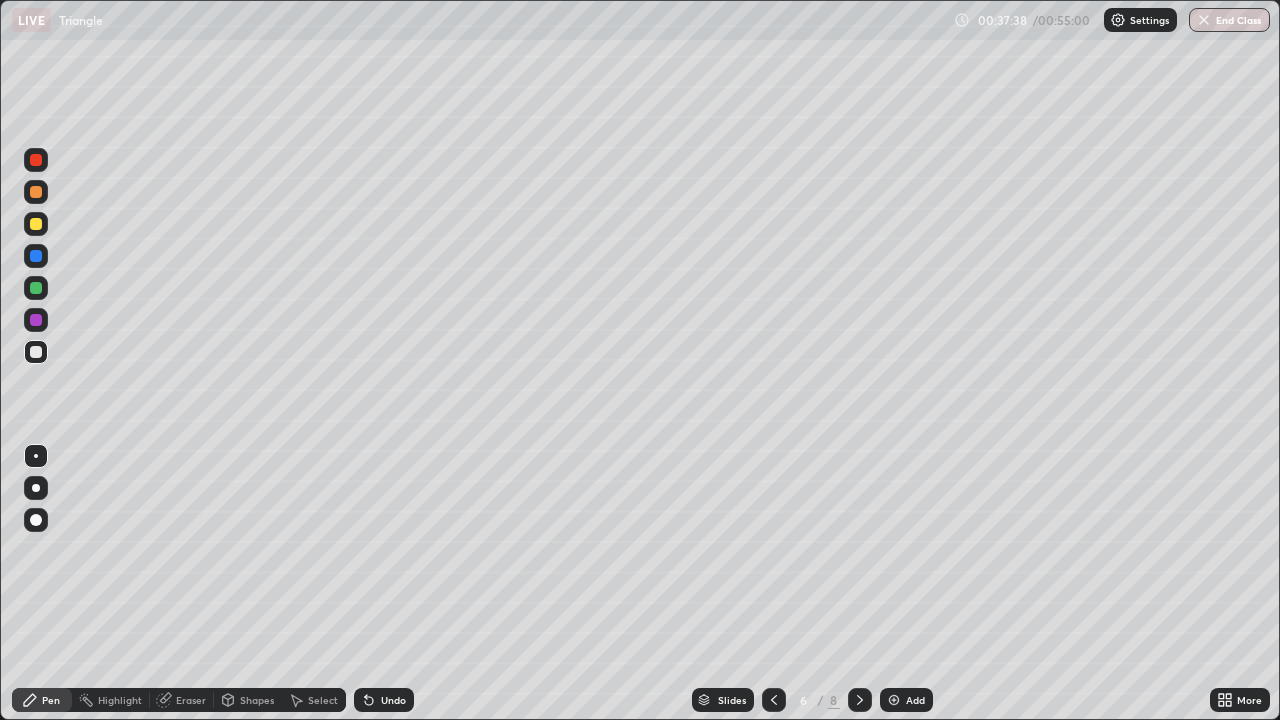 click on "Undo" at bounding box center [393, 700] 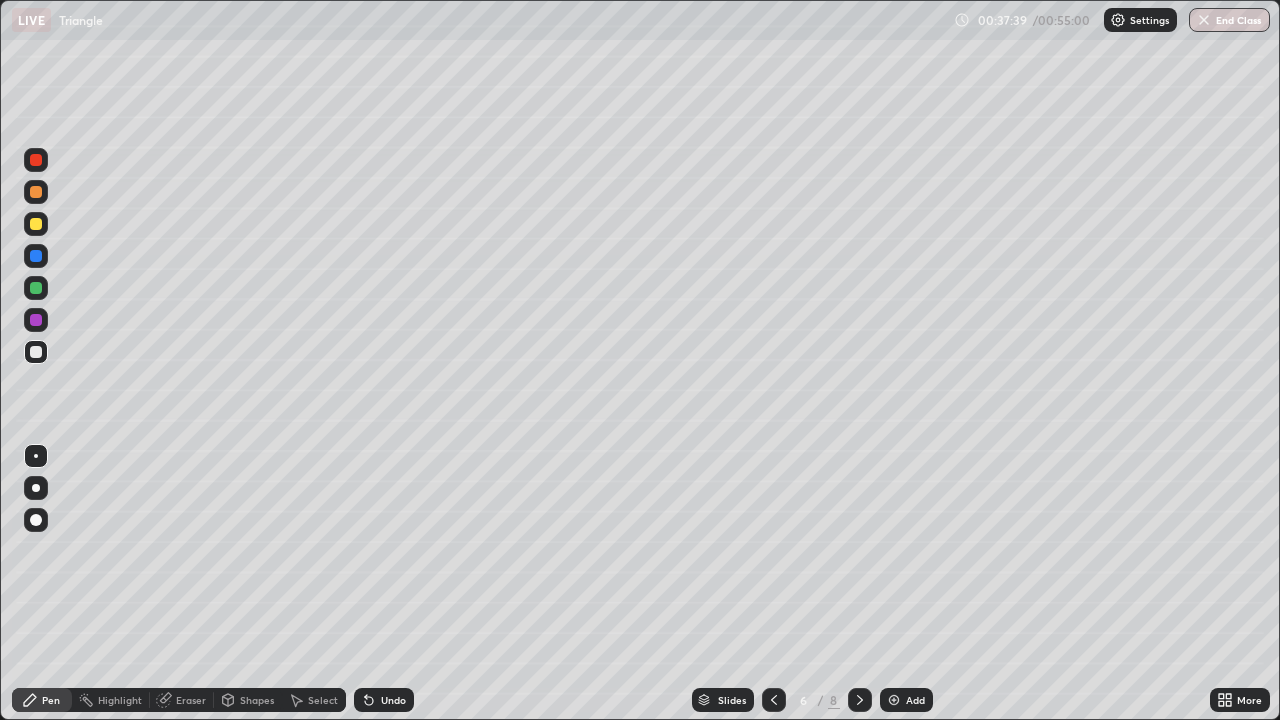 click on "Undo" at bounding box center (393, 700) 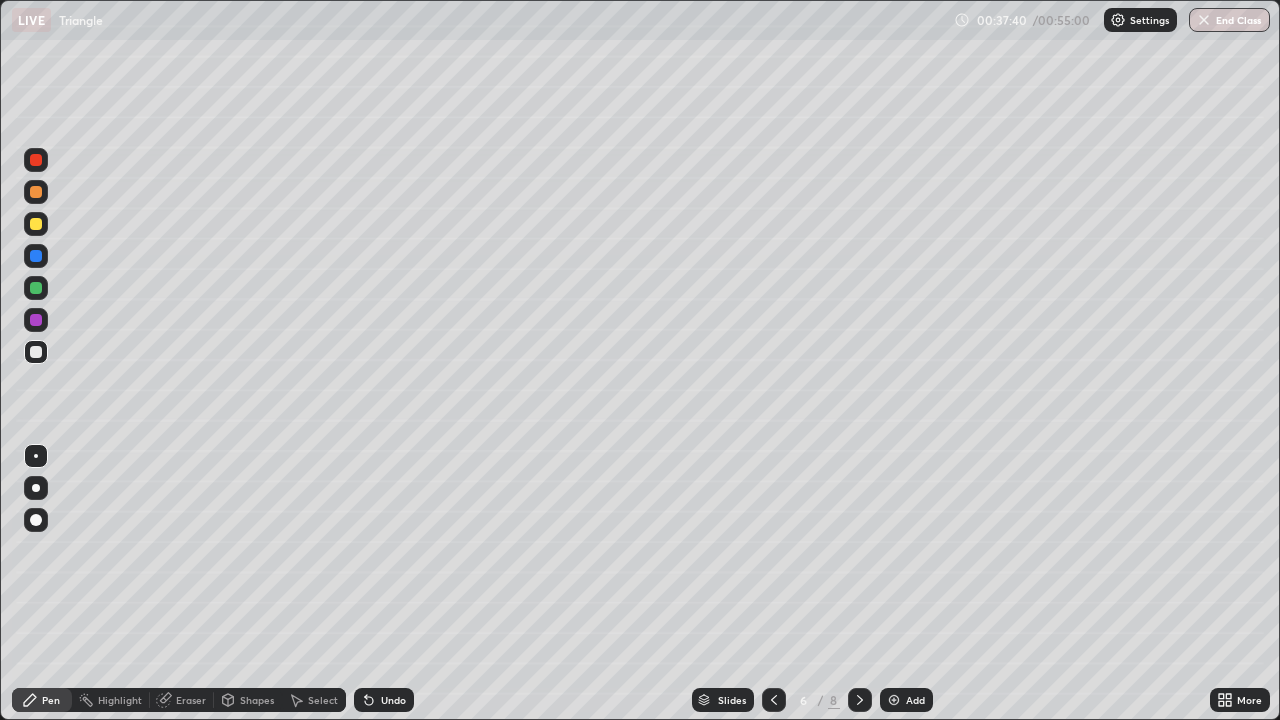 click on "Undo" at bounding box center (393, 700) 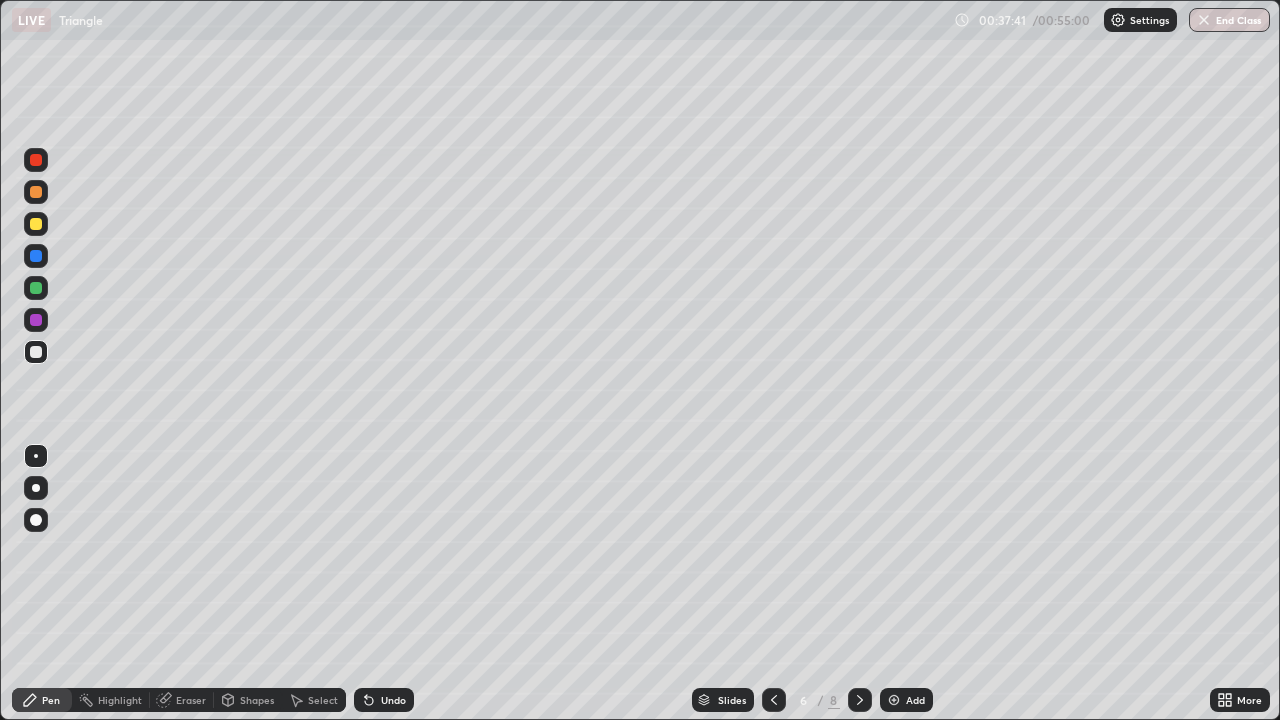 click on "Undo" at bounding box center [393, 700] 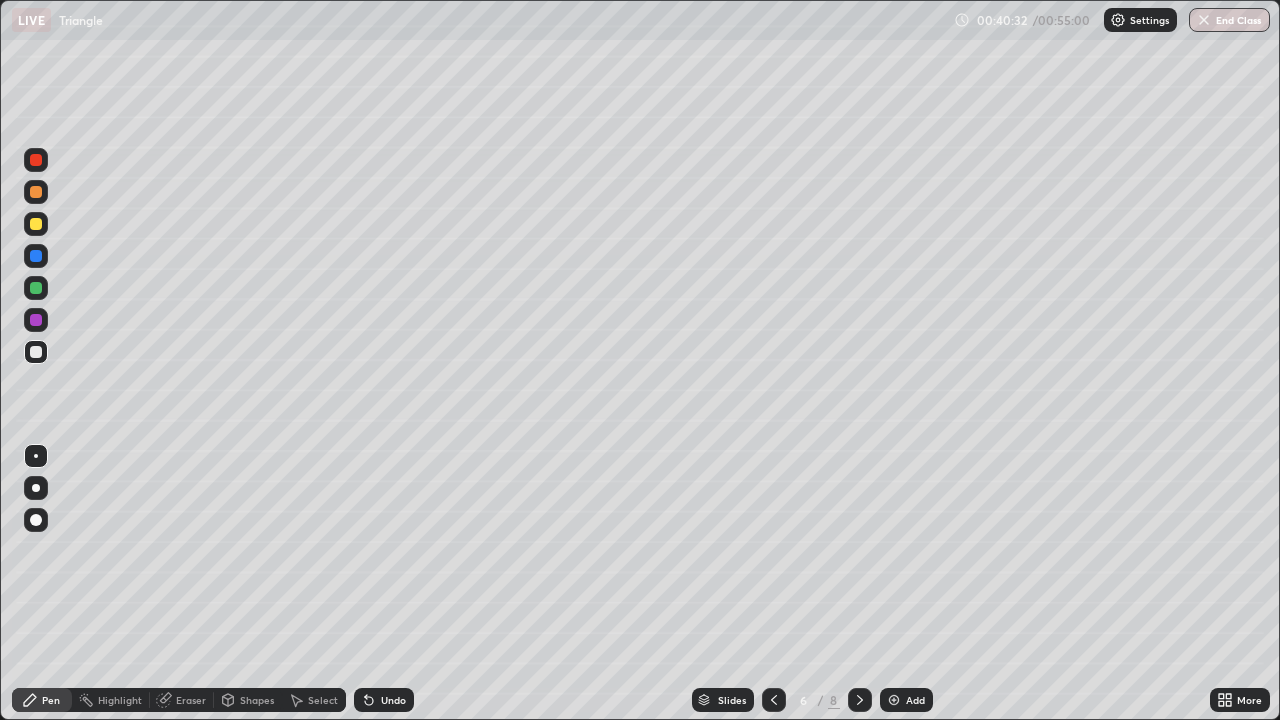 click at bounding box center (894, 700) 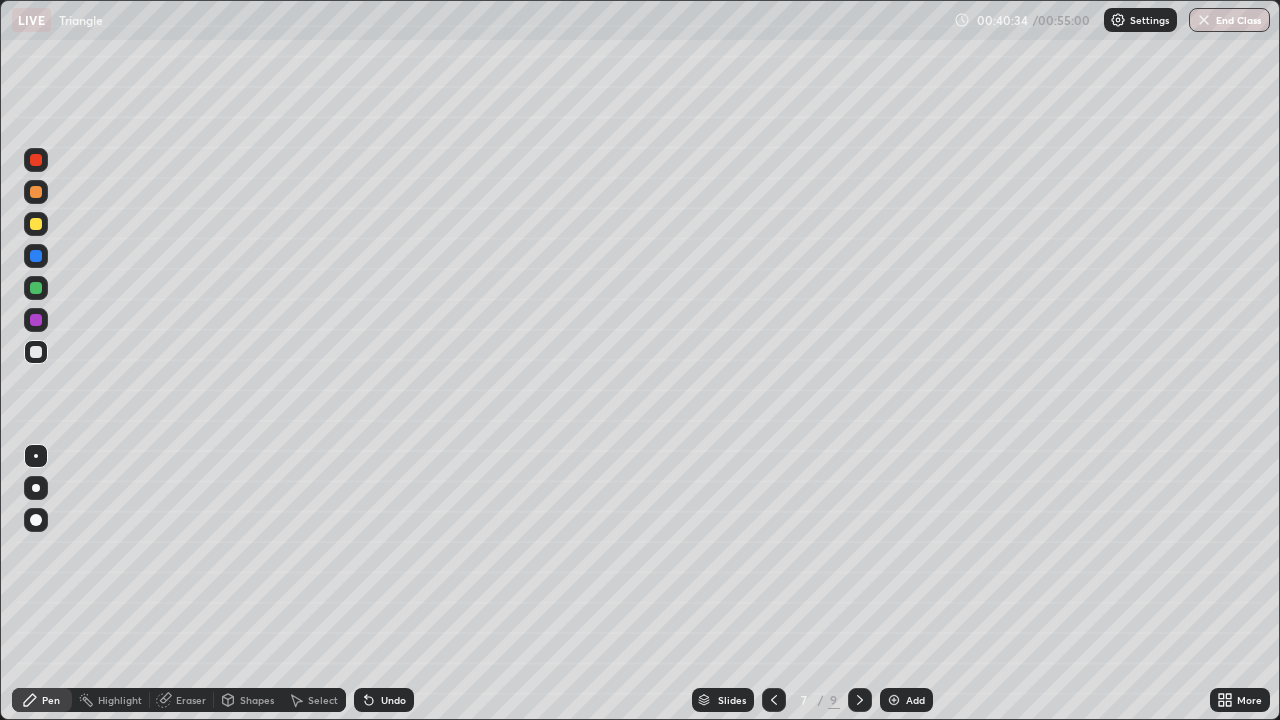 click at bounding box center [36, 224] 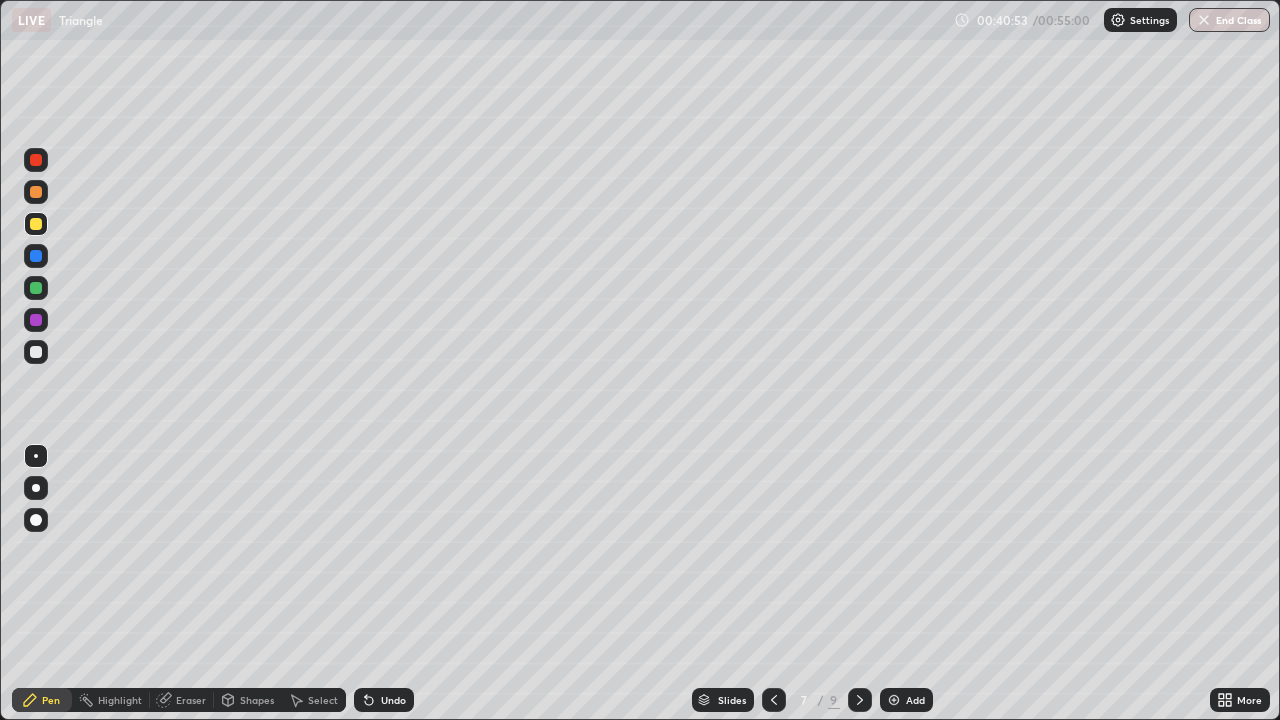 click on "Shapes" at bounding box center (257, 700) 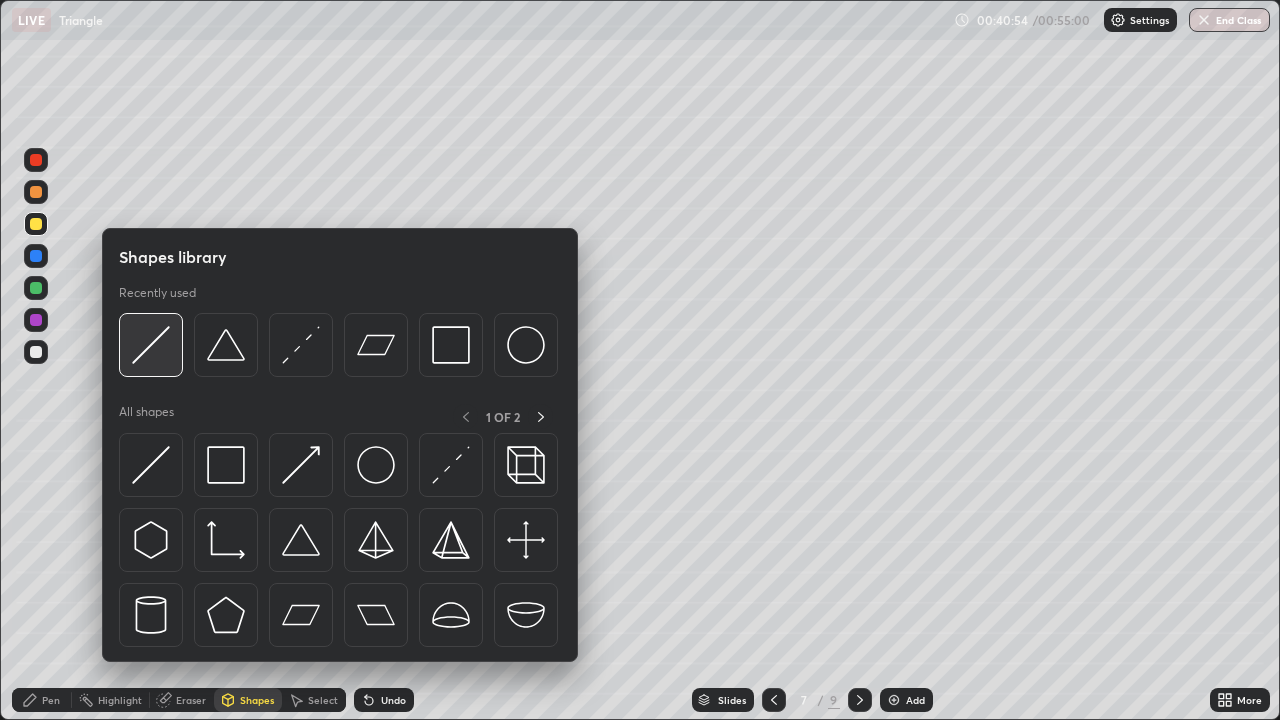 click at bounding box center (151, 345) 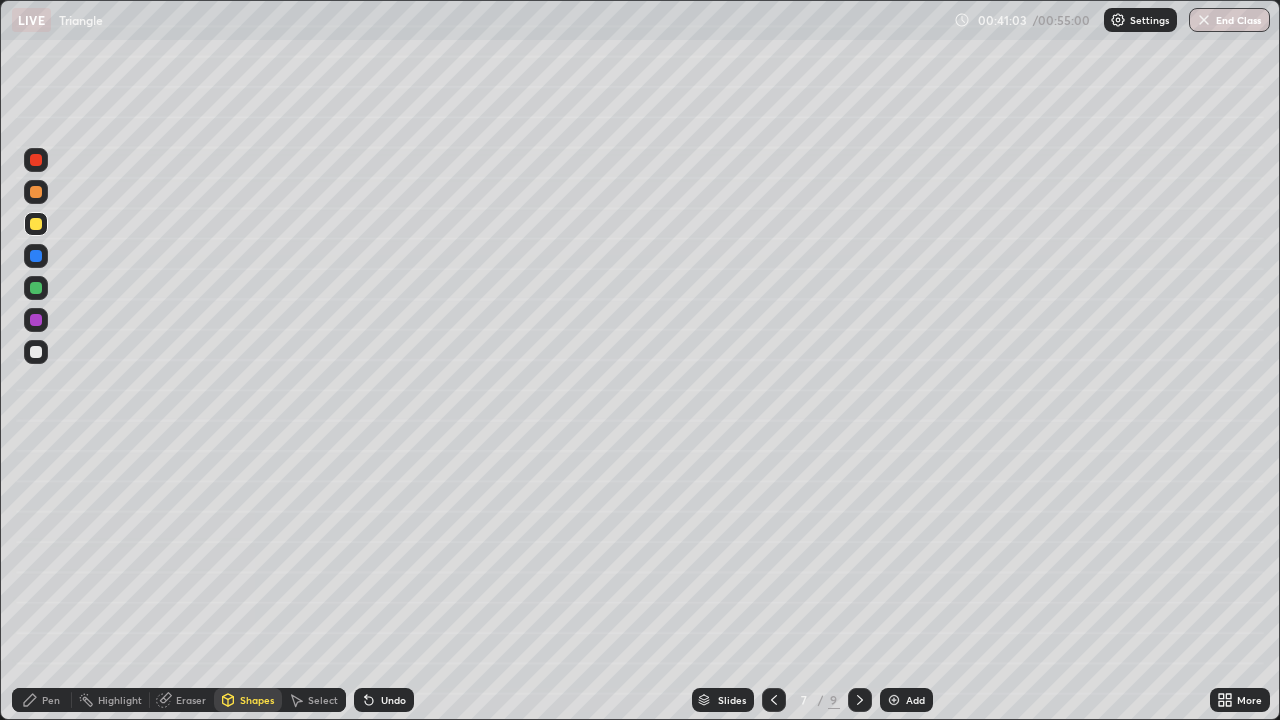click on "Pen" at bounding box center (42, 700) 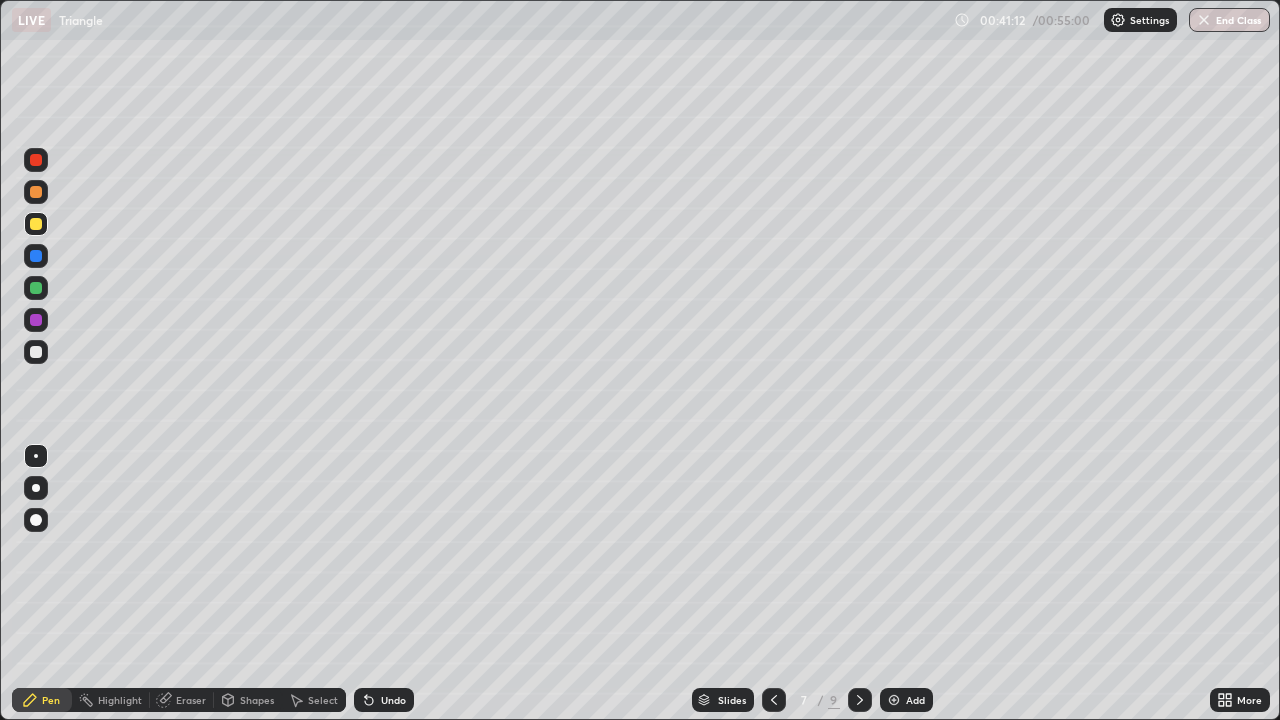 click on "Undo" at bounding box center (384, 700) 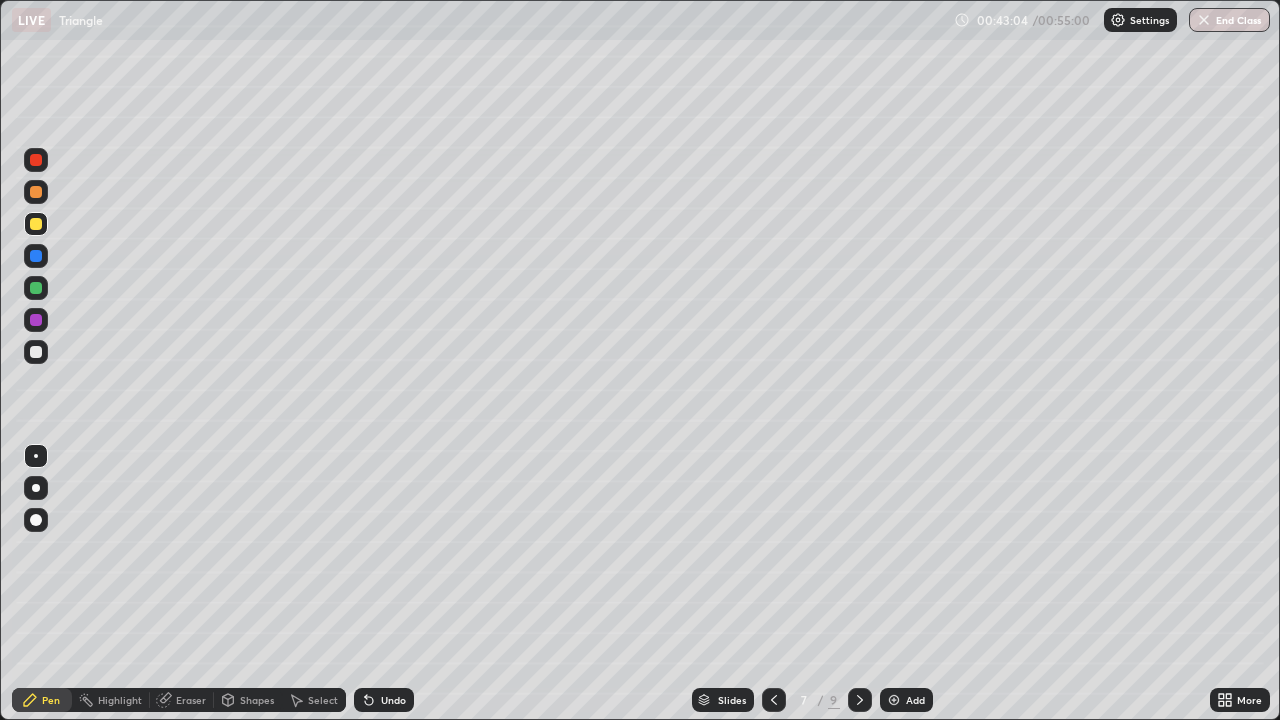 click at bounding box center [36, 352] 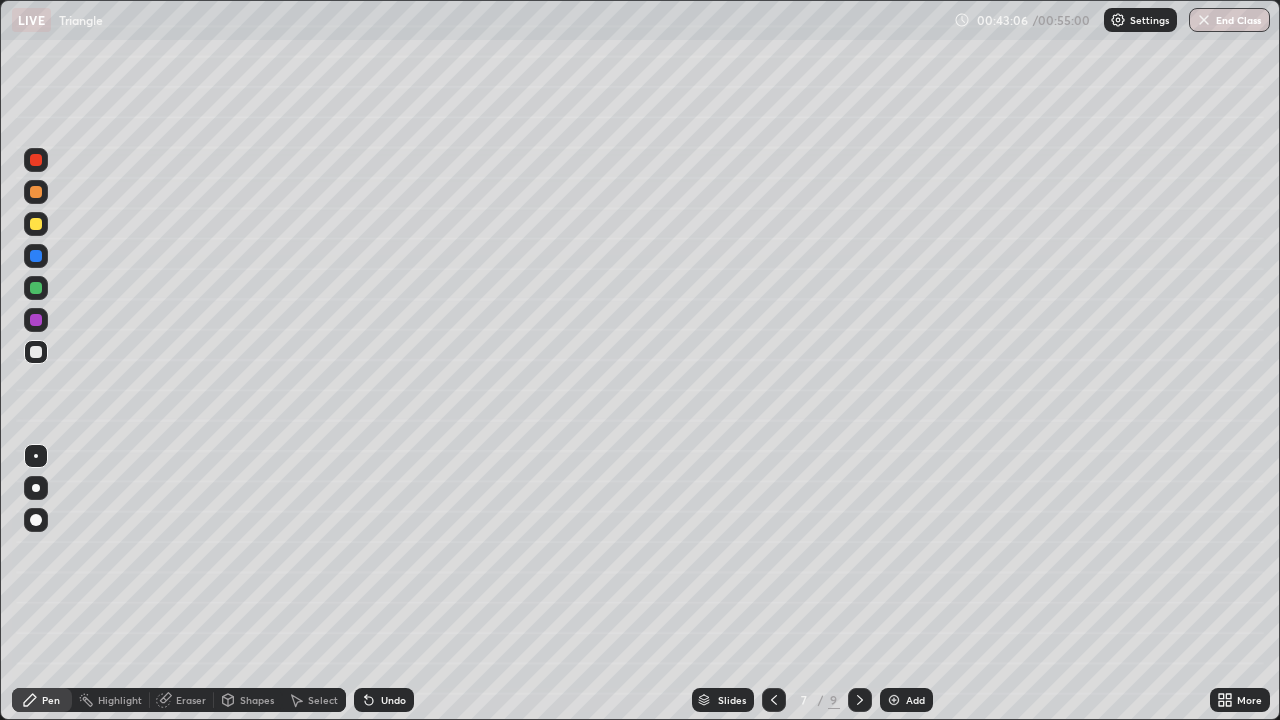 click on "Shapes" at bounding box center [257, 700] 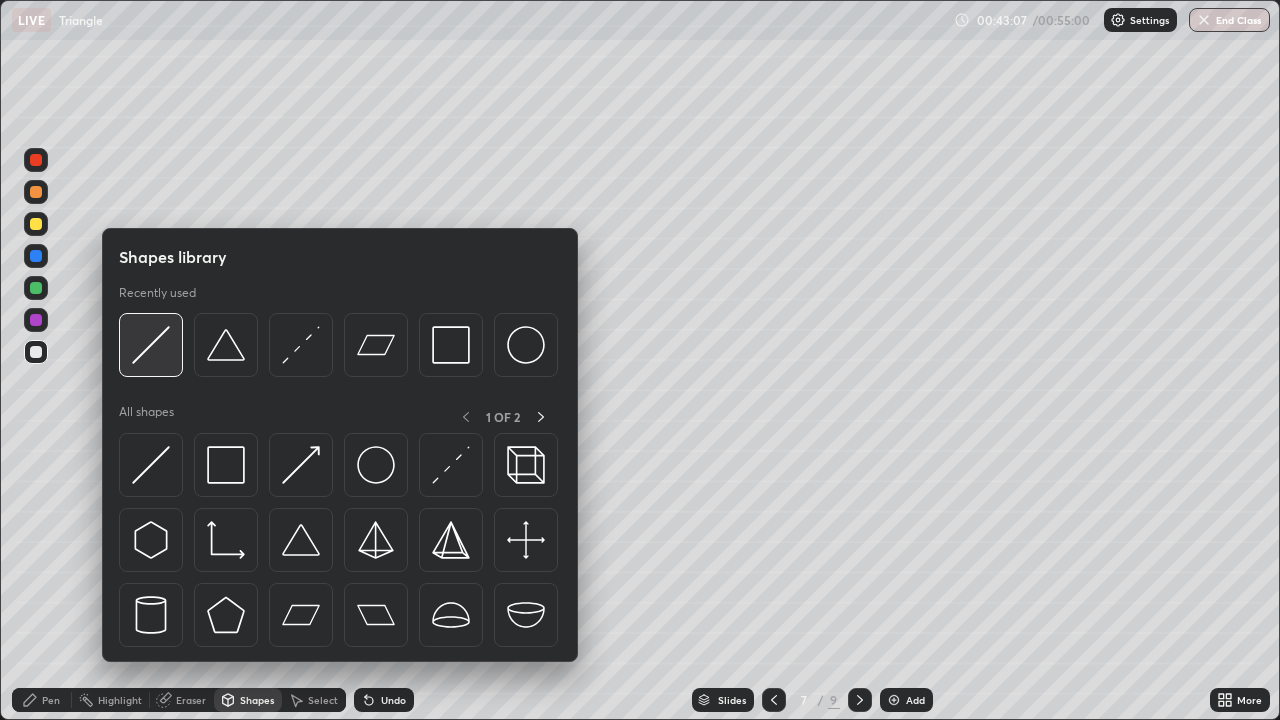 click at bounding box center [151, 345] 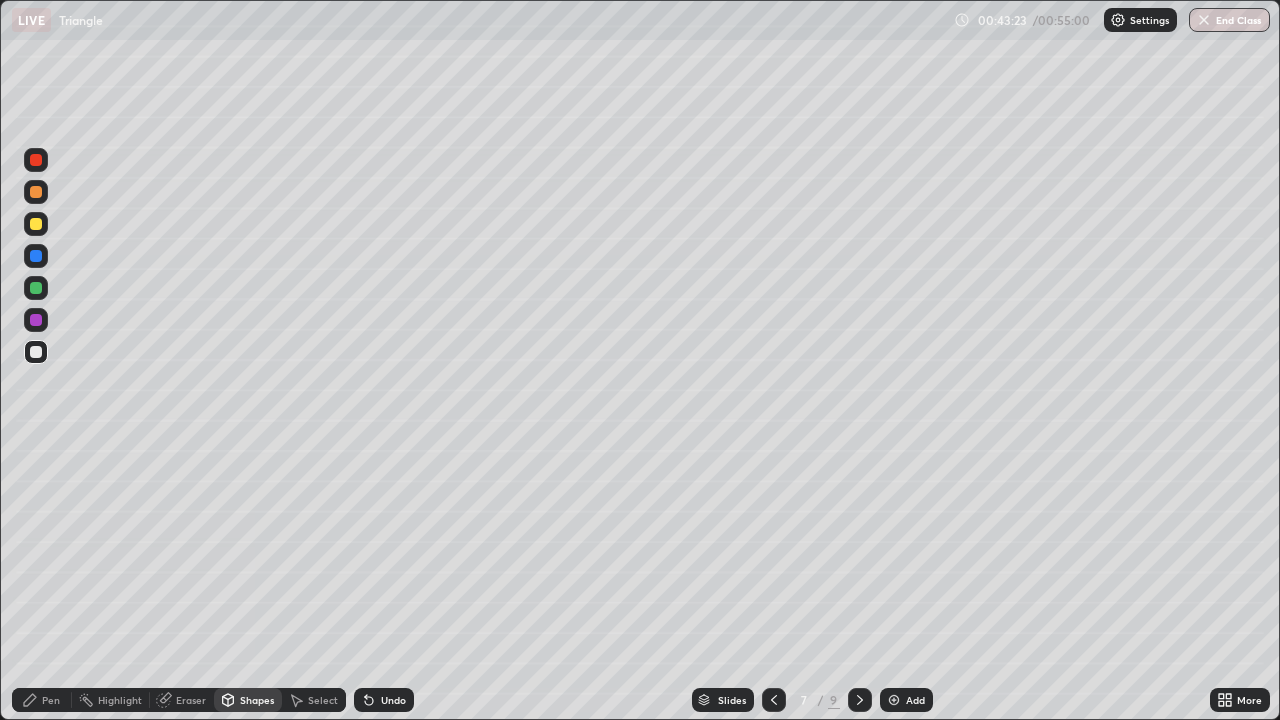 click on "Pen" at bounding box center [51, 700] 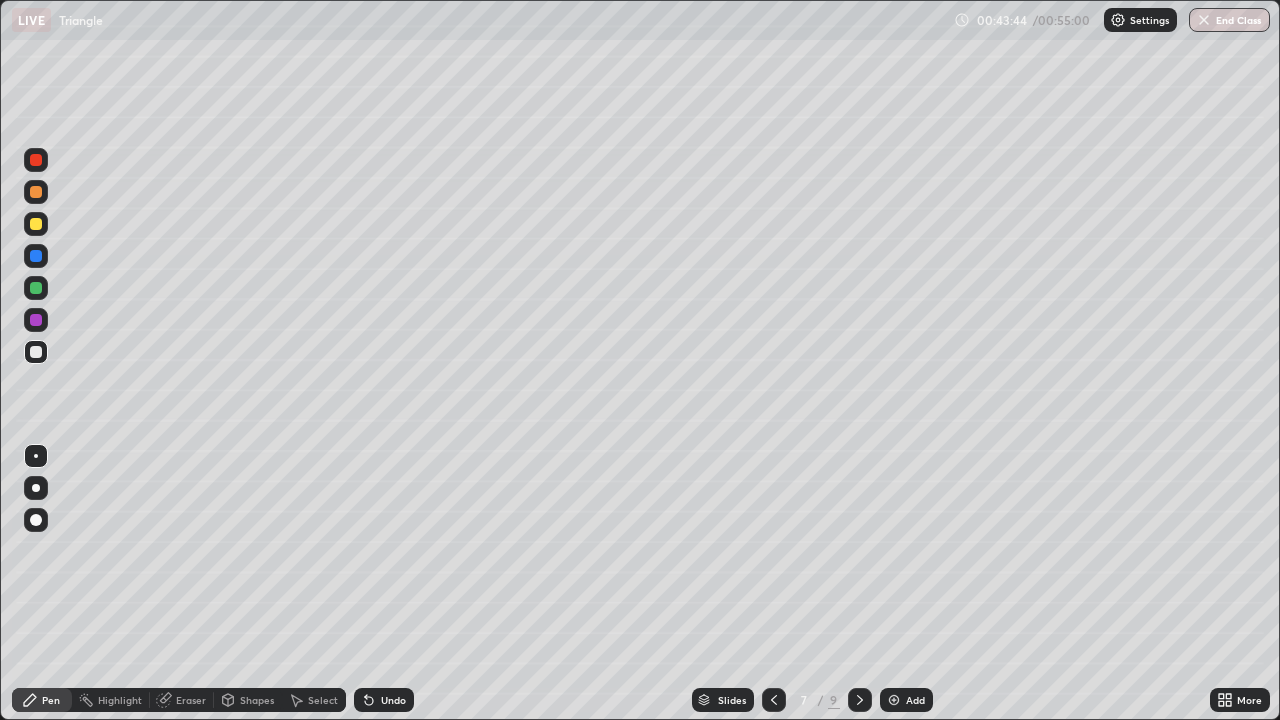 click at bounding box center [36, 320] 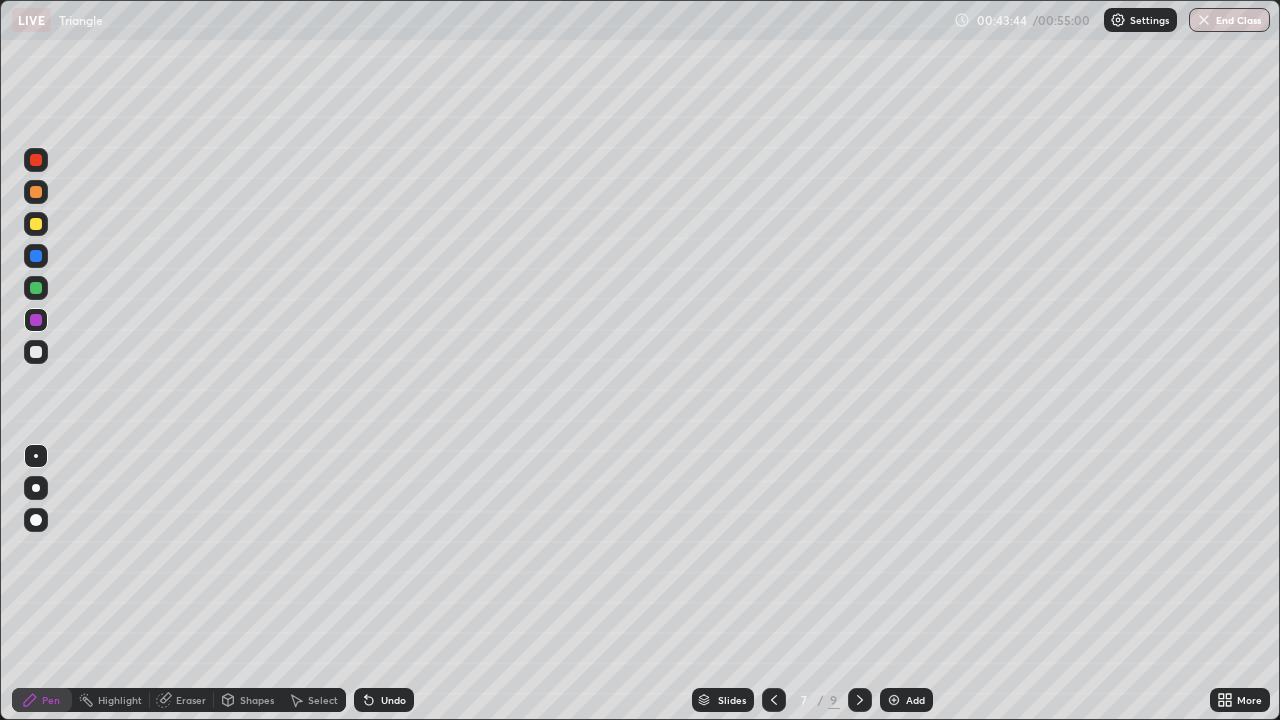 click at bounding box center (36, 352) 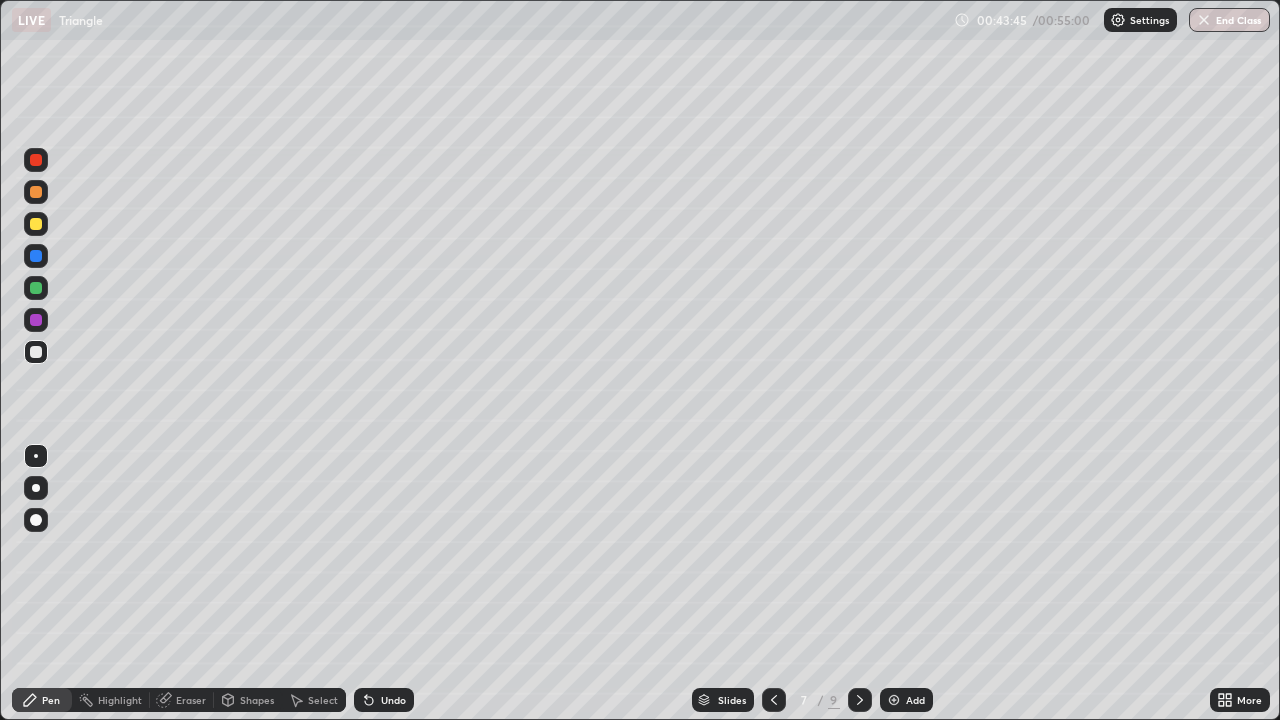 click at bounding box center [36, 224] 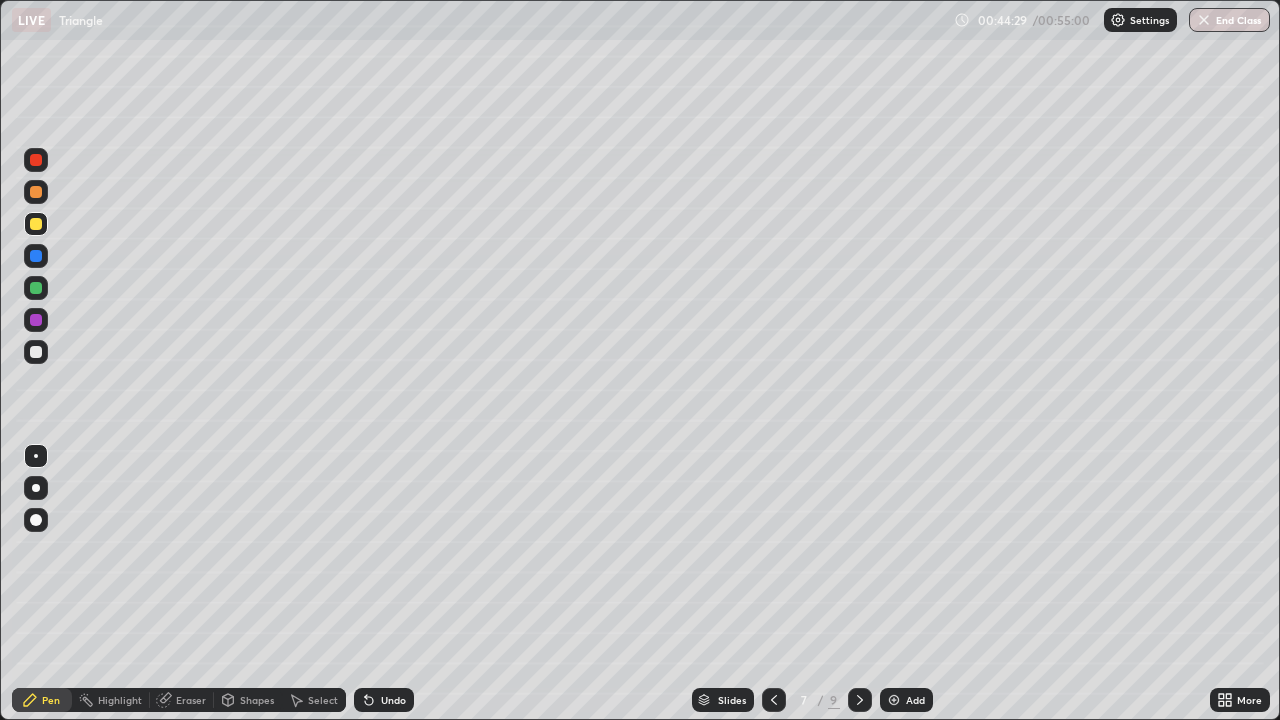 click on "Eraser" at bounding box center [191, 700] 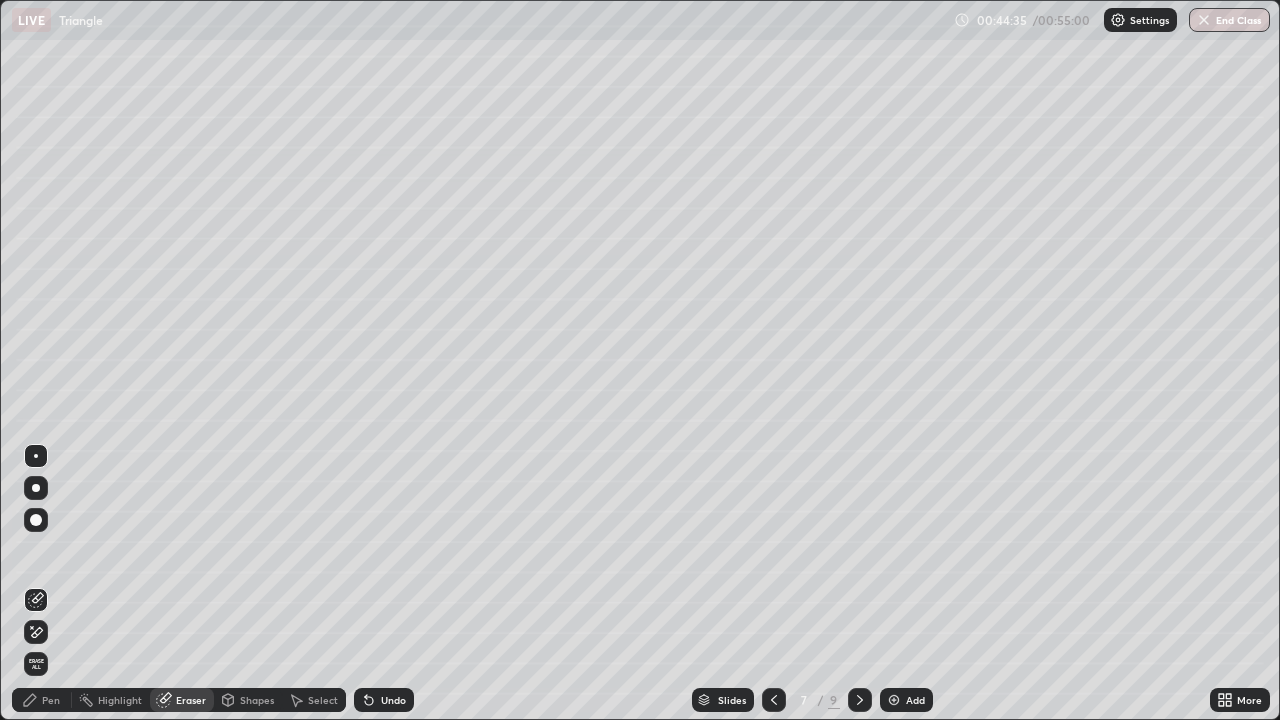 click on "Pen" at bounding box center (51, 700) 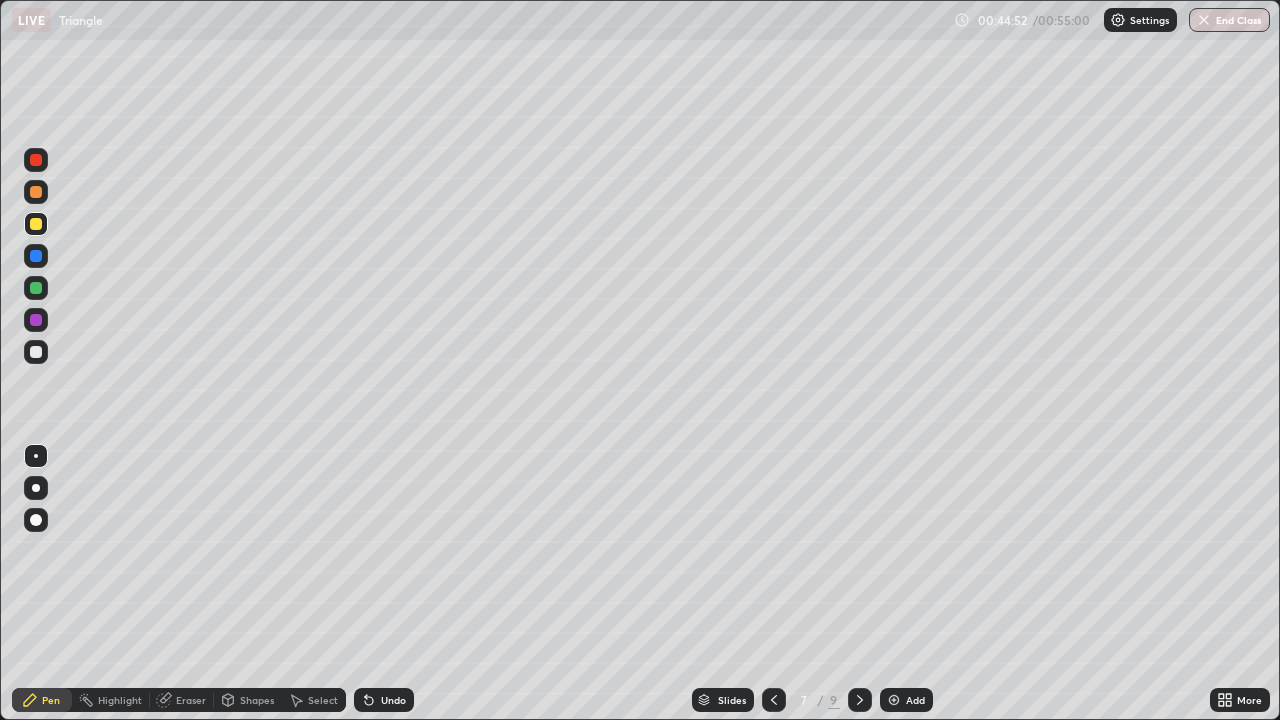 click at bounding box center [774, 700] 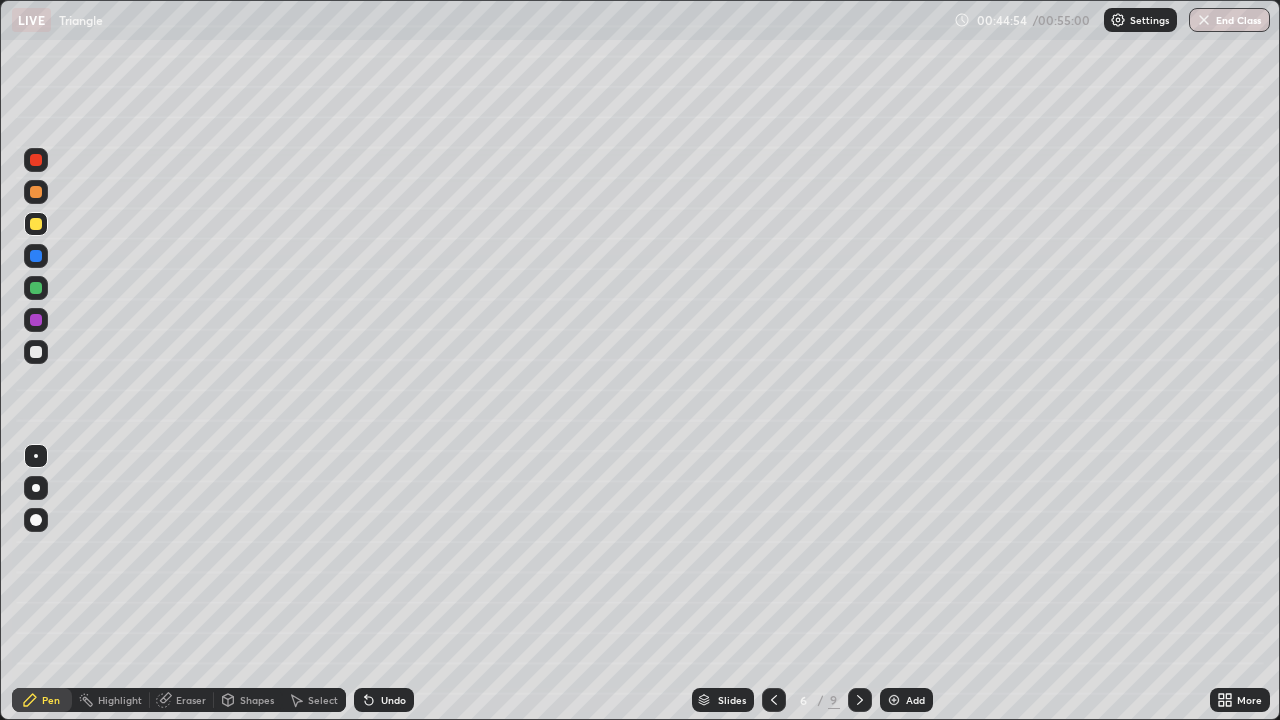 click 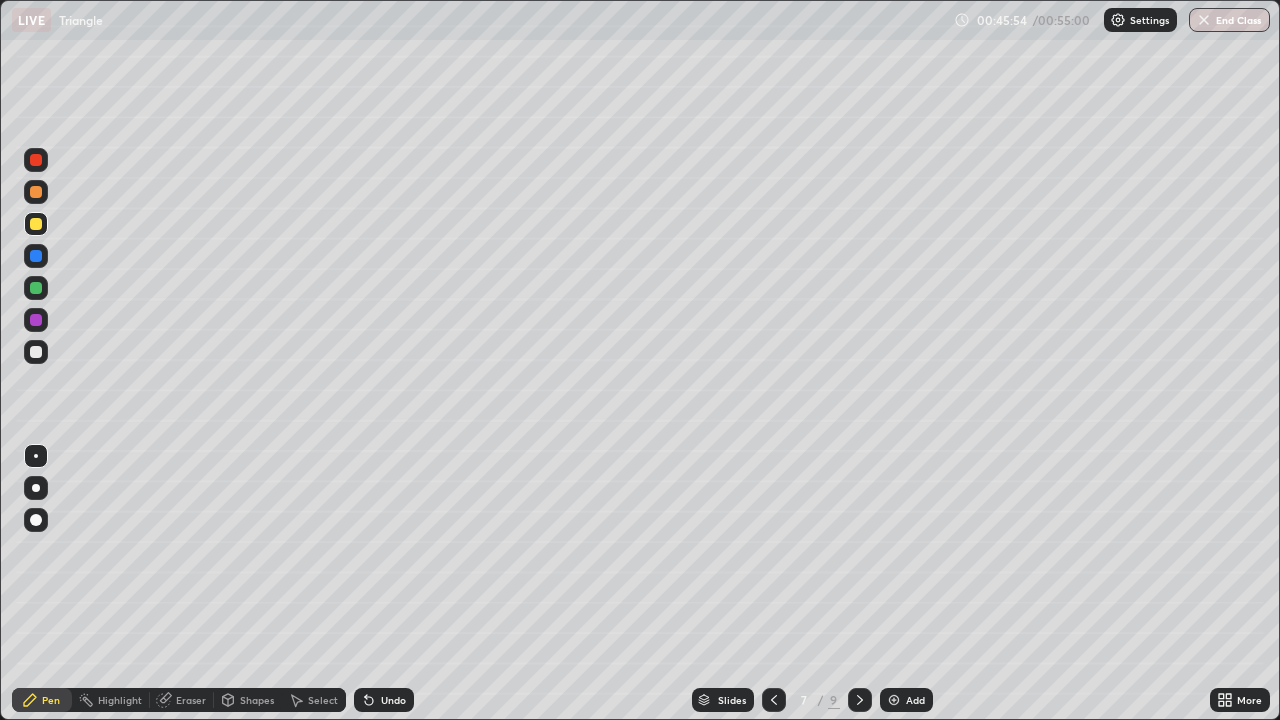 click at bounding box center [36, 288] 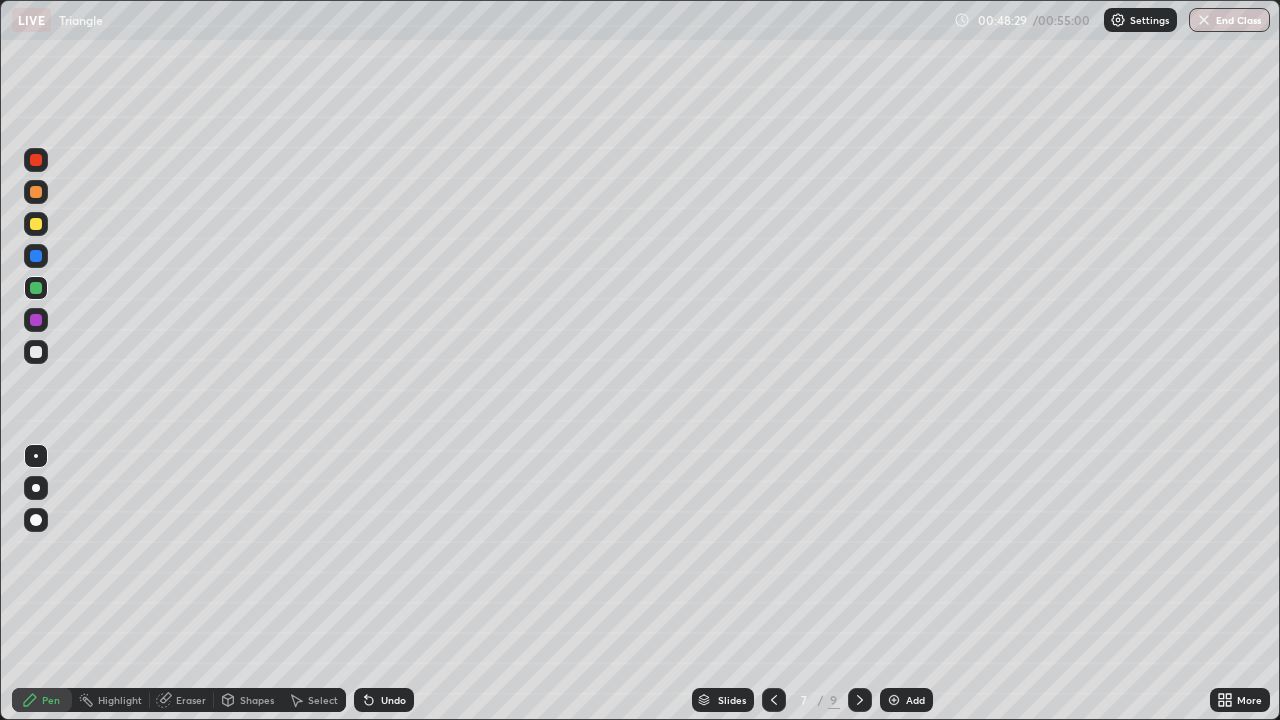 click on "Add" at bounding box center [906, 700] 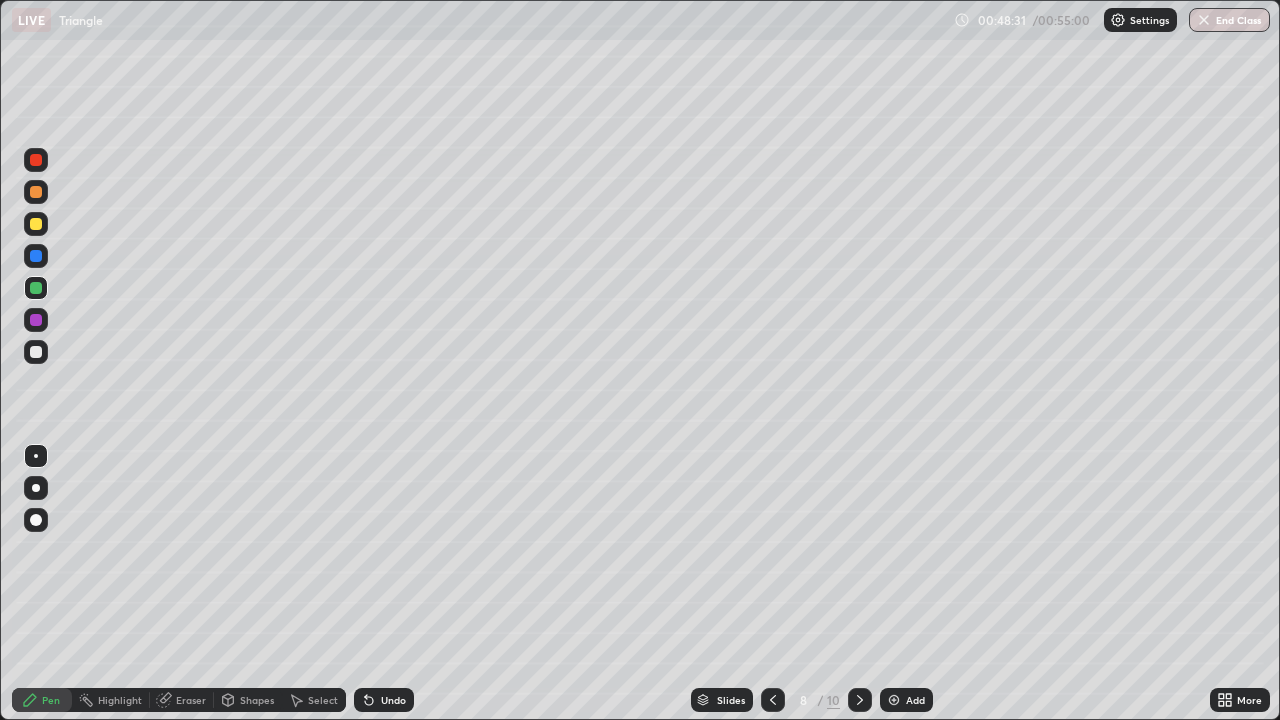 click 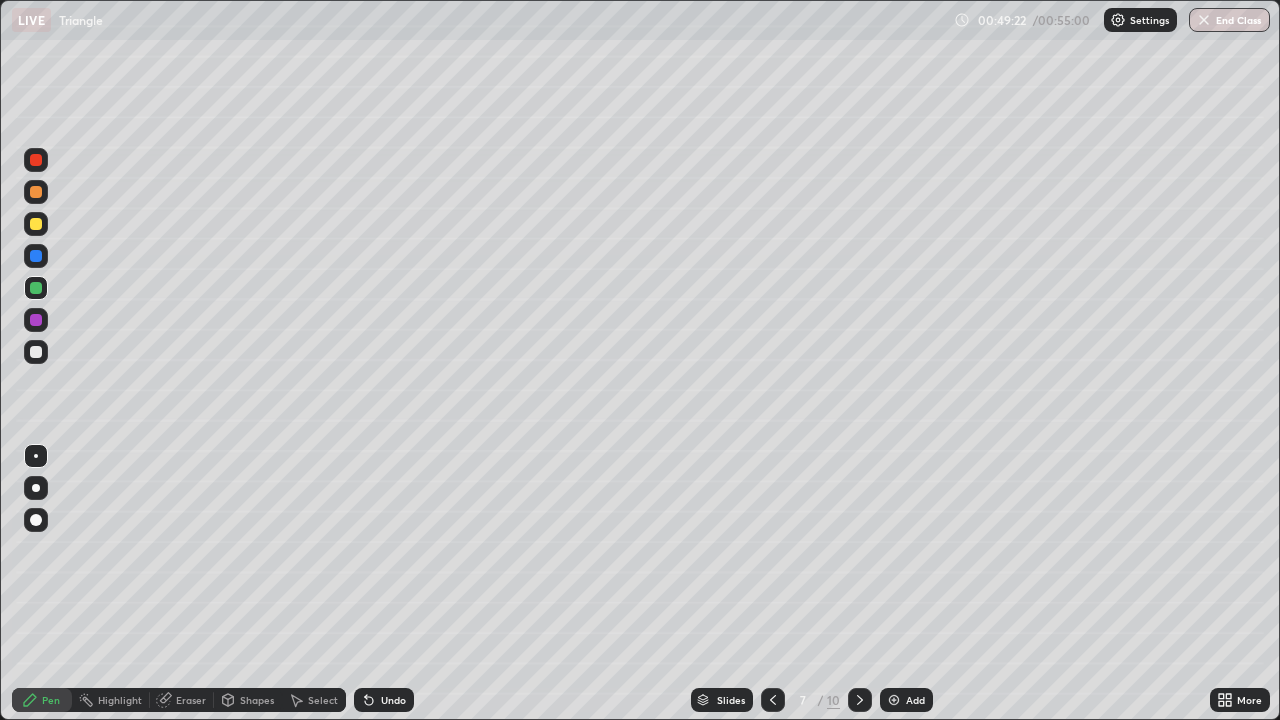 click on "Add" at bounding box center (906, 700) 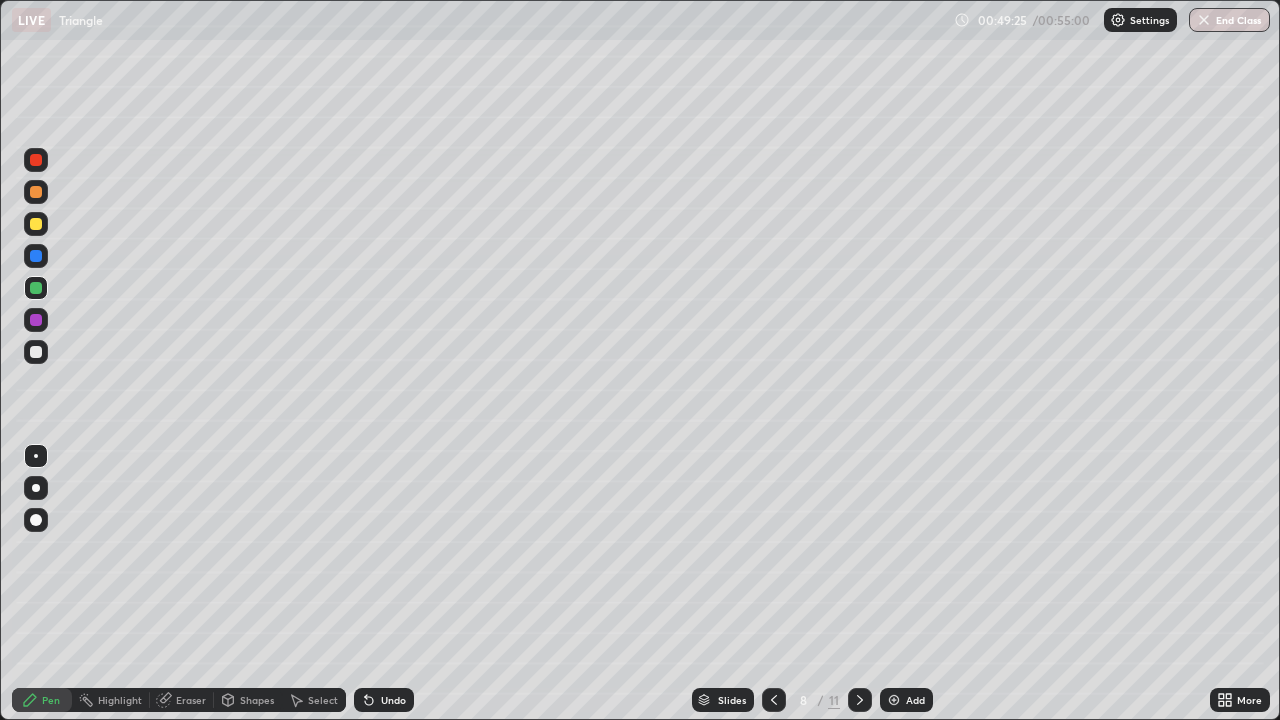 click on "Shapes" at bounding box center [257, 700] 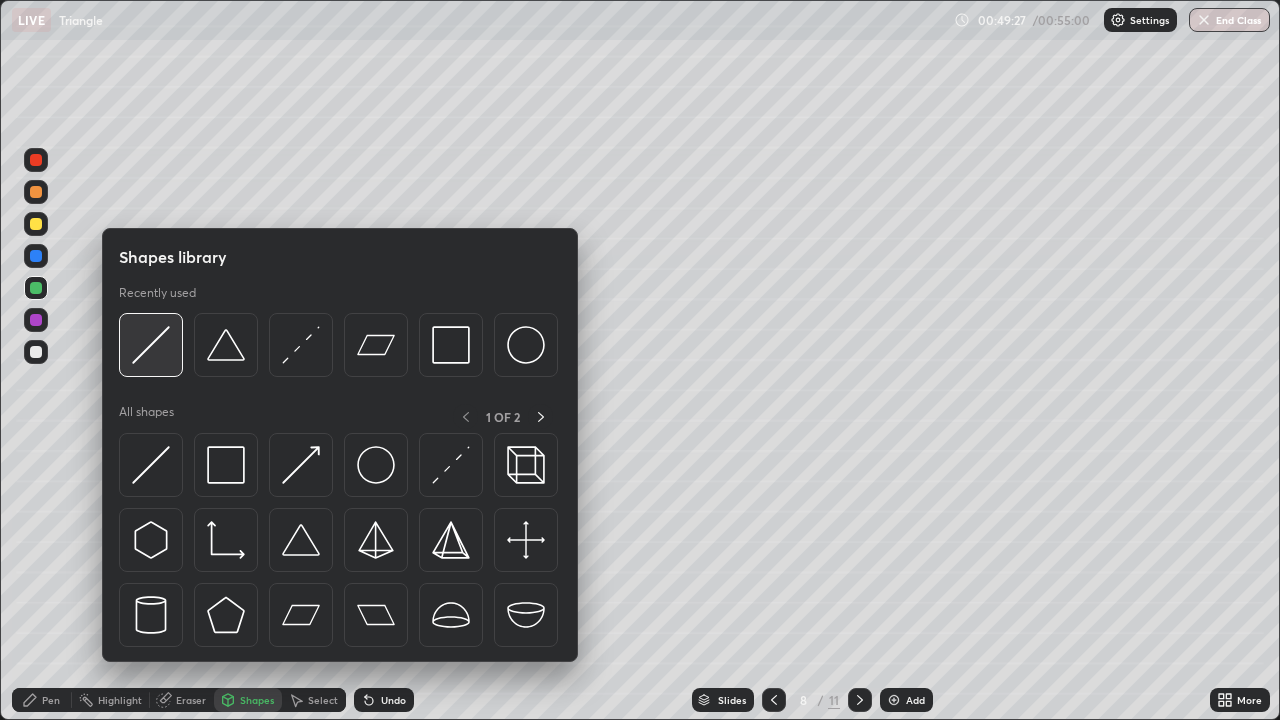click at bounding box center [151, 345] 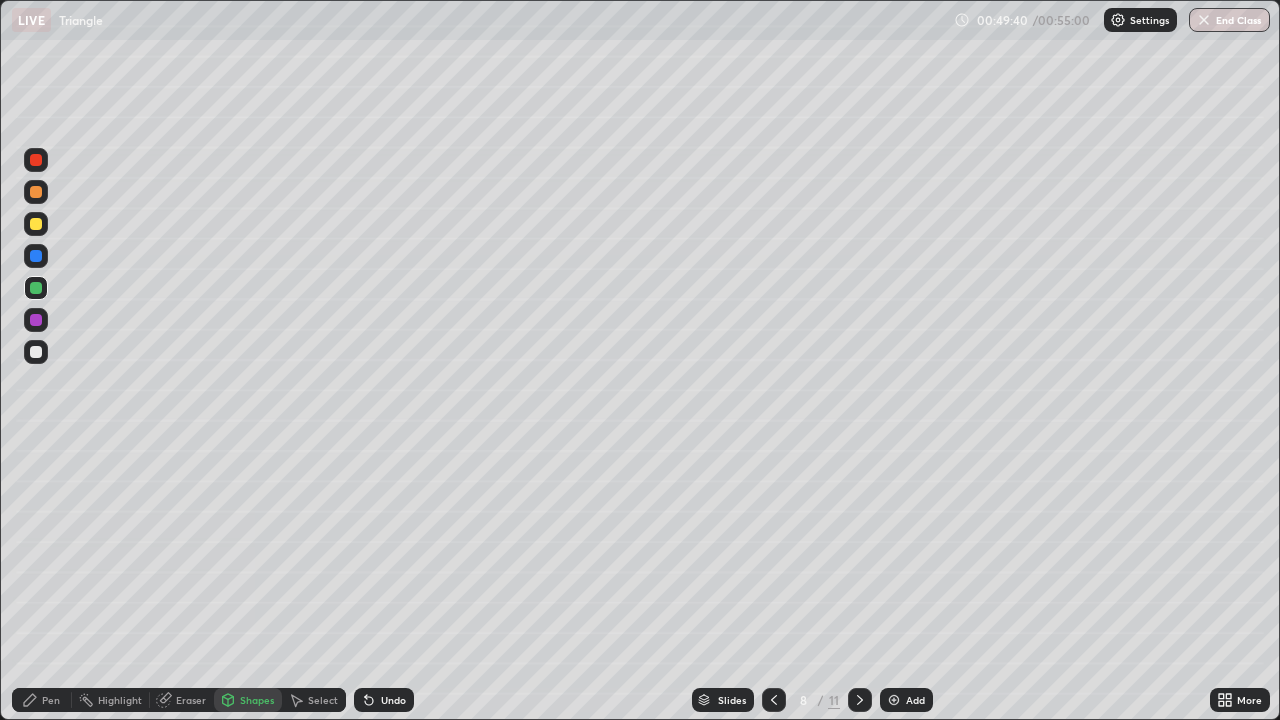 click on "Pen" at bounding box center (51, 700) 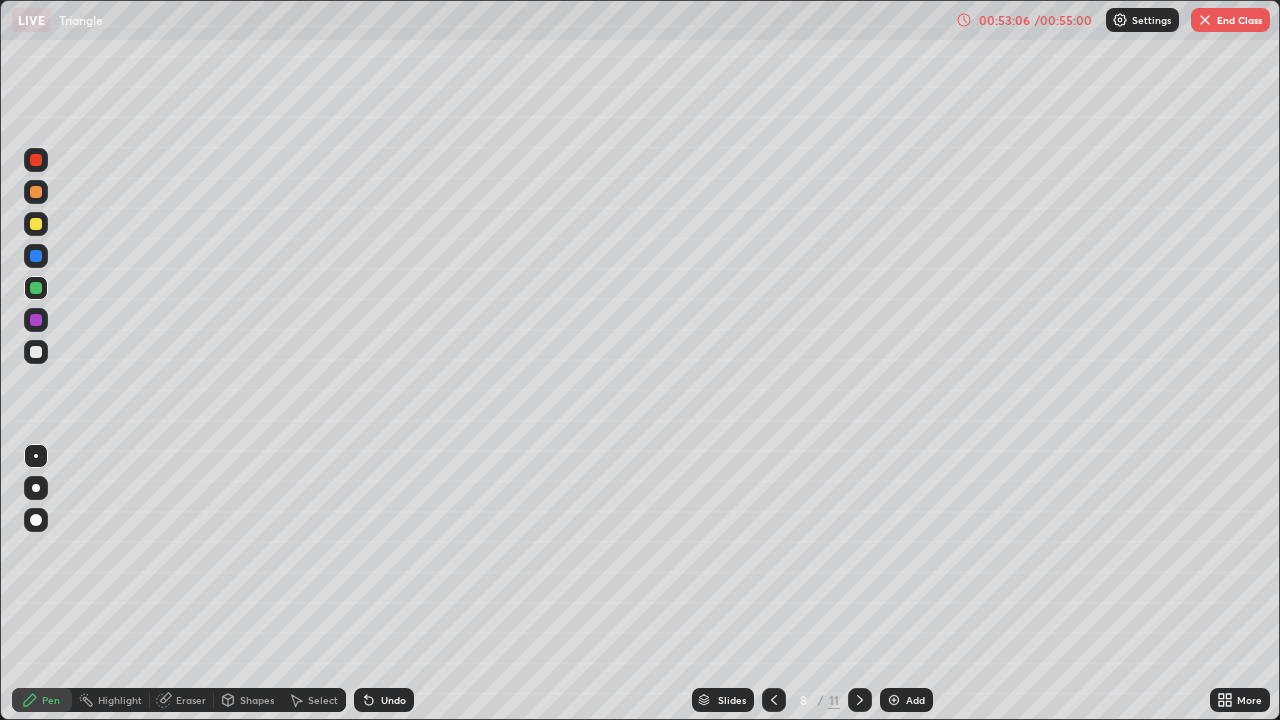 click at bounding box center (36, 352) 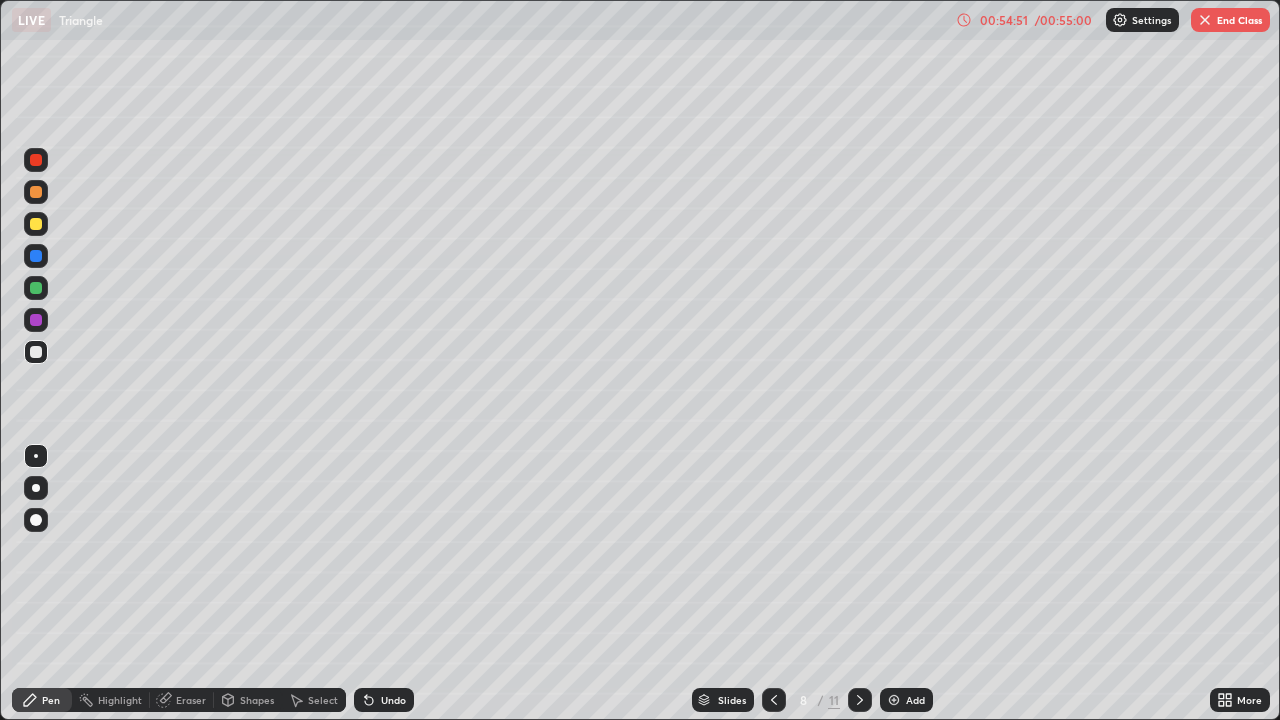 click at bounding box center [36, 320] 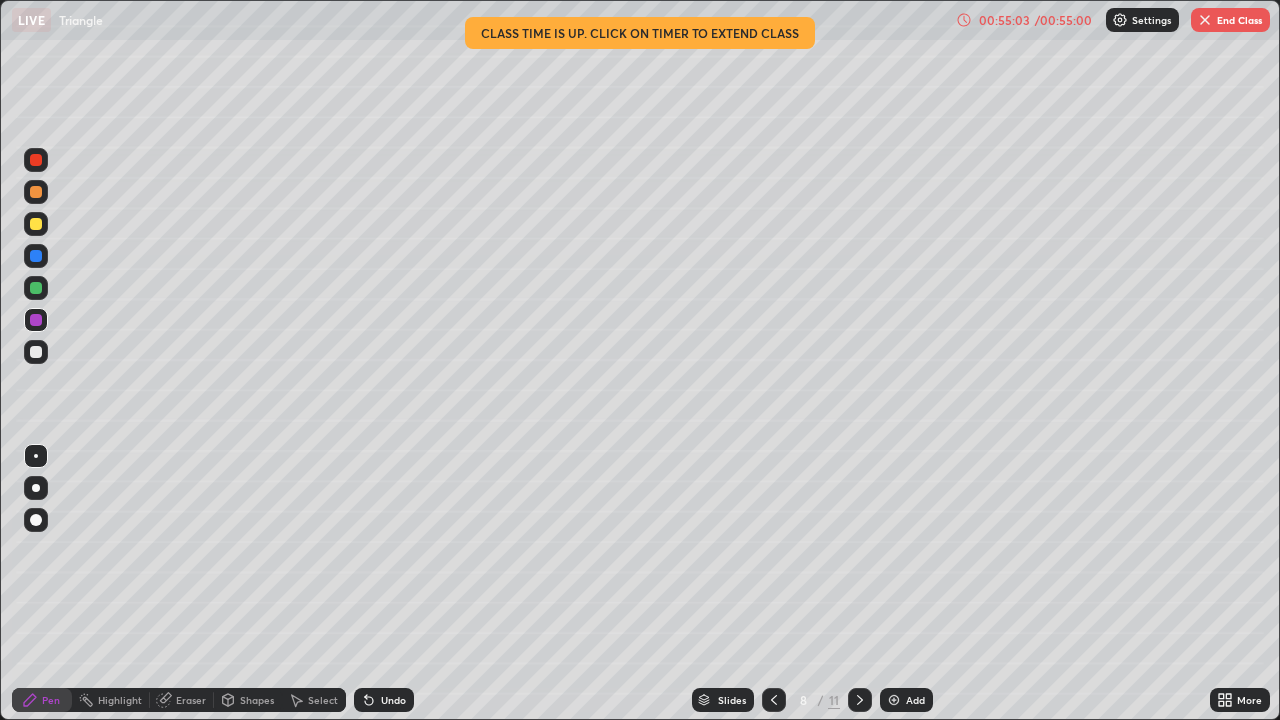 click on "Undo" at bounding box center [393, 700] 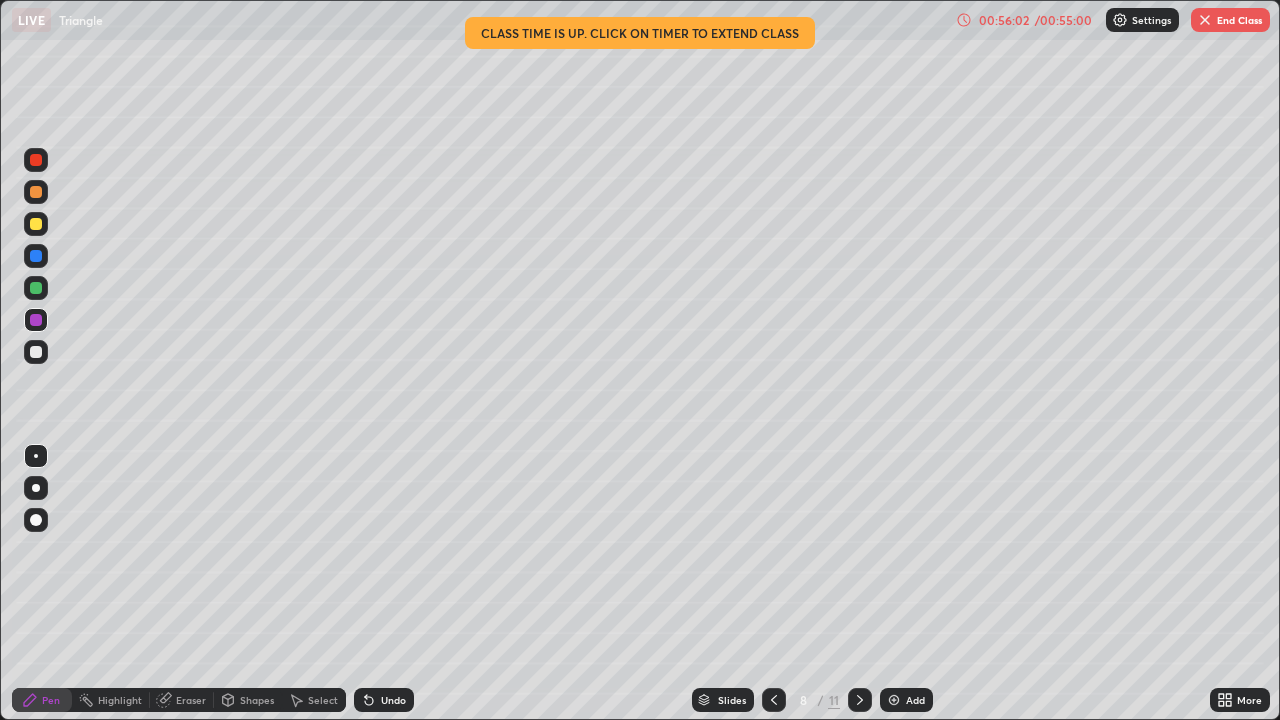 click on "End Class" at bounding box center (1230, 20) 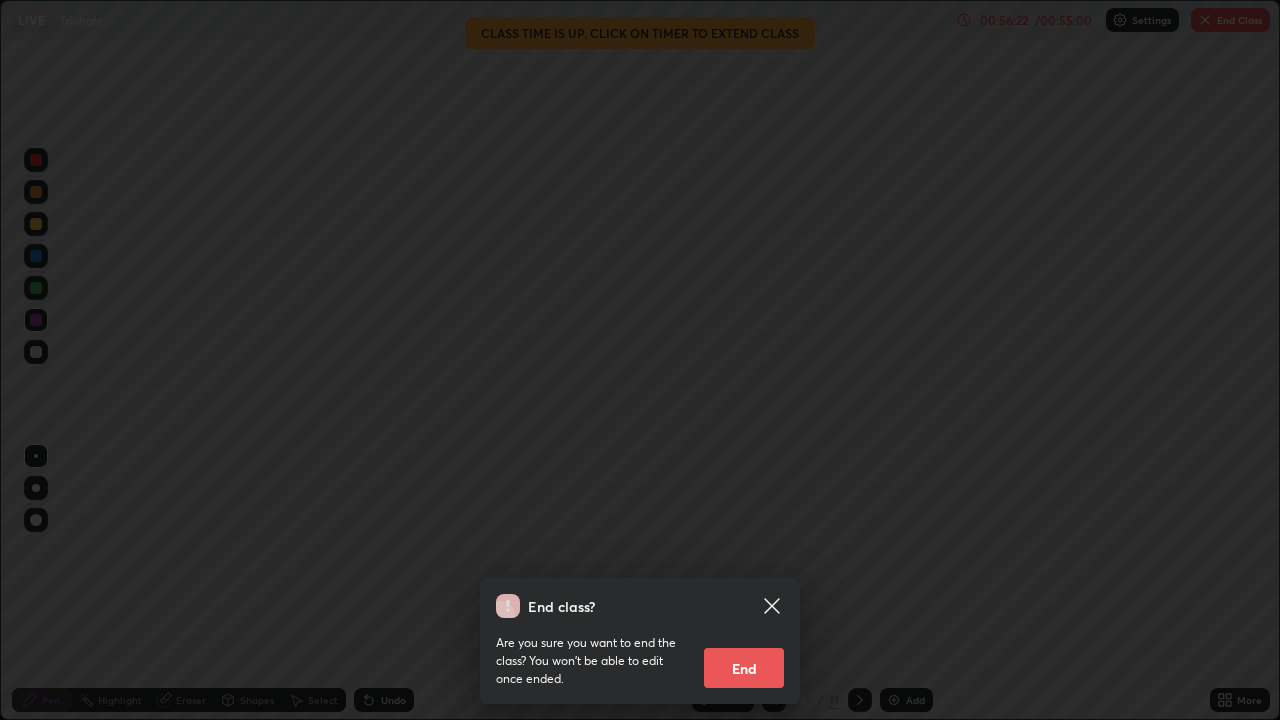click on "End" at bounding box center [744, 668] 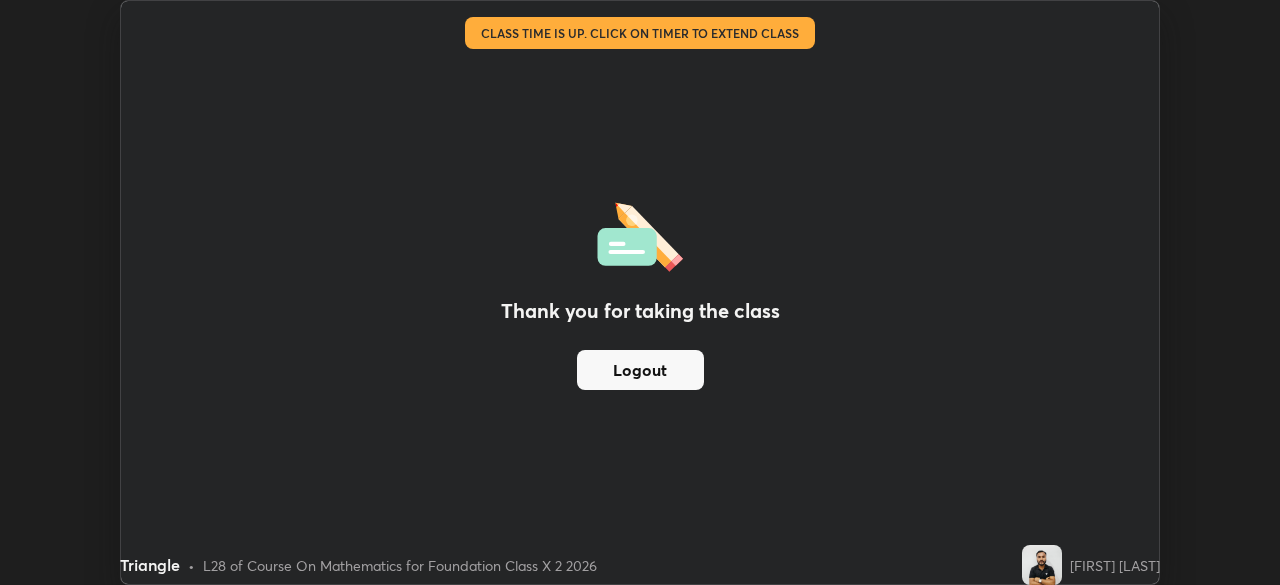 scroll, scrollTop: 585, scrollLeft: 1280, axis: both 